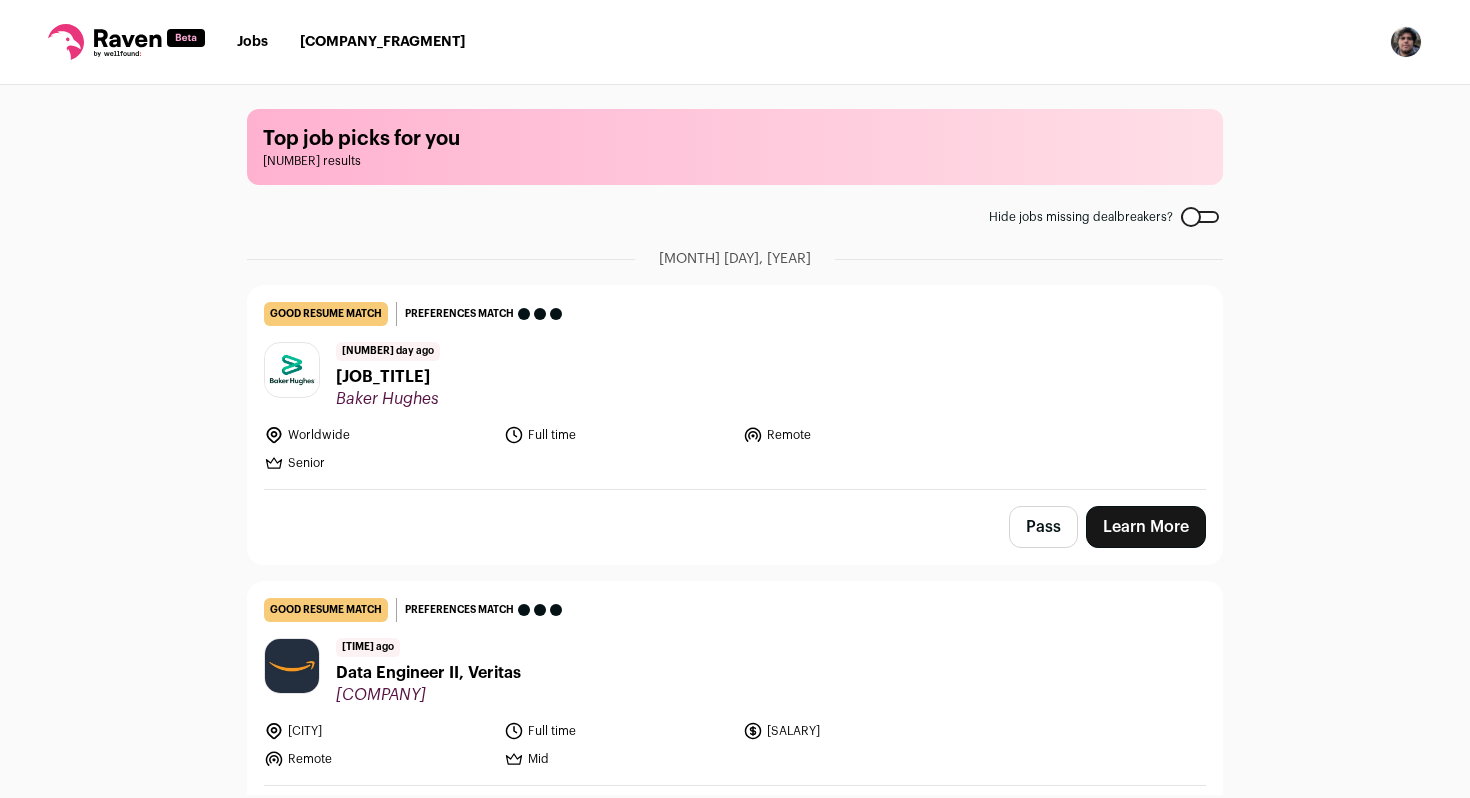 scroll, scrollTop: 0, scrollLeft: 0, axis: both 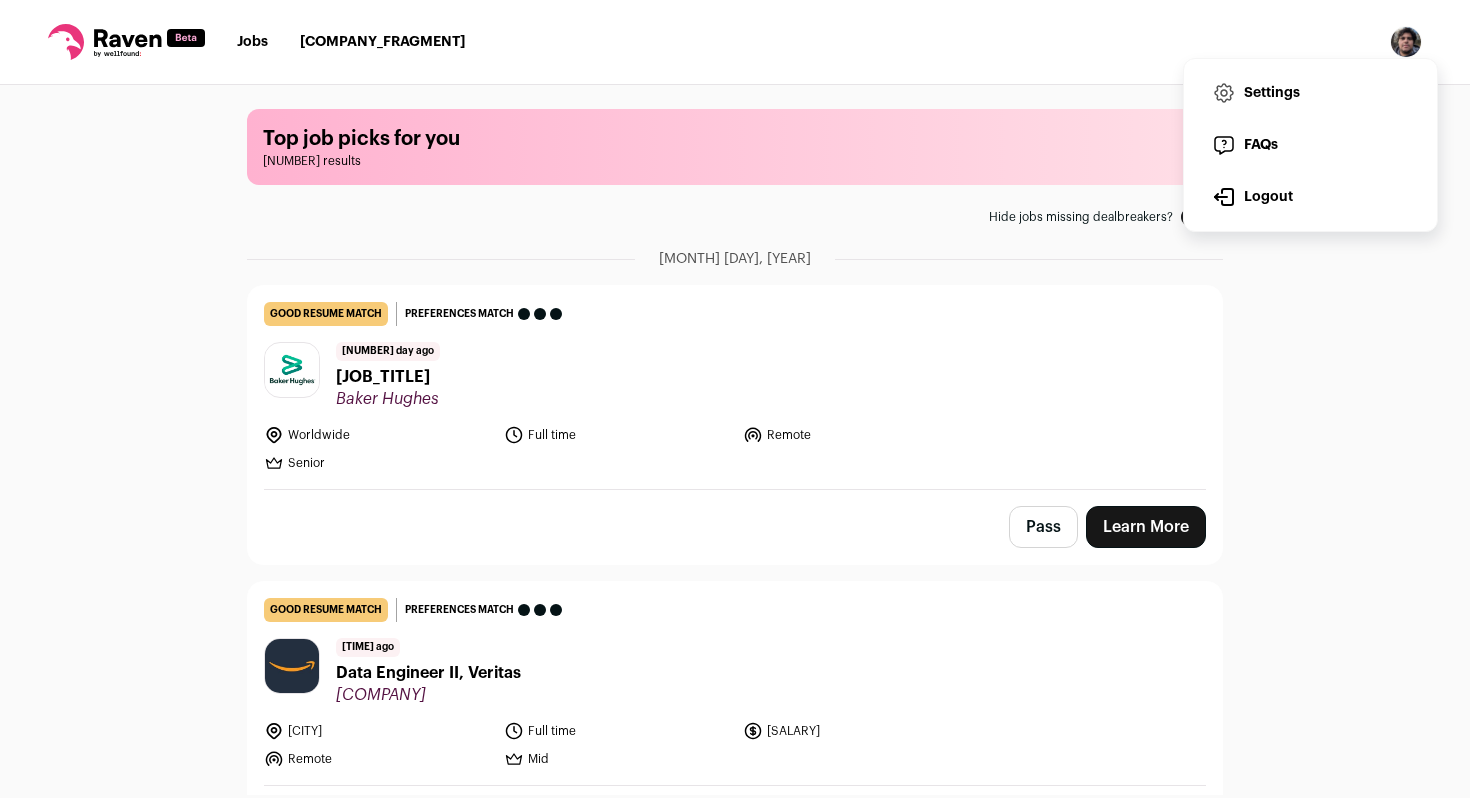 click on "Settings" at bounding box center (1310, 93) 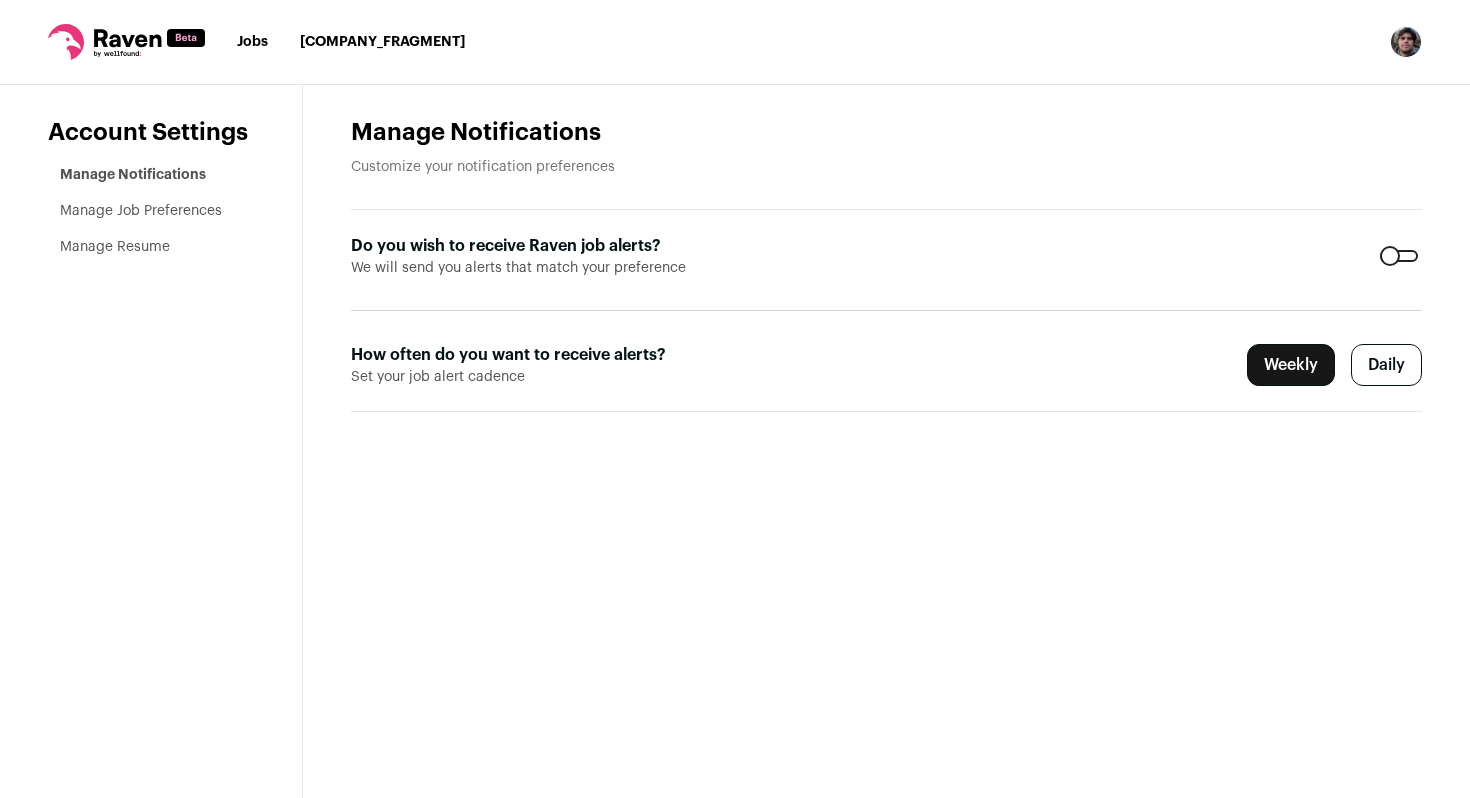click on "Daily" at bounding box center [1386, 365] 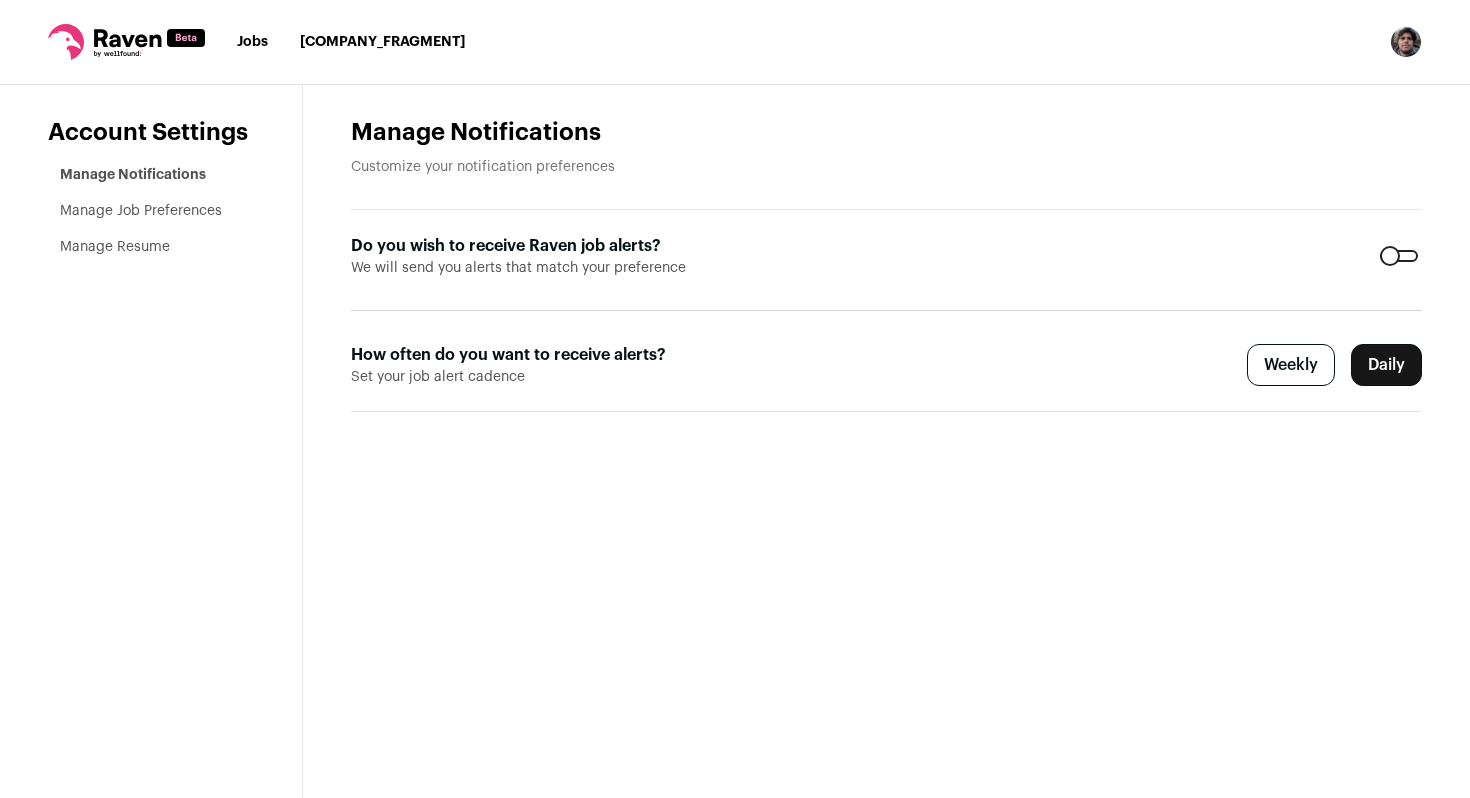 click on "Manage Job Preferences" at bounding box center [141, 211] 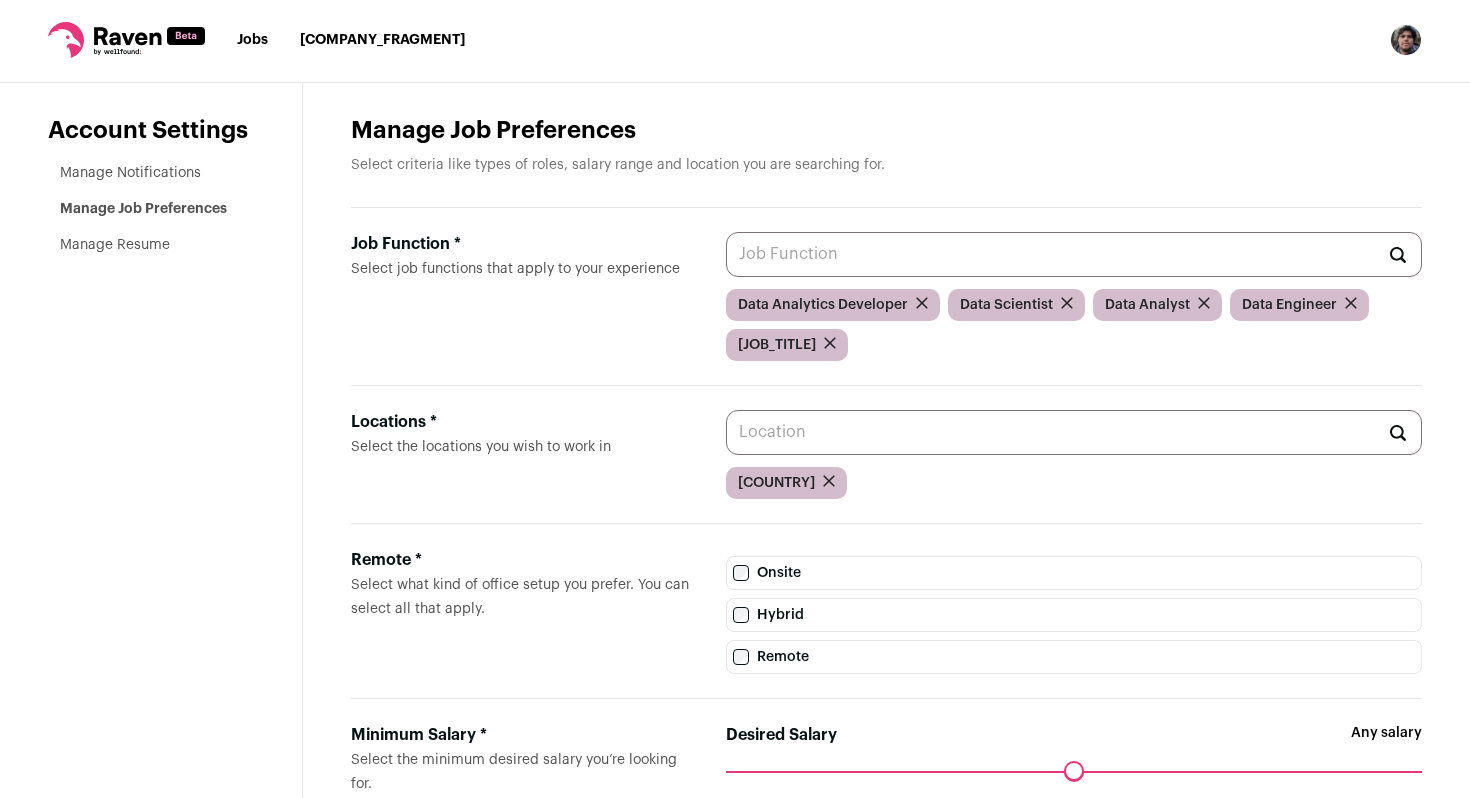 scroll, scrollTop: 0, scrollLeft: 0, axis: both 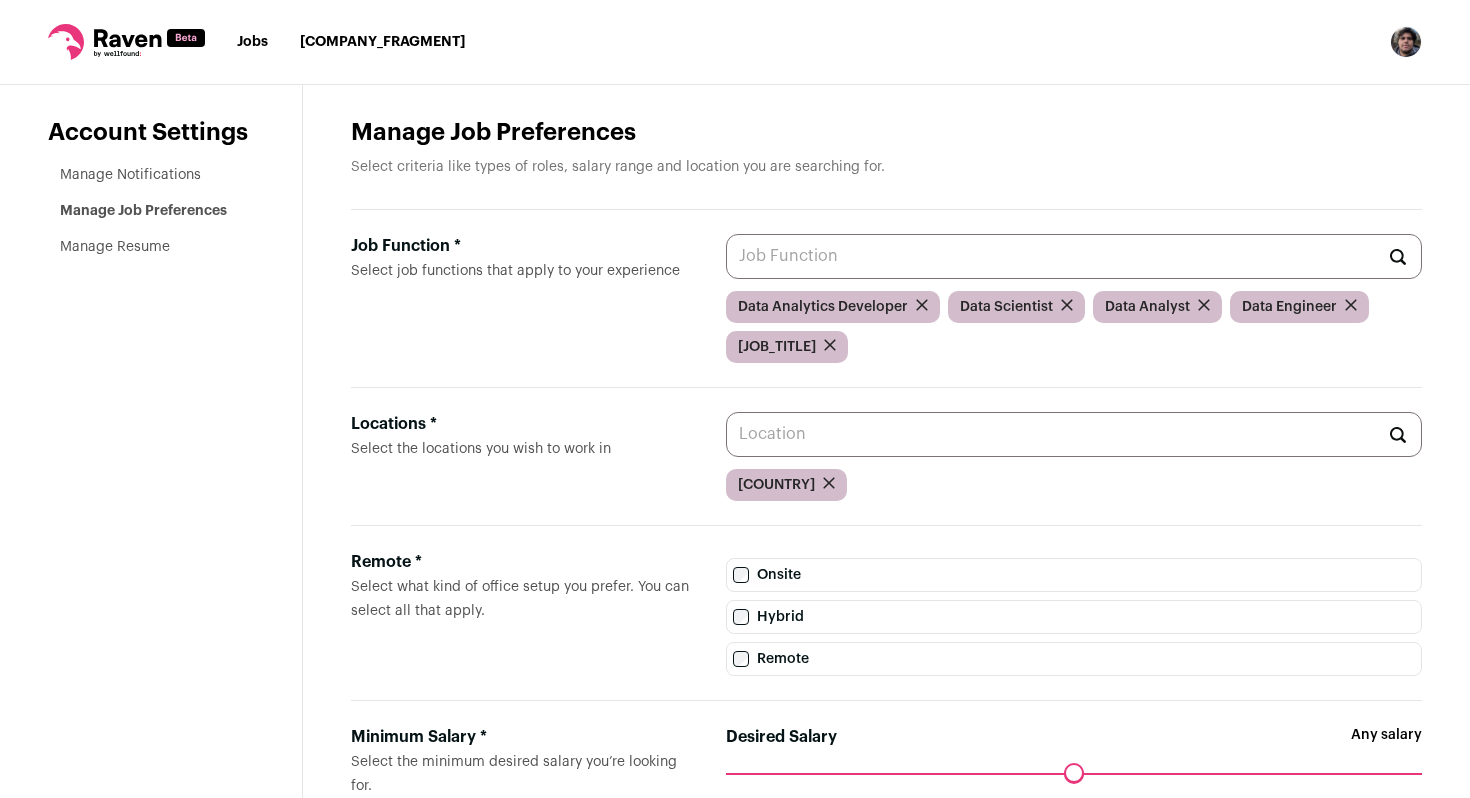 click at bounding box center [922, 305] 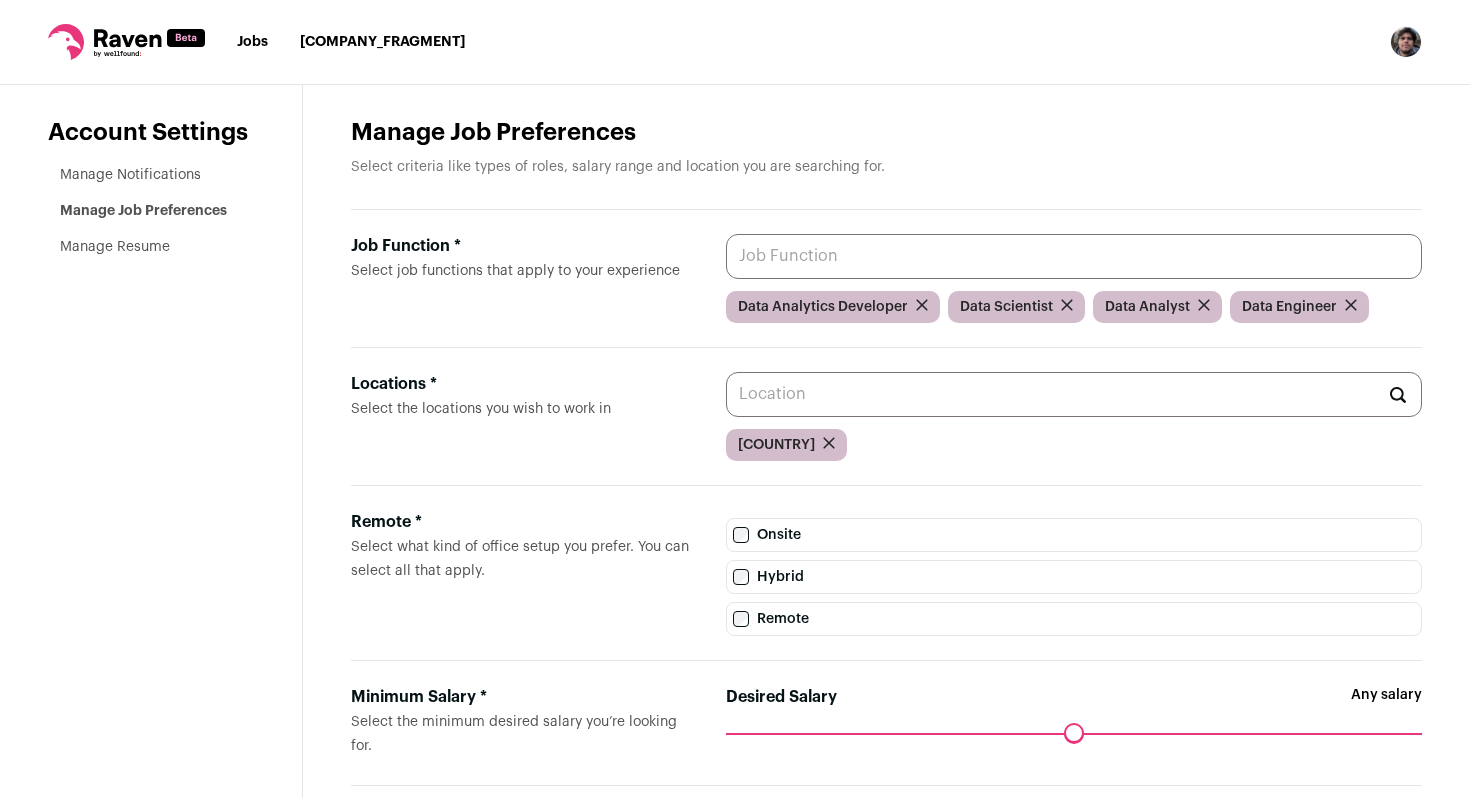 click on "Job Function *
Select job functions that apply to your experience" at bounding box center (1074, 256) 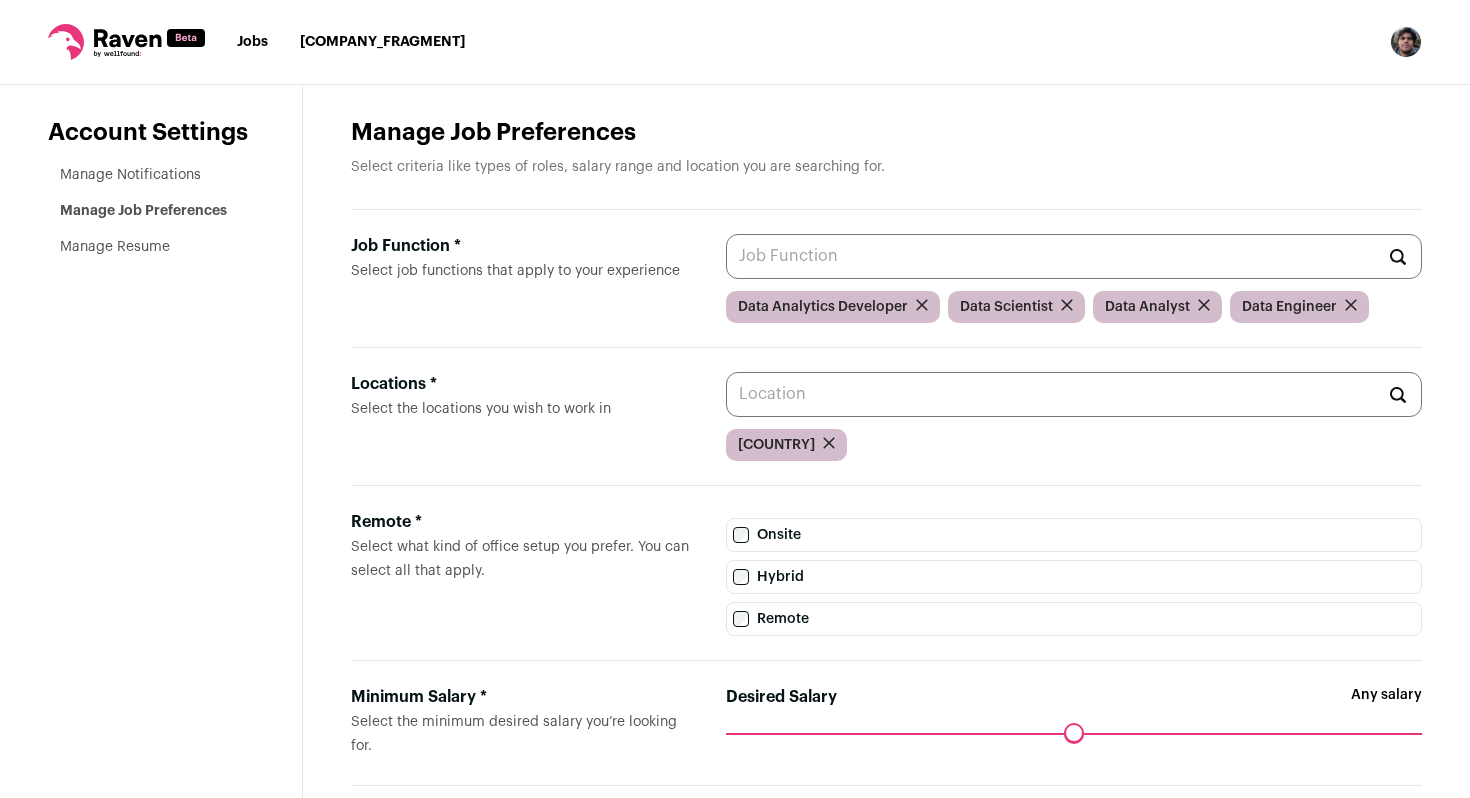 click on "Job Function *
Select job functions that apply to your experience
Data Analytics Developer
Data Scientist
Data Analyst
Data Engineer" at bounding box center [886, 279] 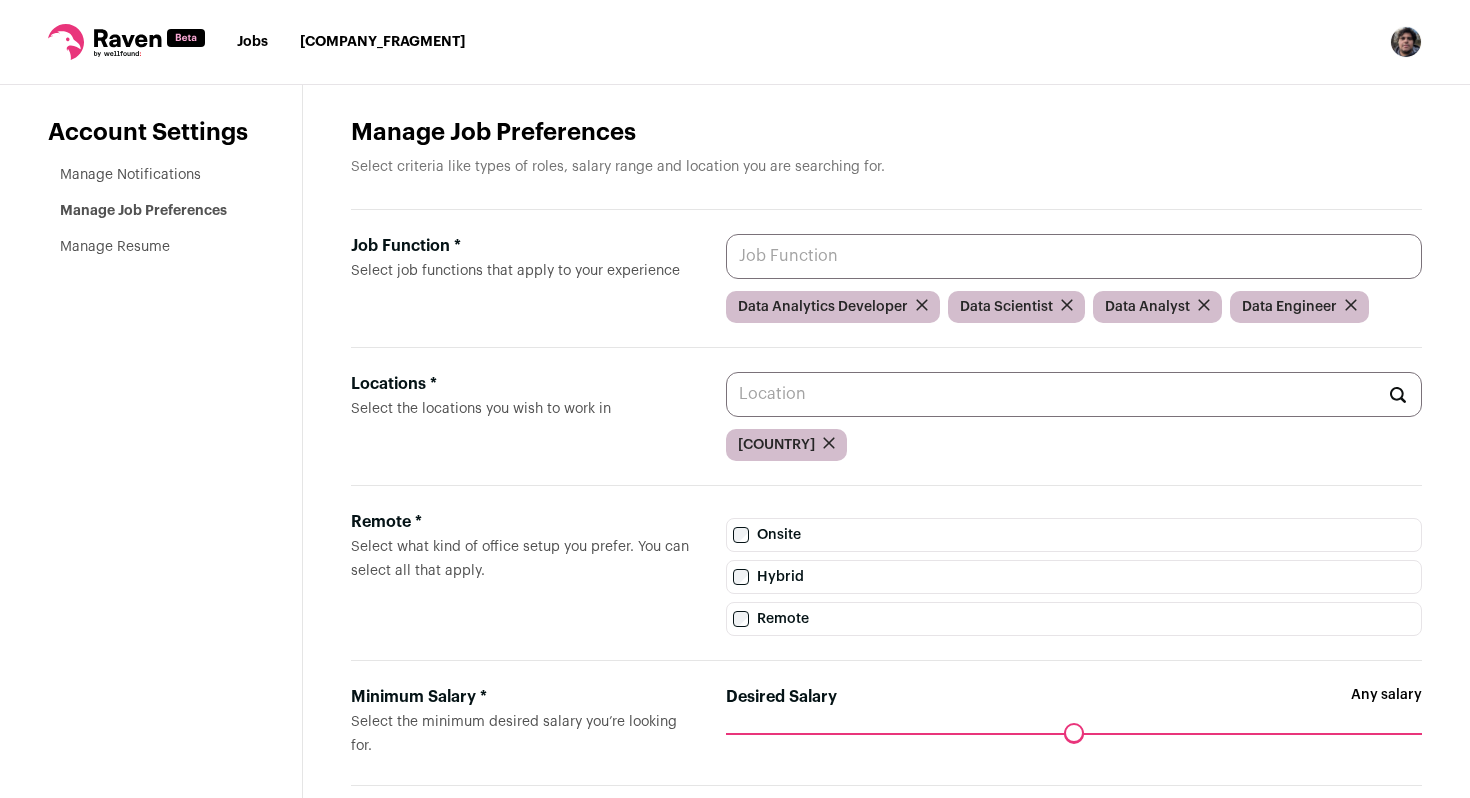 click on "Job Function *
Select job functions that apply to your experience" at bounding box center (1074, 256) 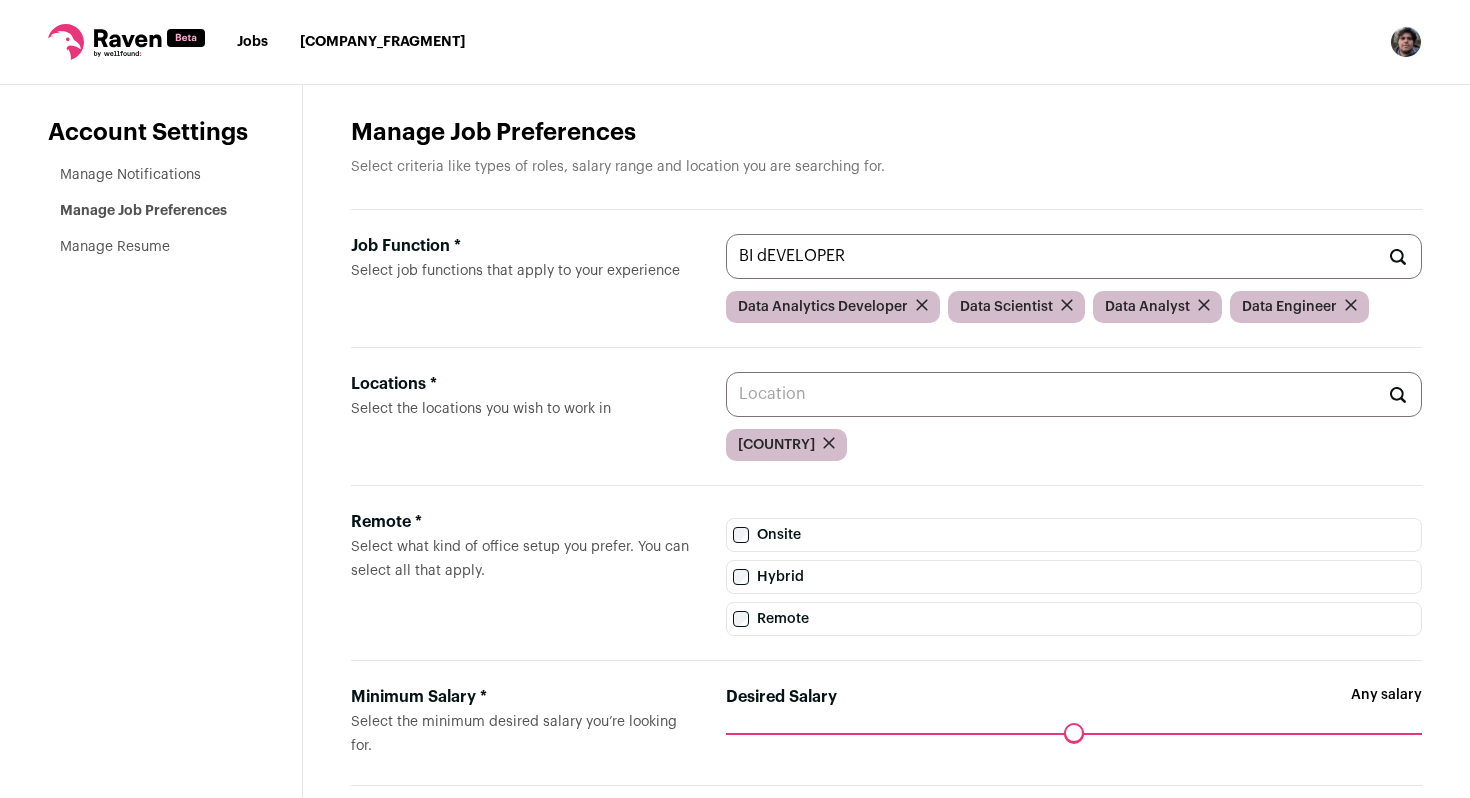click on "Job Function *
Select job functions that apply to your experience" at bounding box center (522, 278) 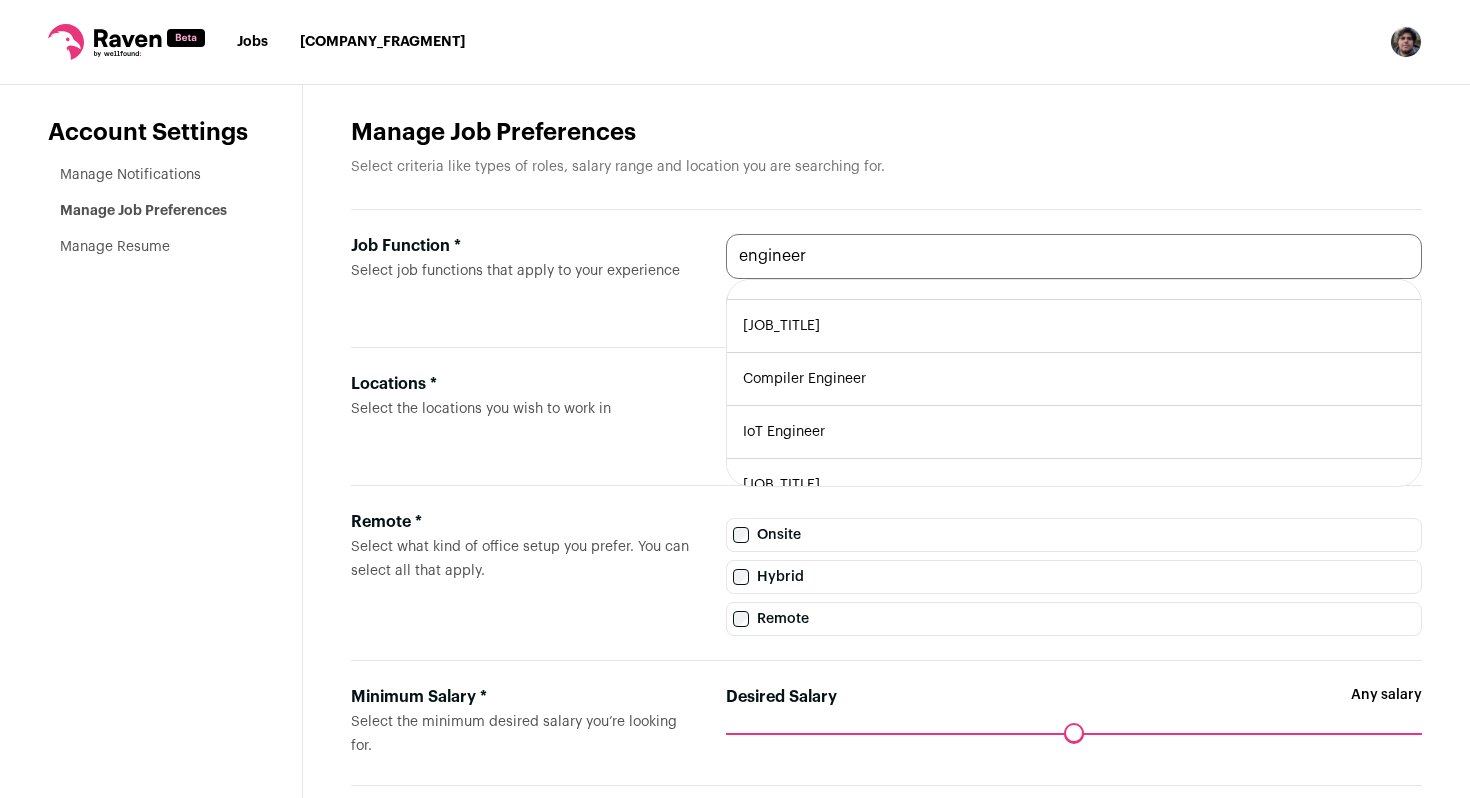 scroll, scrollTop: 0, scrollLeft: 0, axis: both 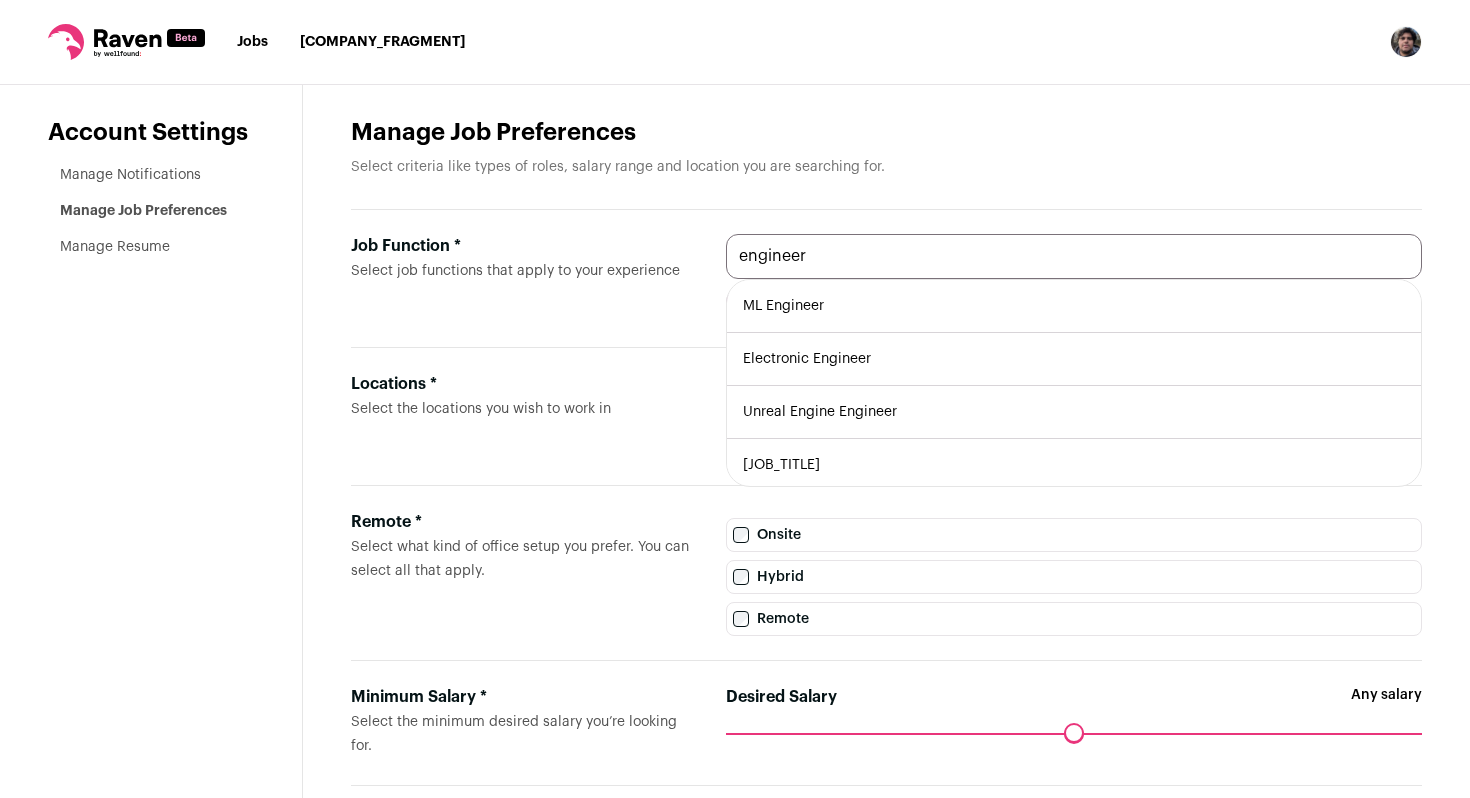 type on "engineer" 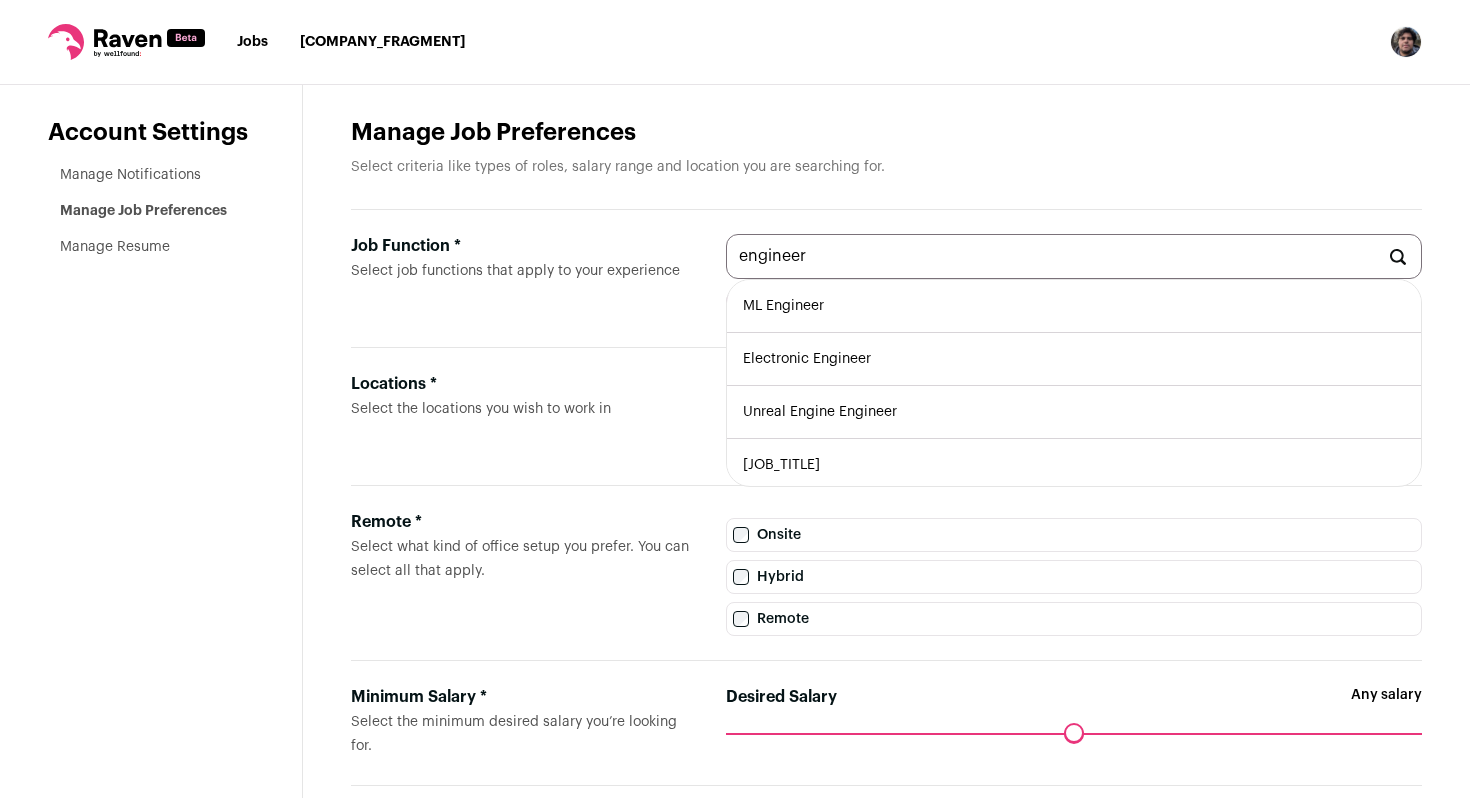 click on "Job Function *
Select job functions that apply to your experience" at bounding box center [522, 278] 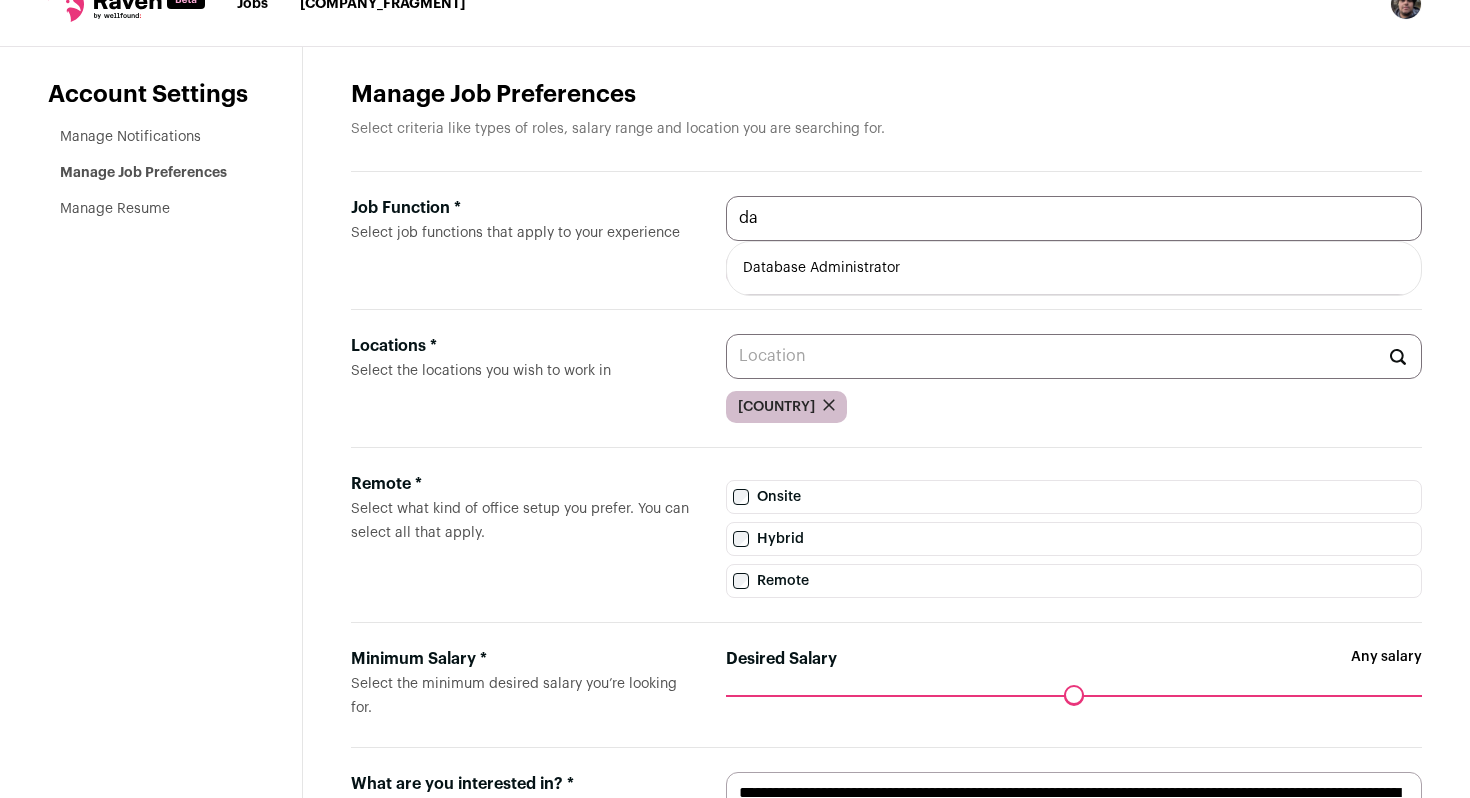 scroll, scrollTop: 47, scrollLeft: 0, axis: vertical 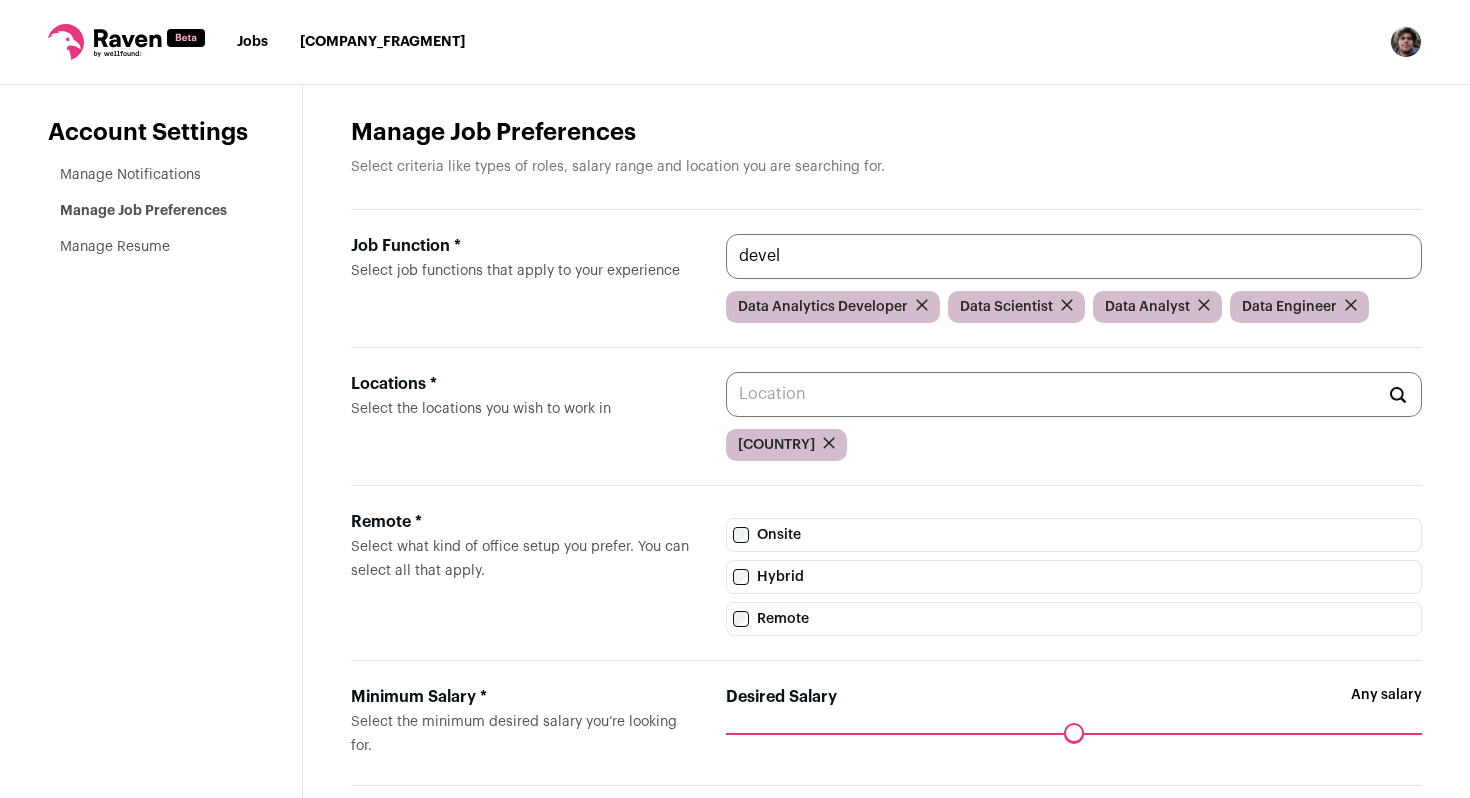 type on "devel" 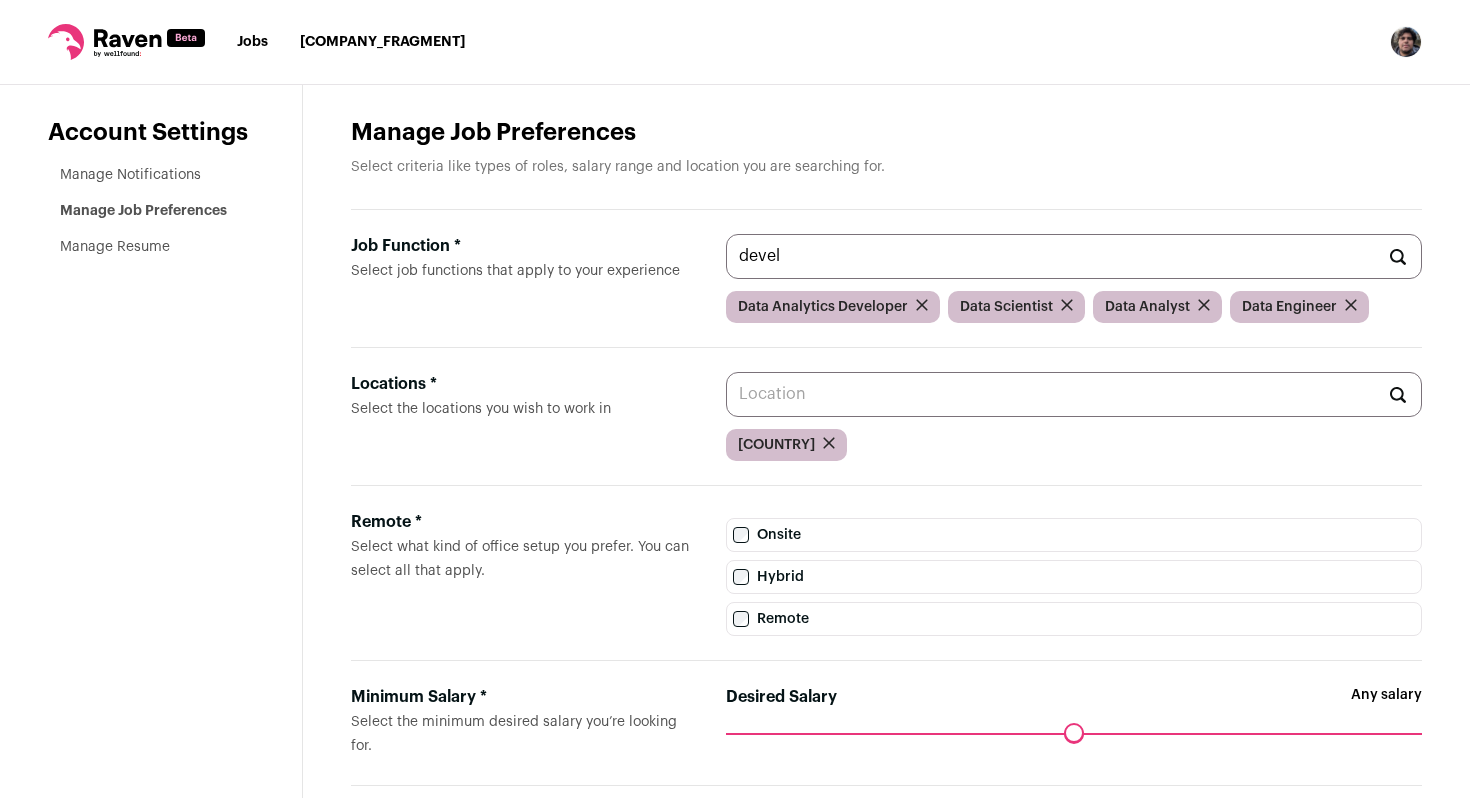 click on "Job Function *
Select job functions that apply to your experience
devel
Data Analytics Developer
Data Scientist
Data Analyst
Data Engineer" at bounding box center [886, 279] 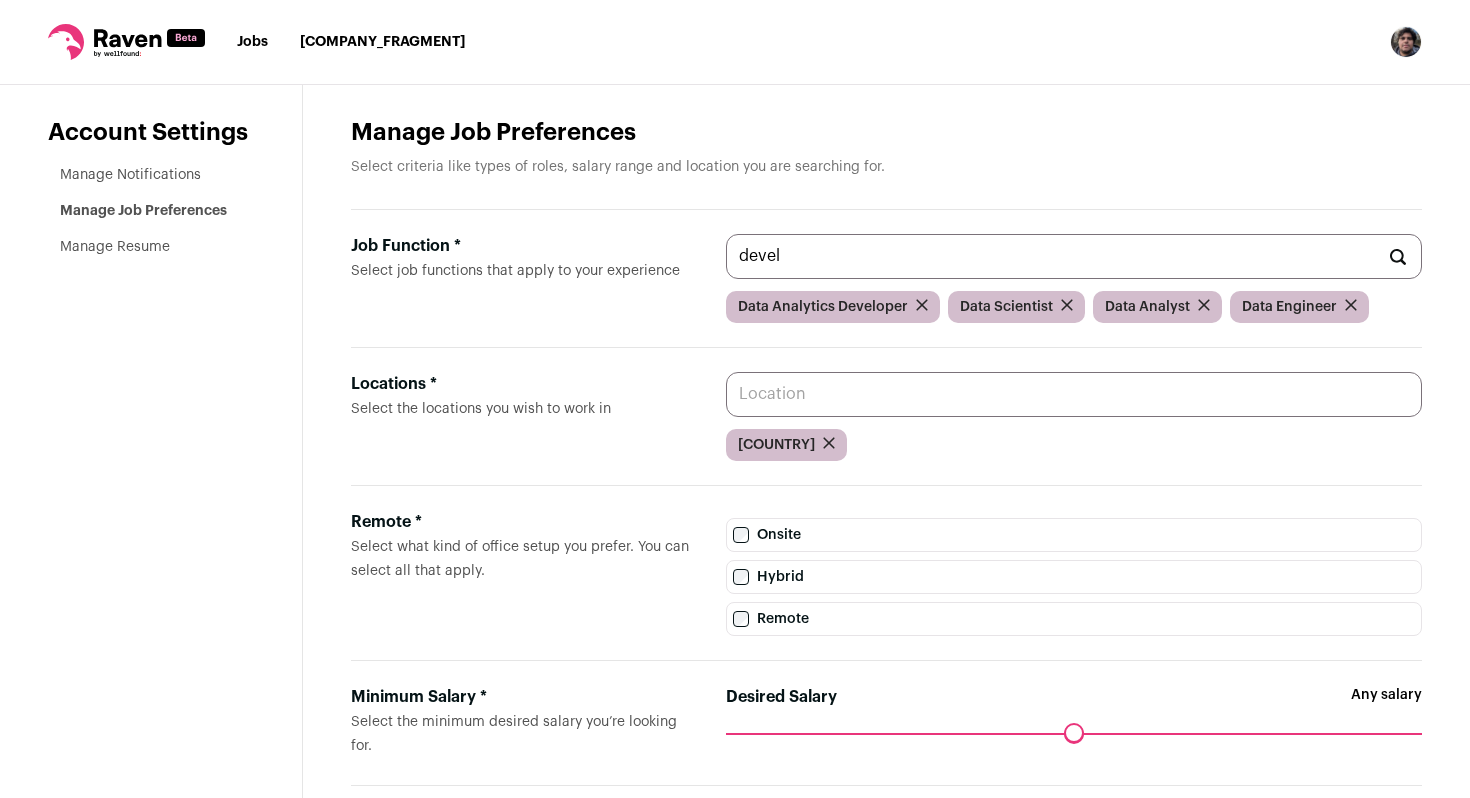 click on "Locations *
Select the locations you wish to work in" at bounding box center (1074, 394) 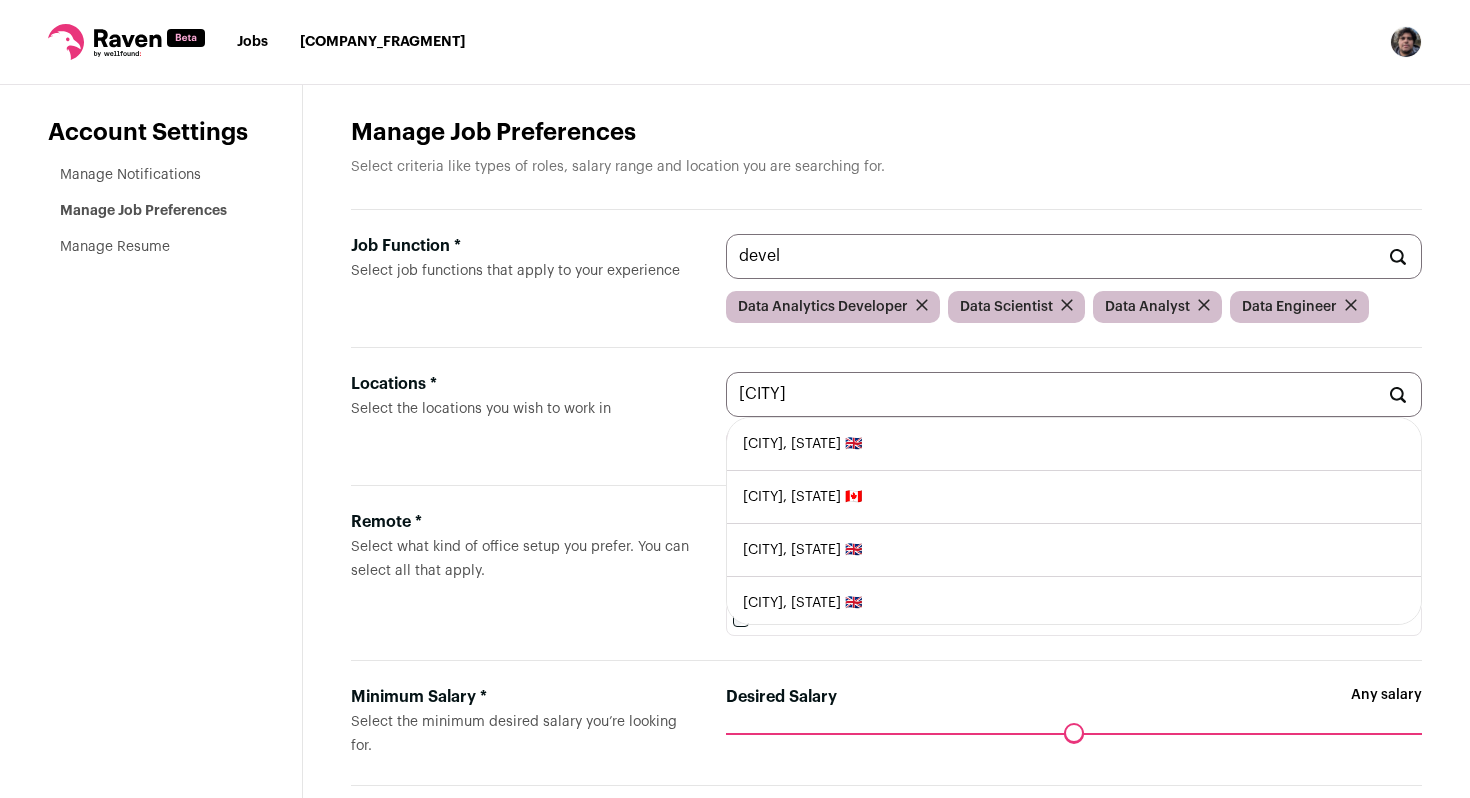 click on "[CITY], [STATE] 🇬🇧" at bounding box center (1074, 444) 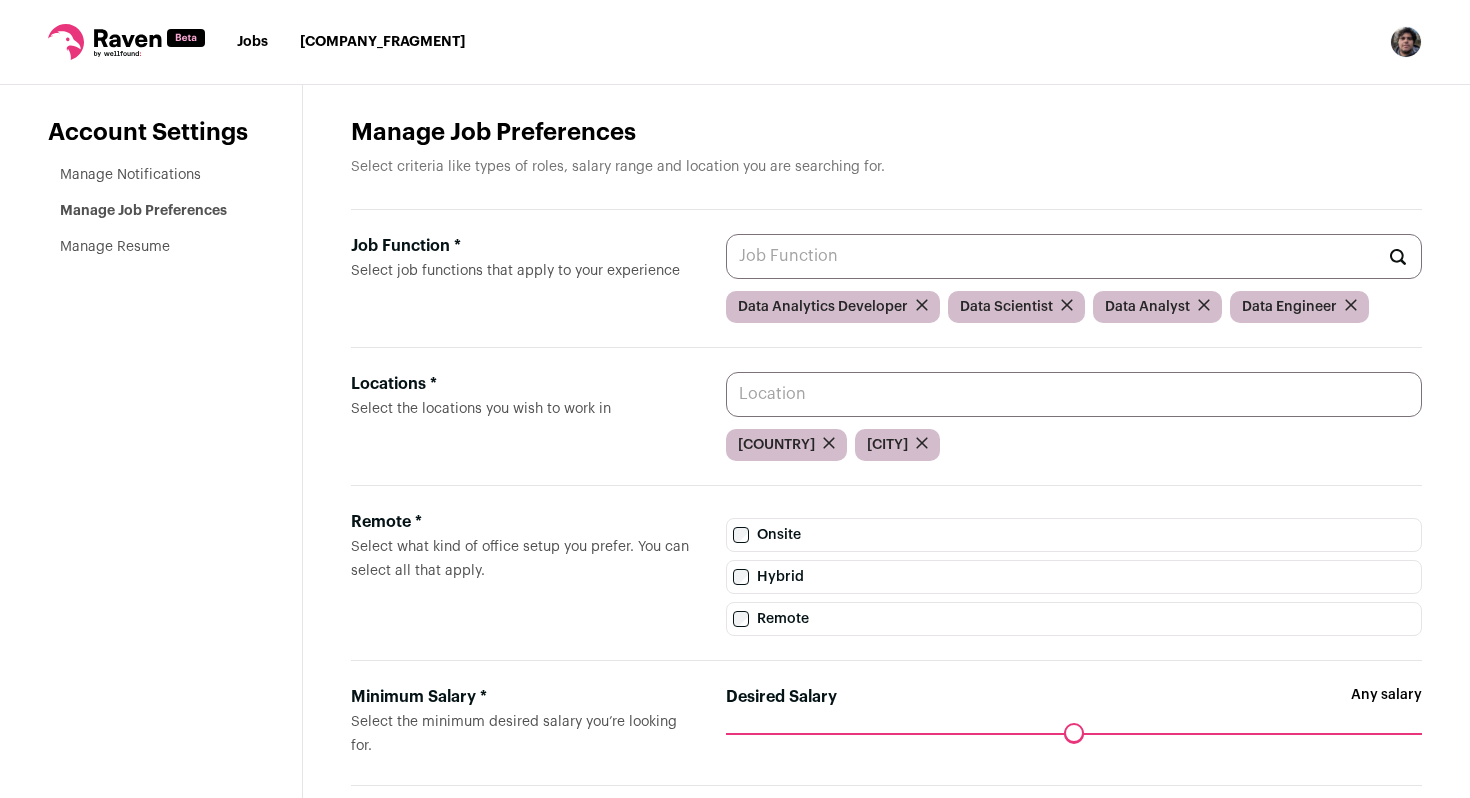 click on "Locations *
Select the locations you wish to work in" at bounding box center [1074, 394] 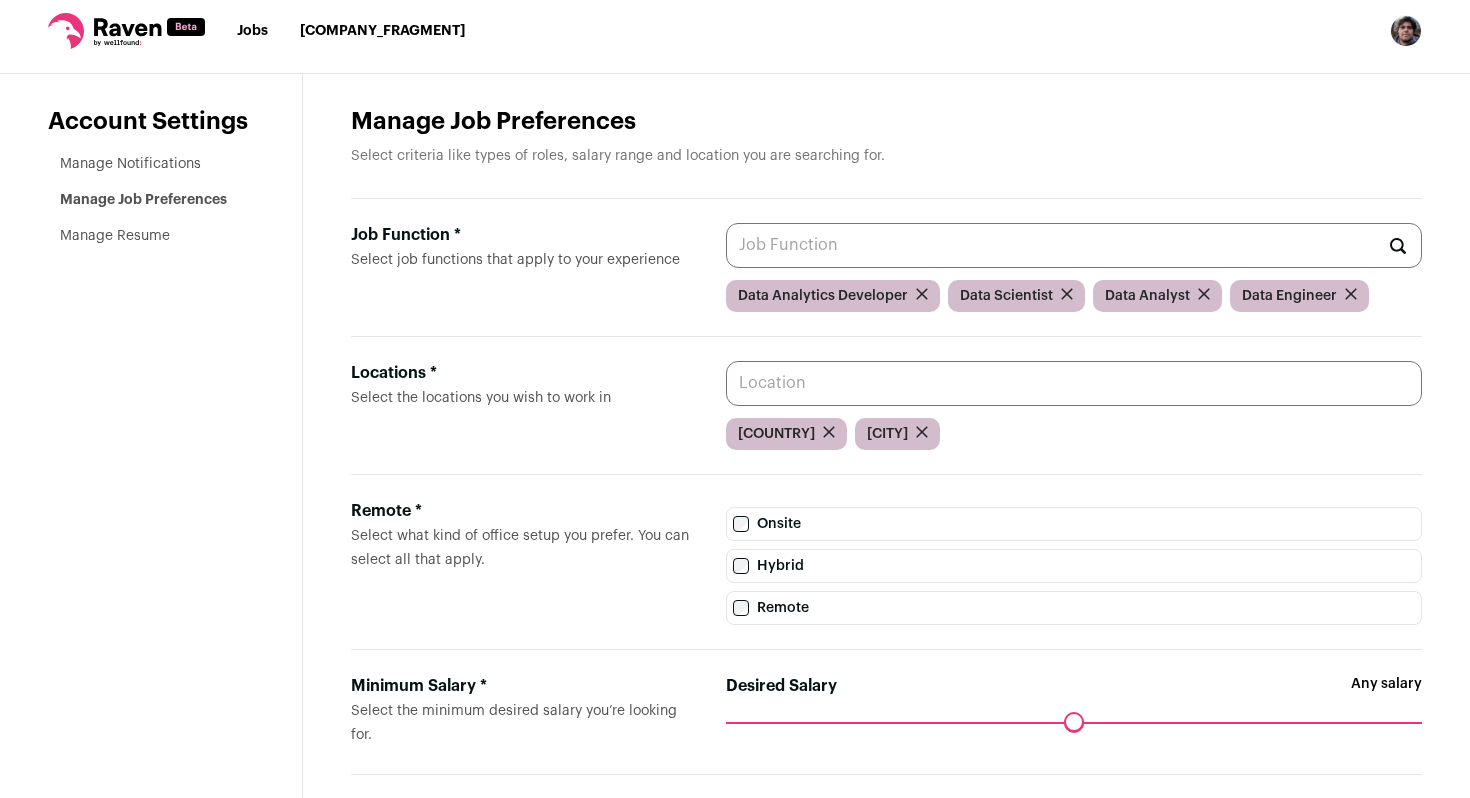 scroll, scrollTop: 17, scrollLeft: 0, axis: vertical 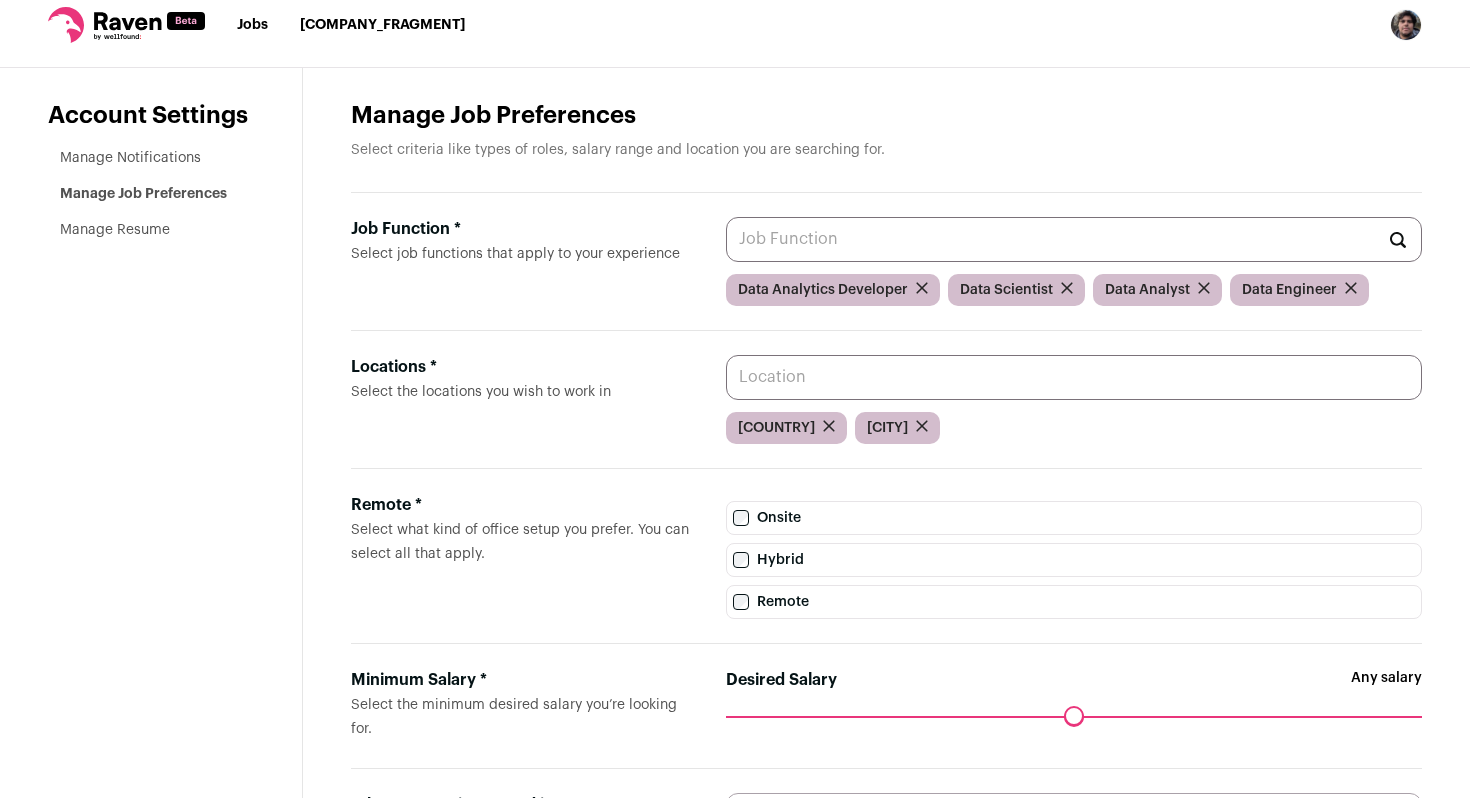 click on "Locations *
Select the locations you wish to work in" at bounding box center (1074, 377) 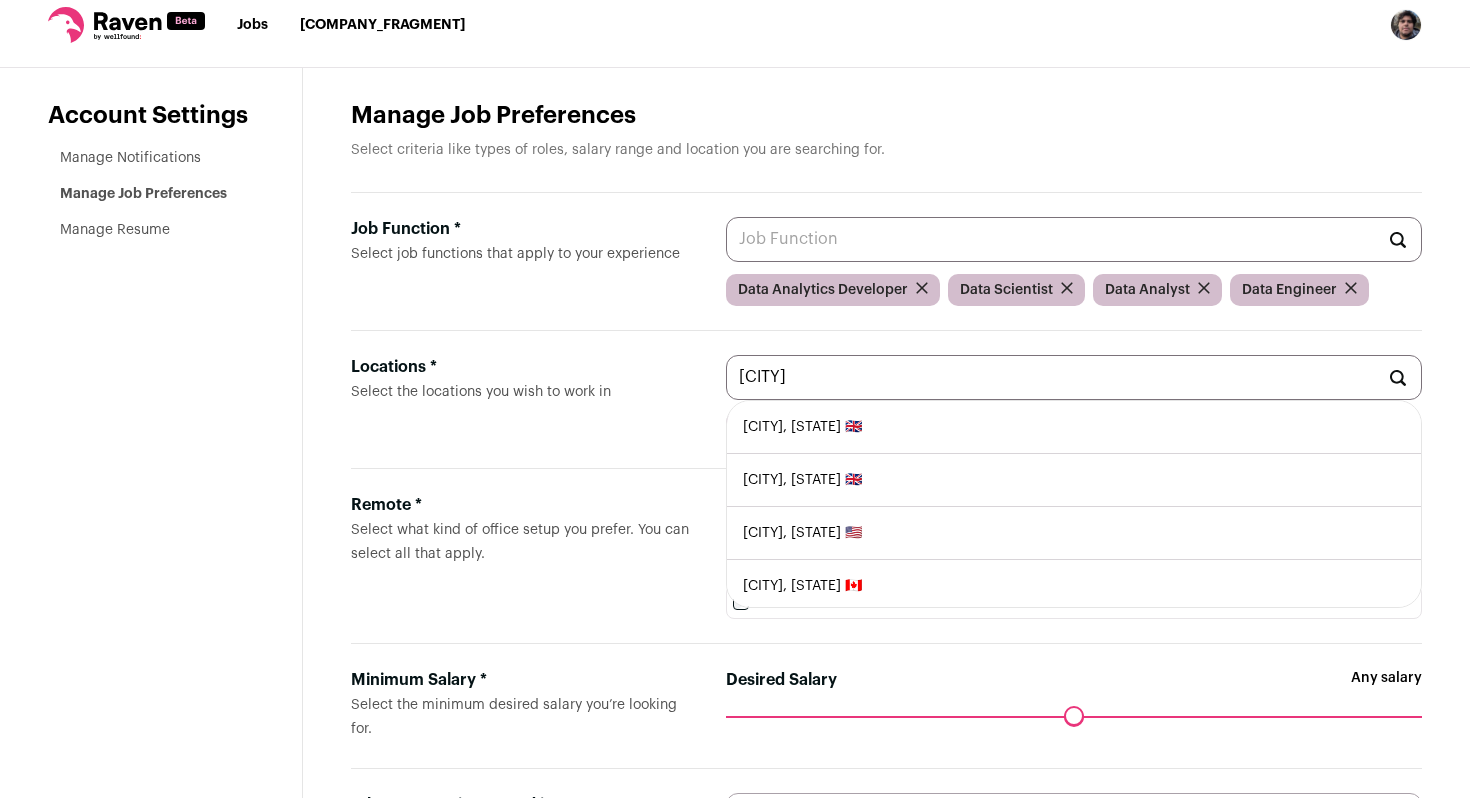 click on "[CITY], [STATE] 🇬🇧" at bounding box center (1074, 427) 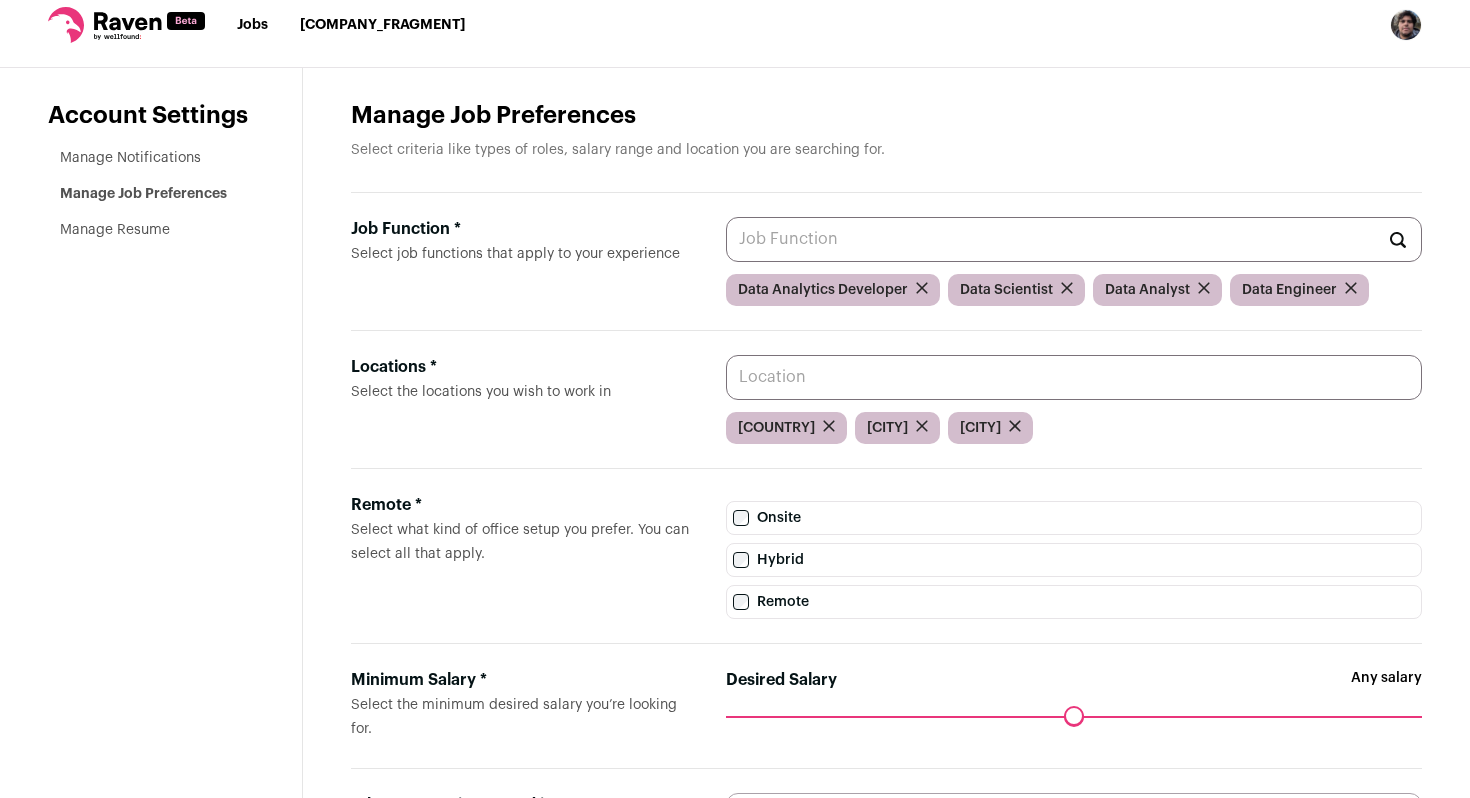 click on "Locations *
Select the locations you wish to work in" at bounding box center [1074, 377] 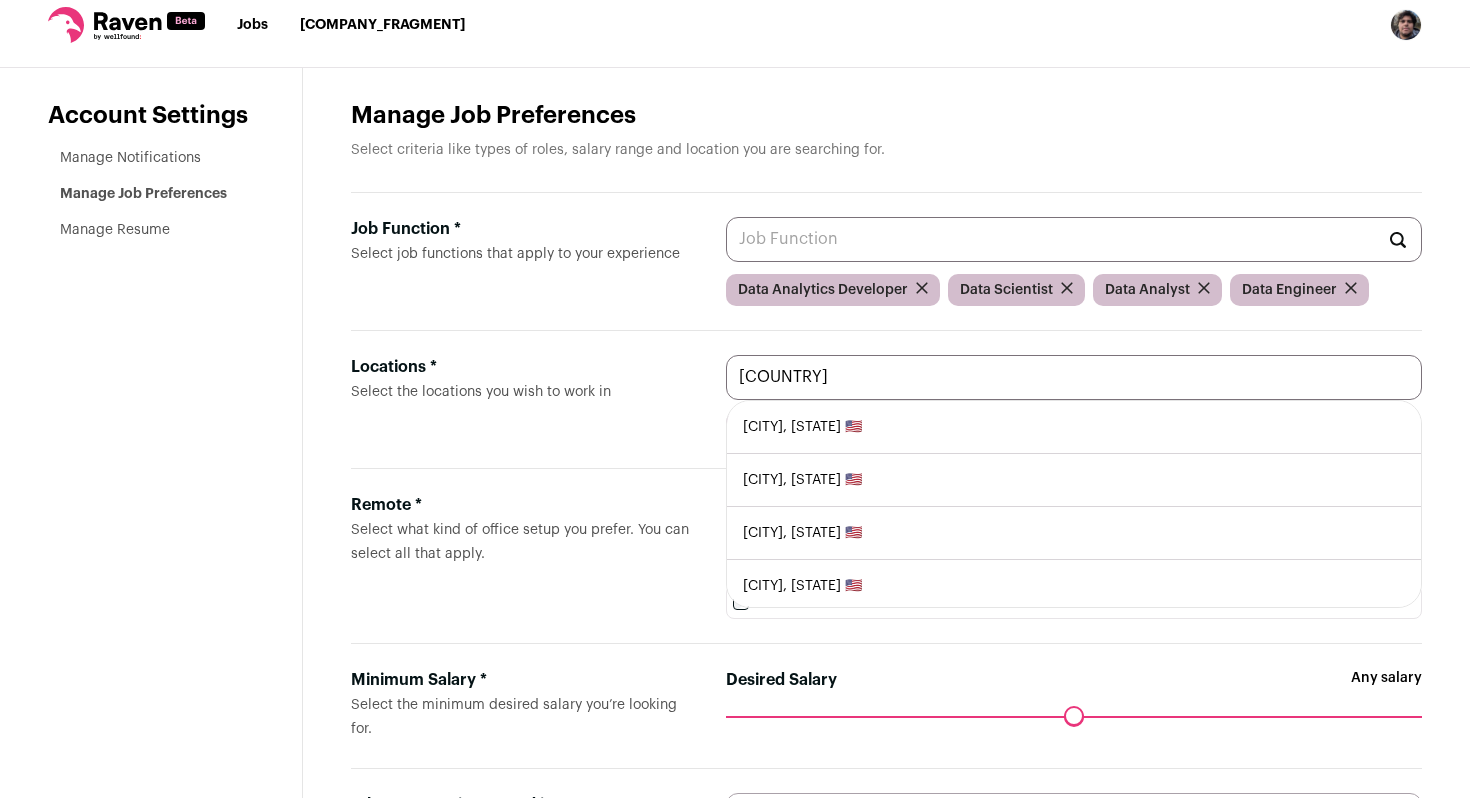 scroll, scrollTop: 589, scrollLeft: 0, axis: vertical 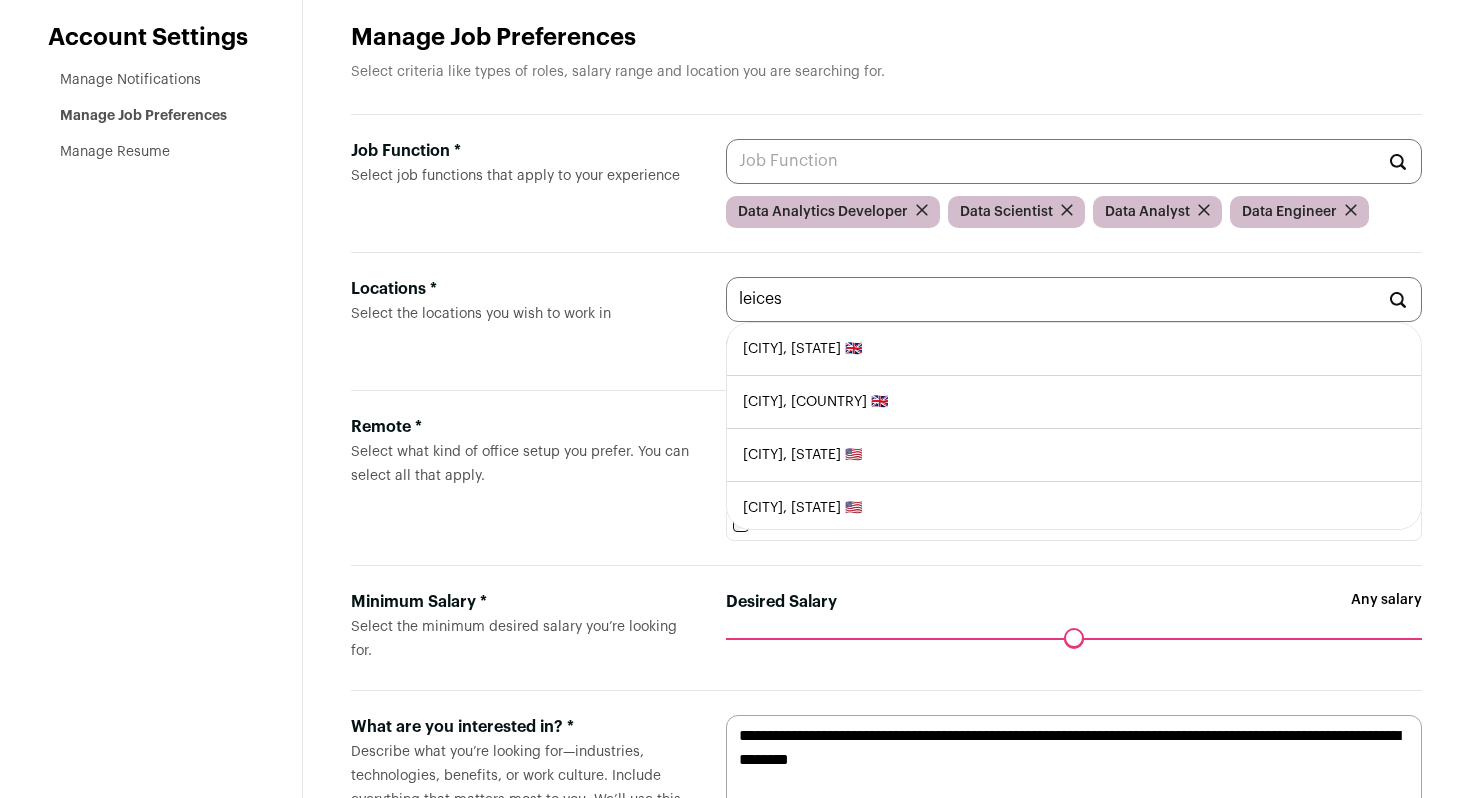 click on "[CITY], [STATE] 🇬🇧" at bounding box center (1074, 349) 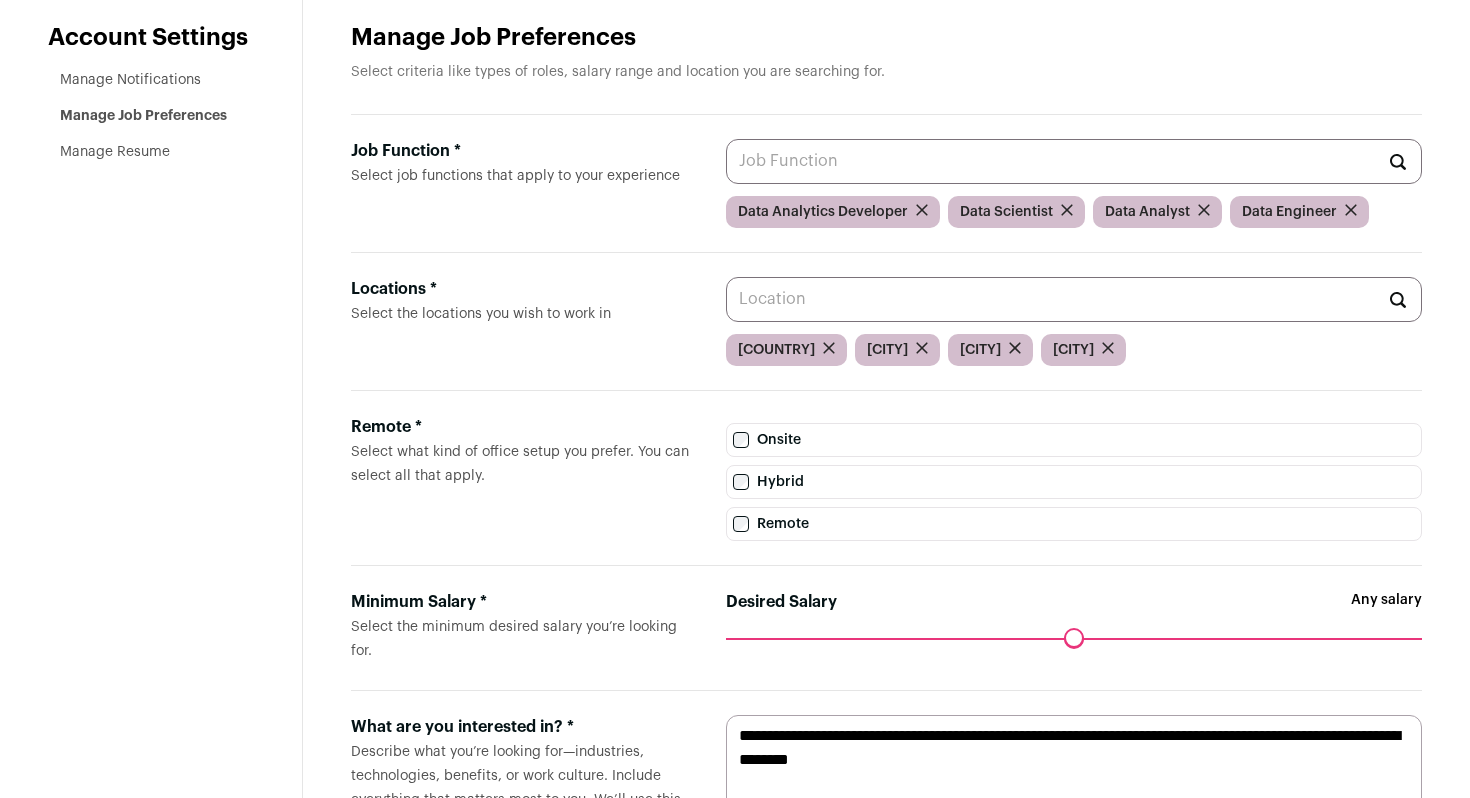 click on "Locations *
Select the locations you wish to work in
United Kingdom
London
Glasgow
Leicester" at bounding box center [886, 322] 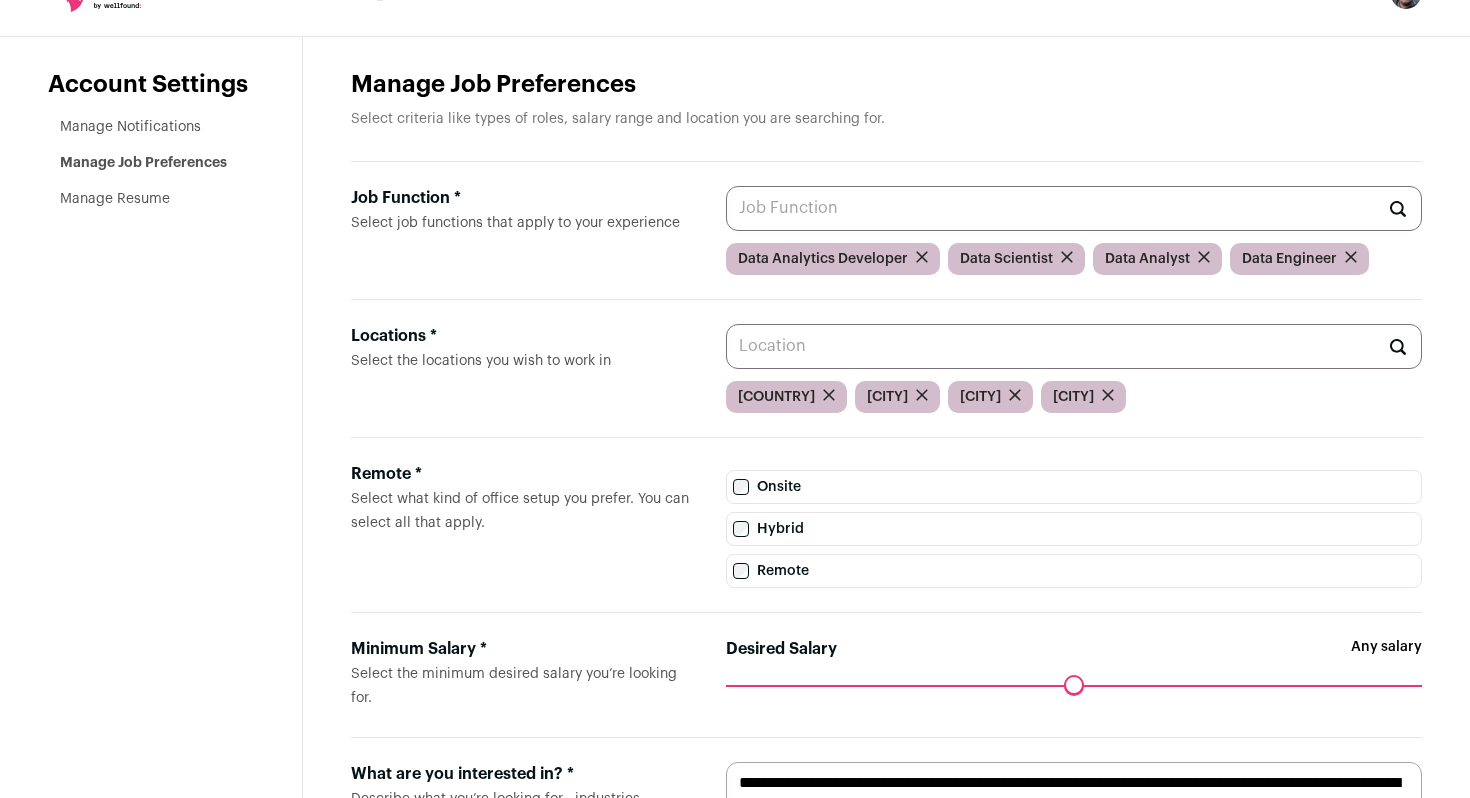 scroll, scrollTop: 40, scrollLeft: 0, axis: vertical 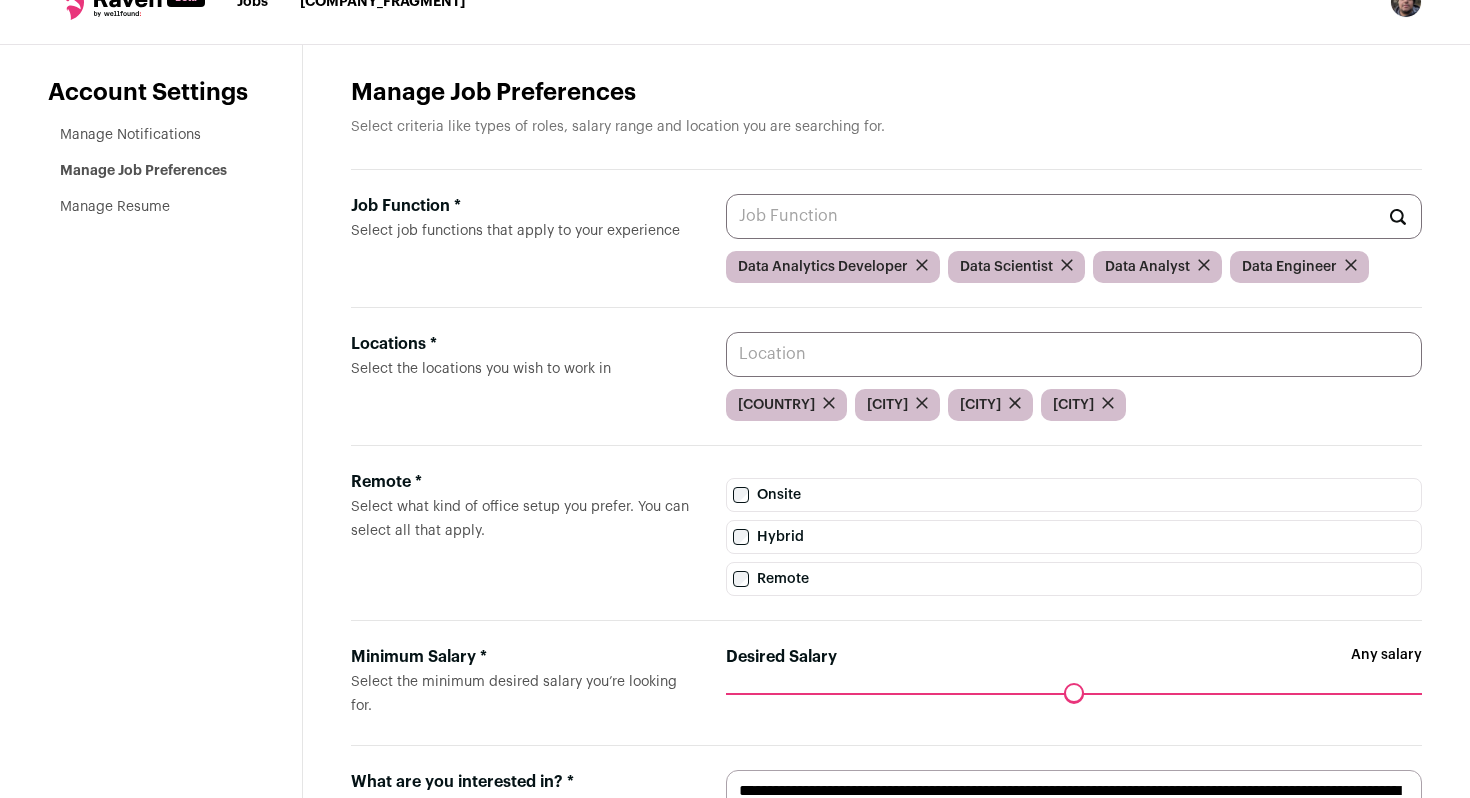 click on "Locations *
Select the locations you wish to work in" at bounding box center (1074, 354) 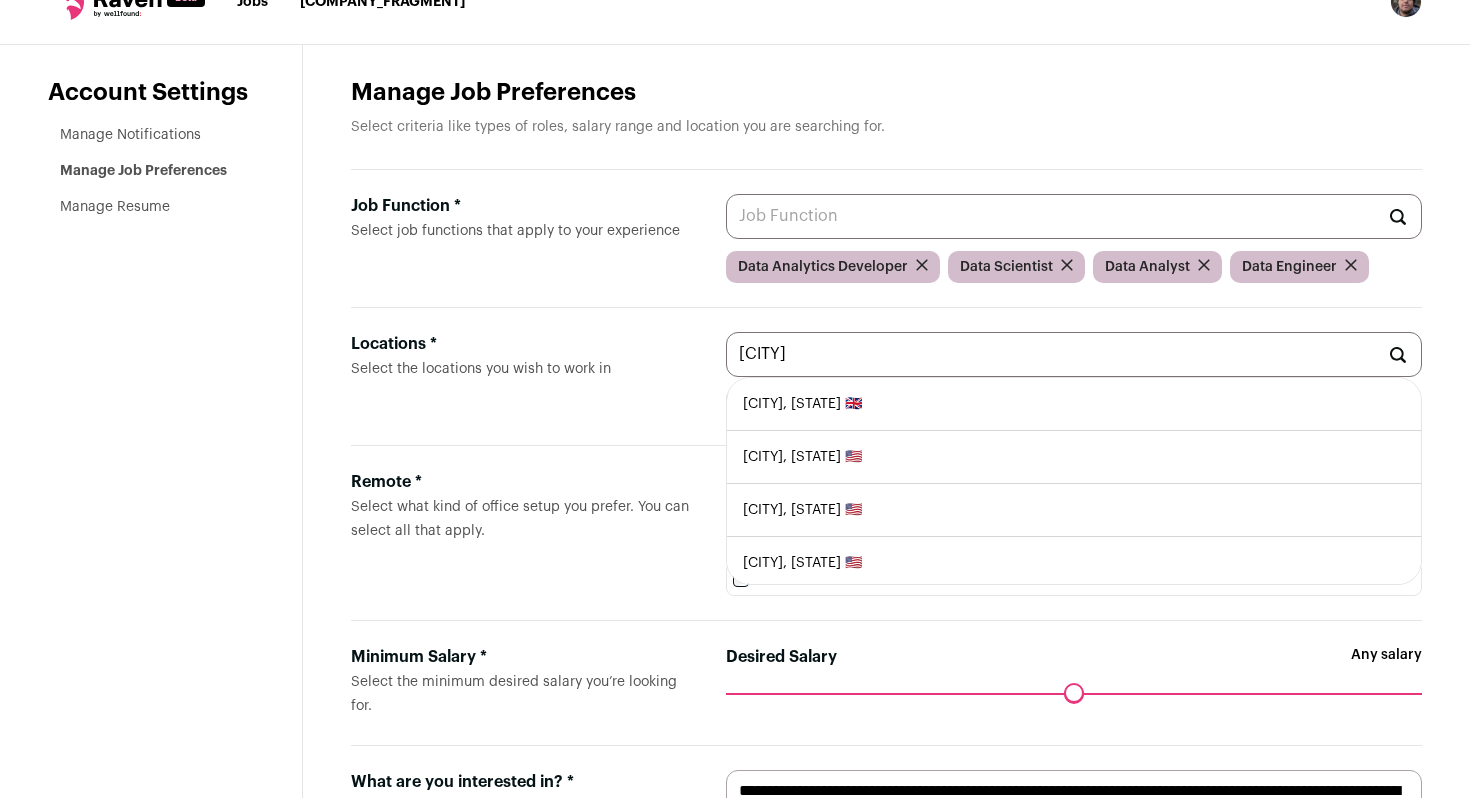 click on "[CITY], [STATE] 🇬🇧" at bounding box center (1074, 404) 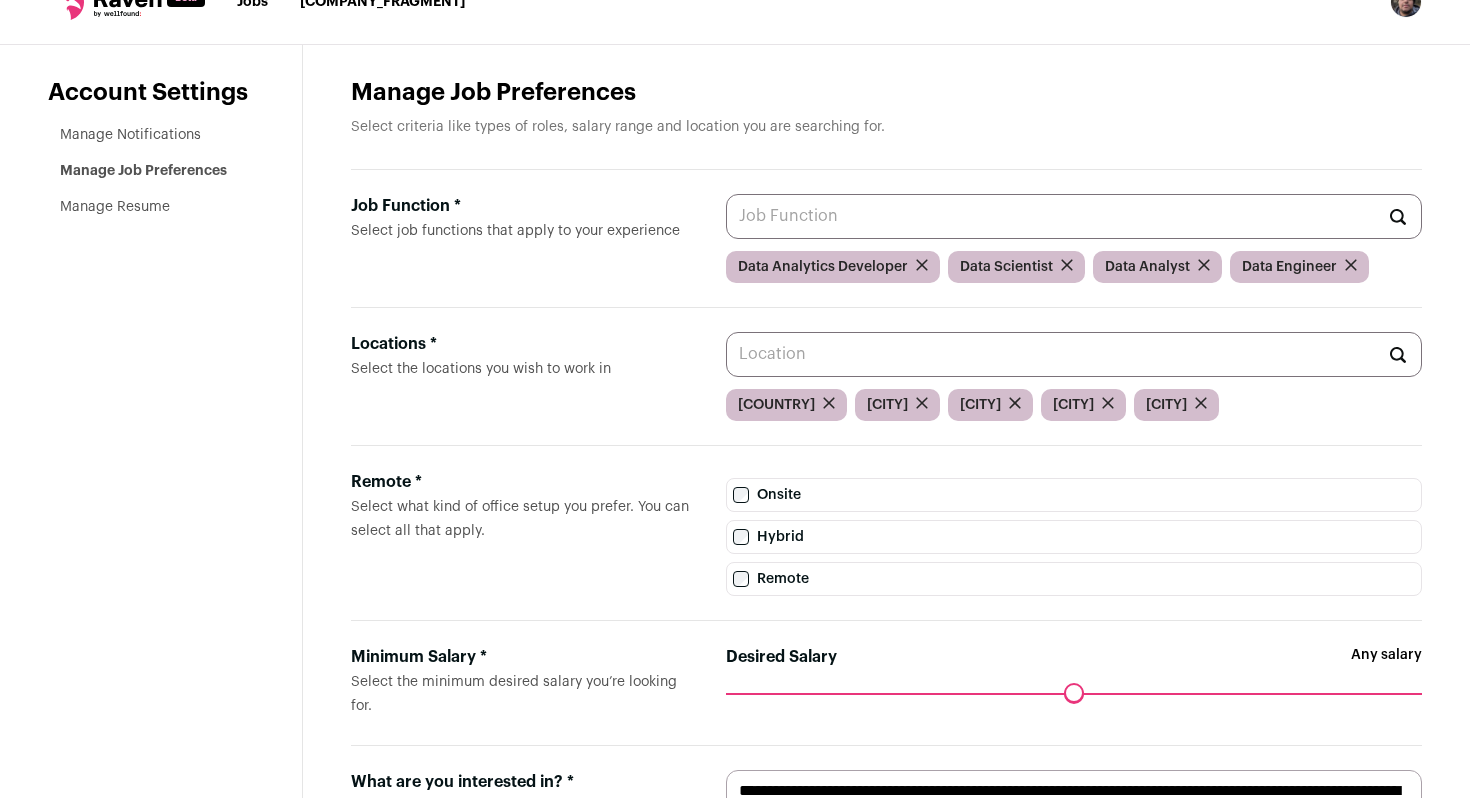 click on "Remote *
Select what kind of office setup you prefer. You can select all that apply.
Onsite
Hybrid
Remote" at bounding box center [886, 533] 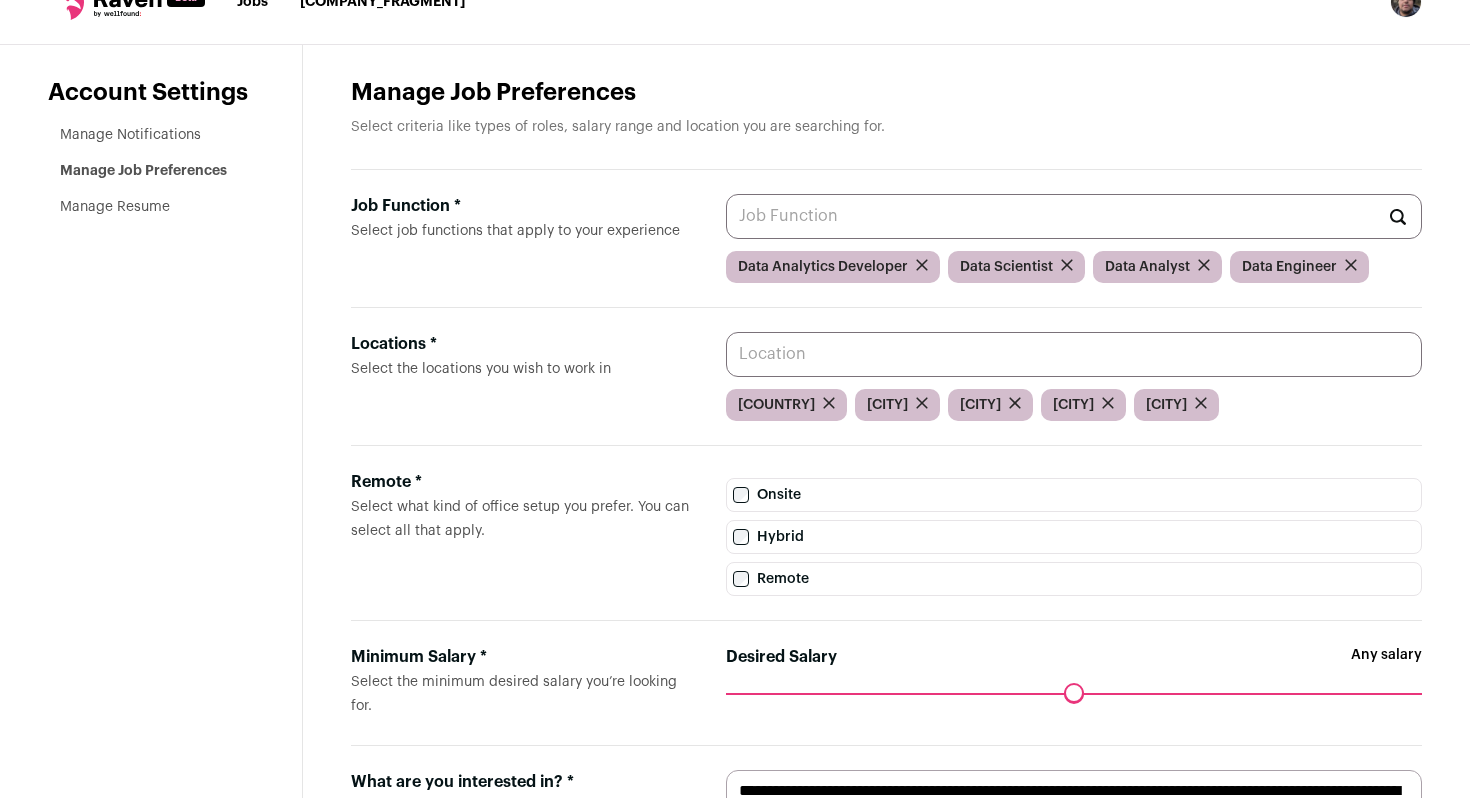 click on "Locations *
Select the locations you wish to work in" at bounding box center (1074, 354) 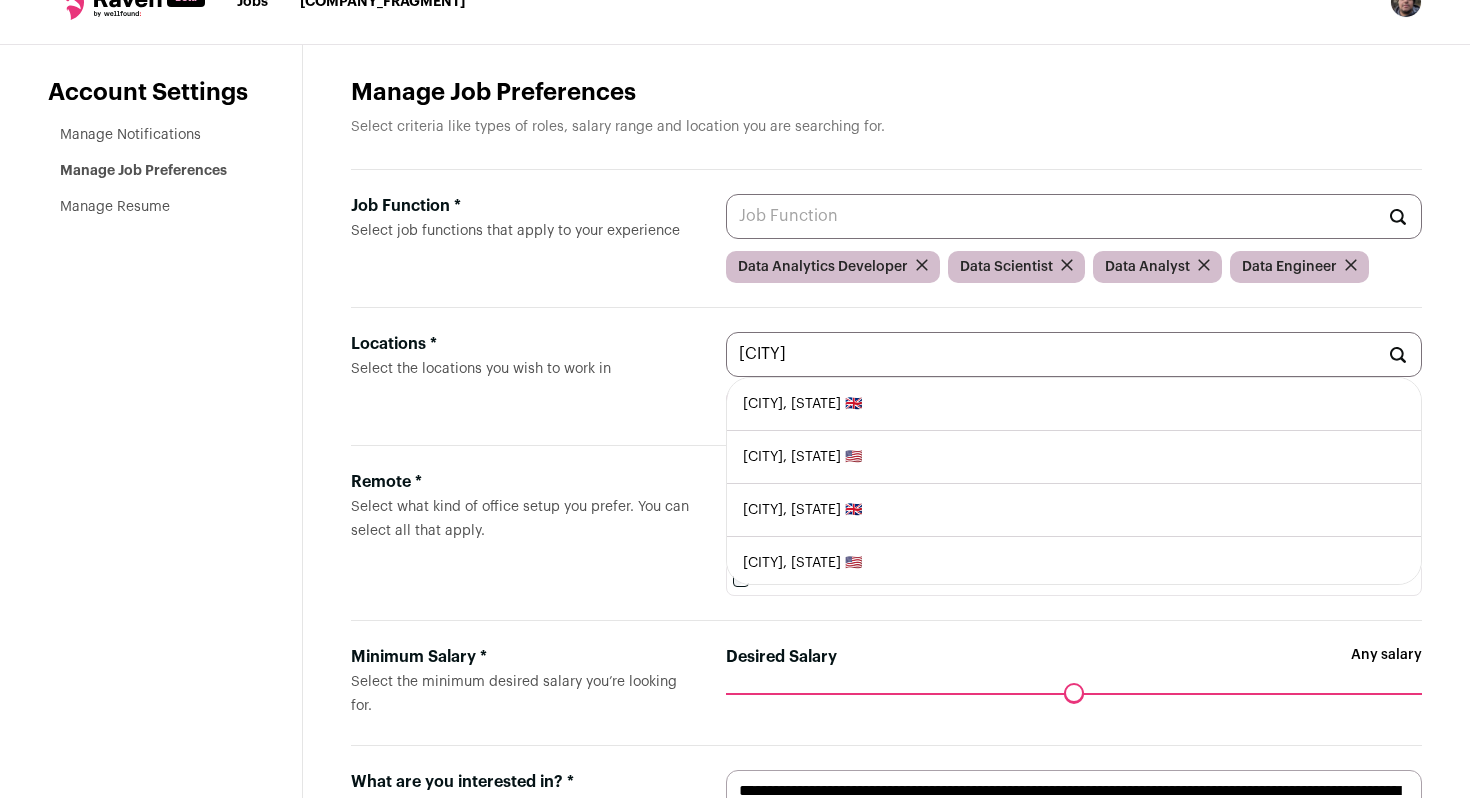 click on "[CITY], [STATE] 🇬🇧" at bounding box center (1074, 404) 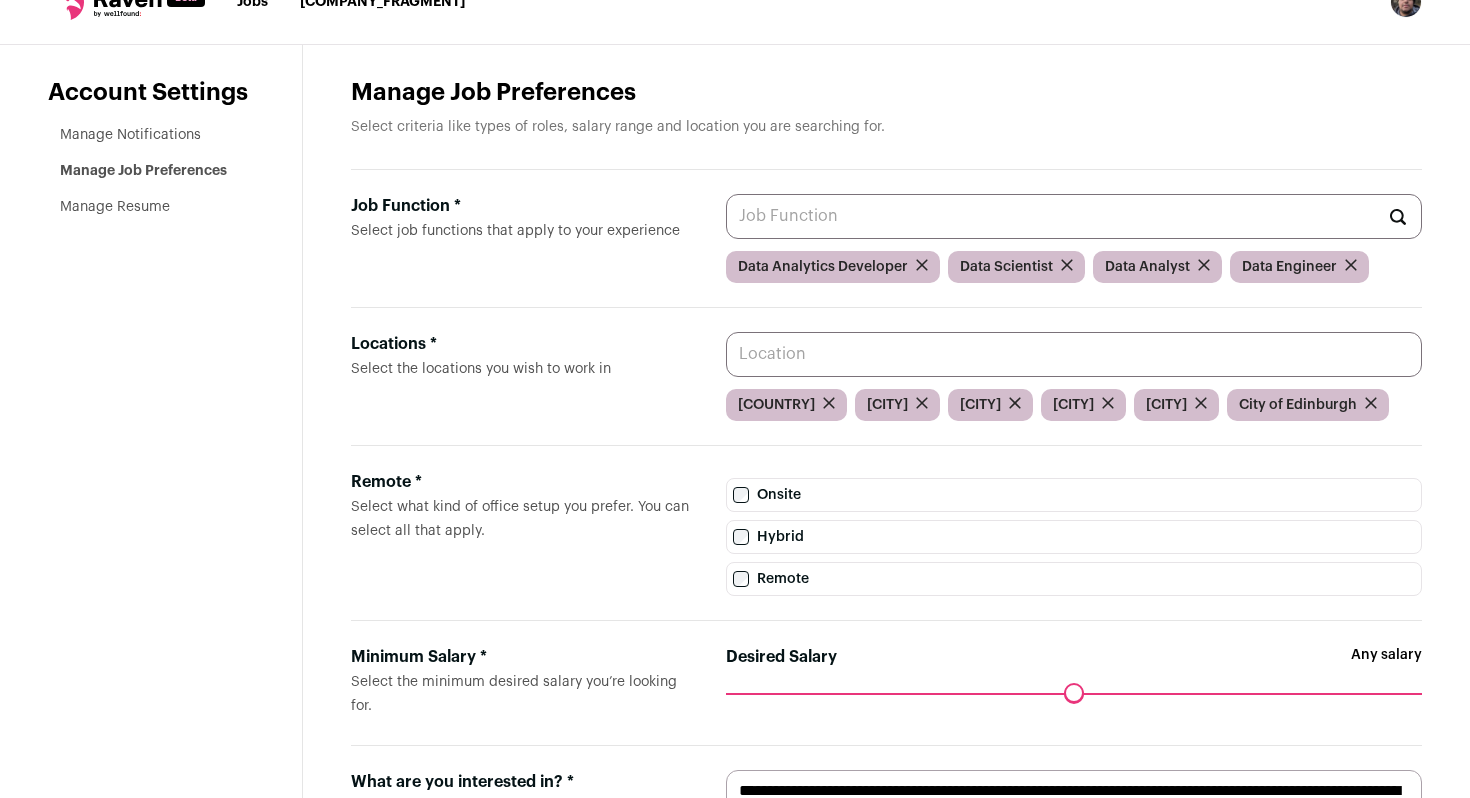 click on "Locations *
Select the locations you wish to work in" at bounding box center (1074, 354) 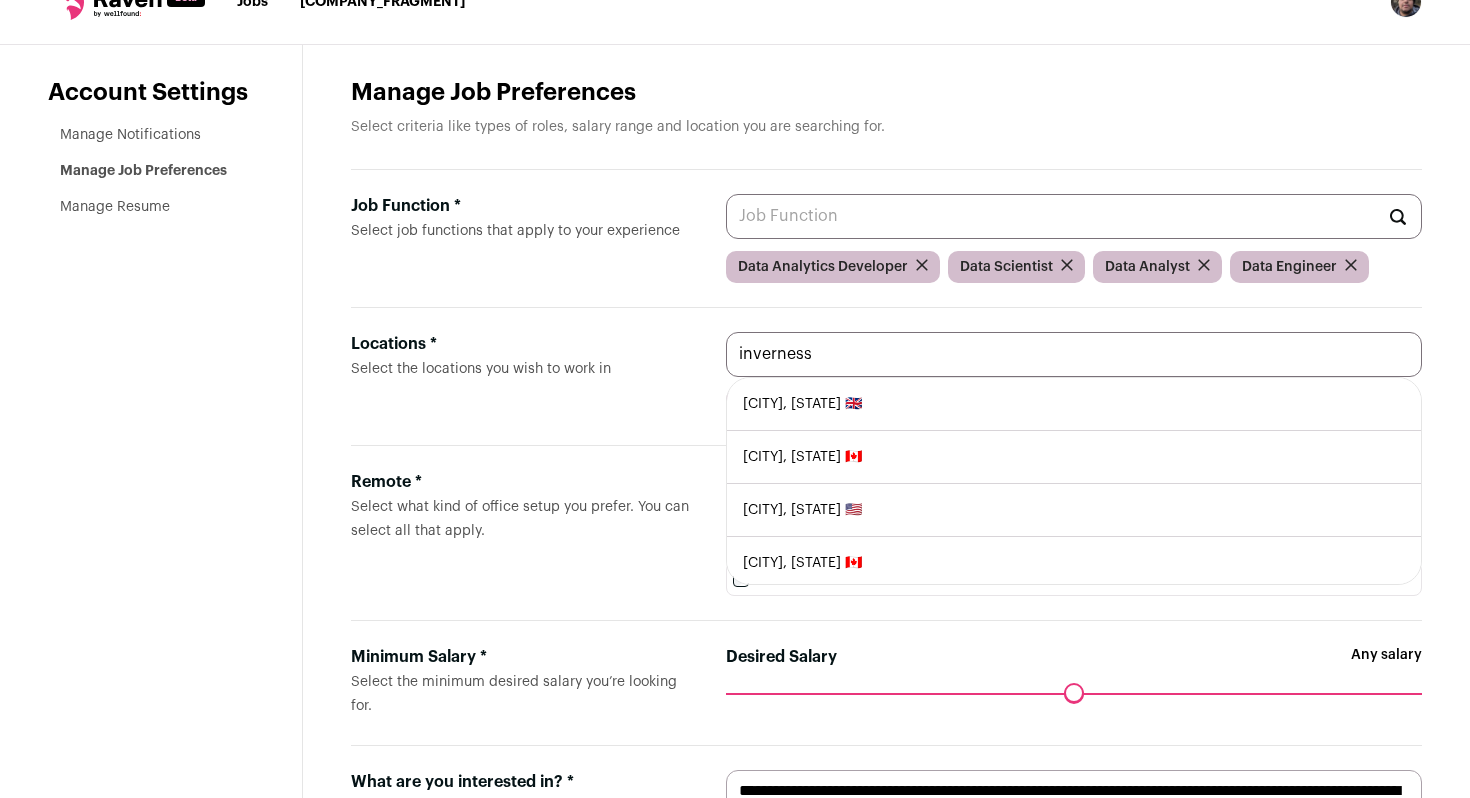 type on "inverness" 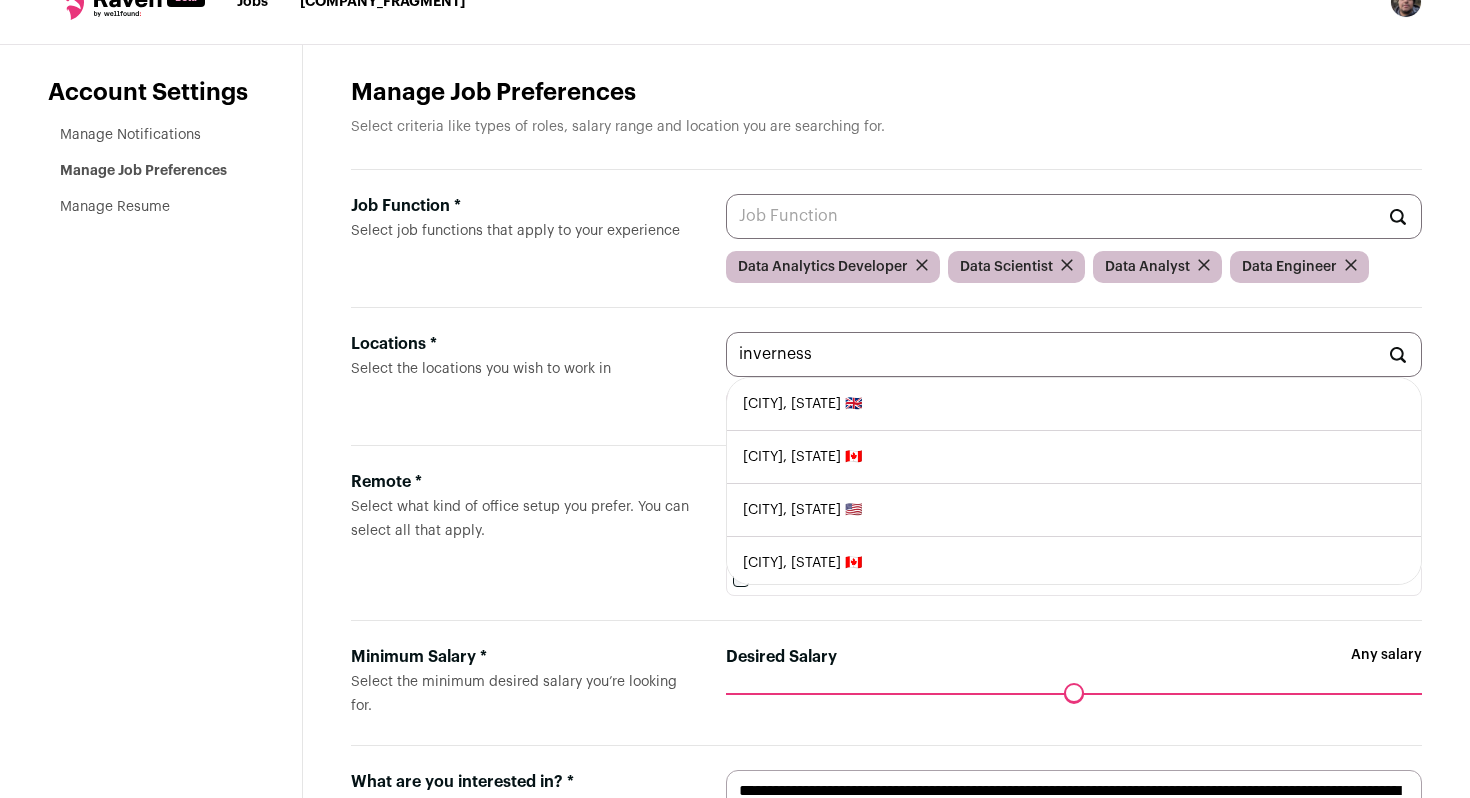 click on "[CITY], [STATE] 🇬🇧" at bounding box center (1074, 404) 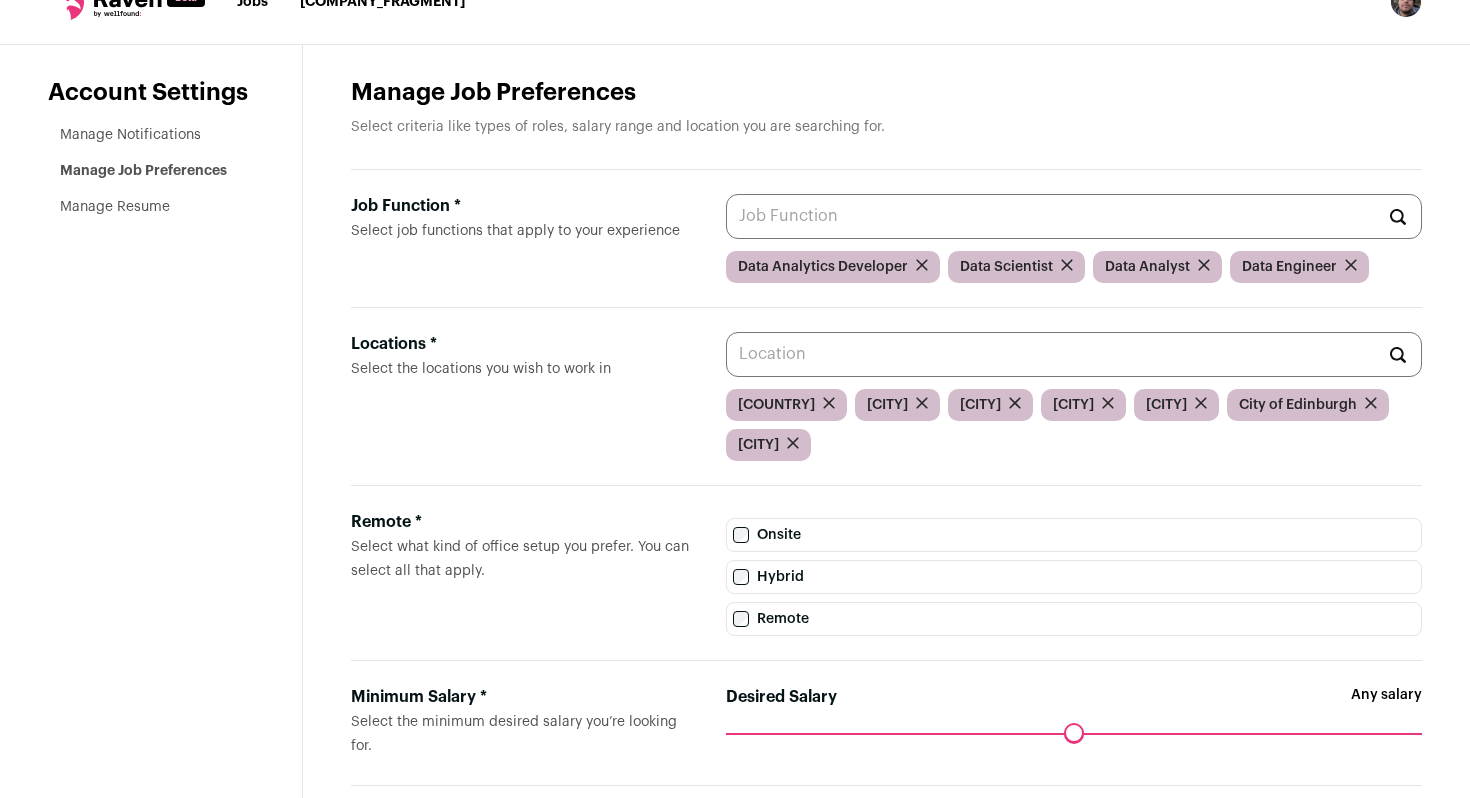 click on "Locations *
Select the locations you wish to work in" at bounding box center (522, 396) 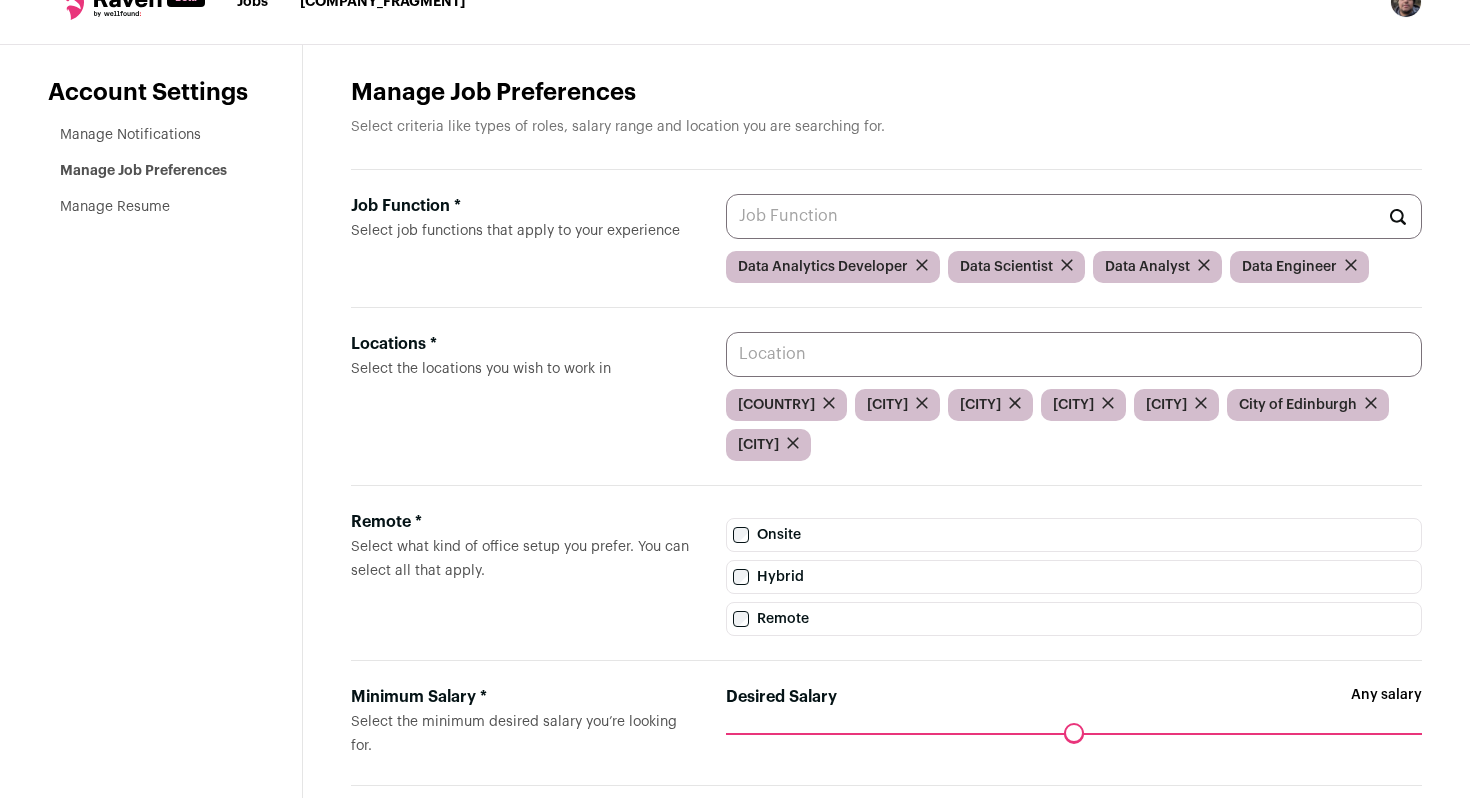 click on "Locations *
Select the locations you wish to work in" at bounding box center [1074, 354] 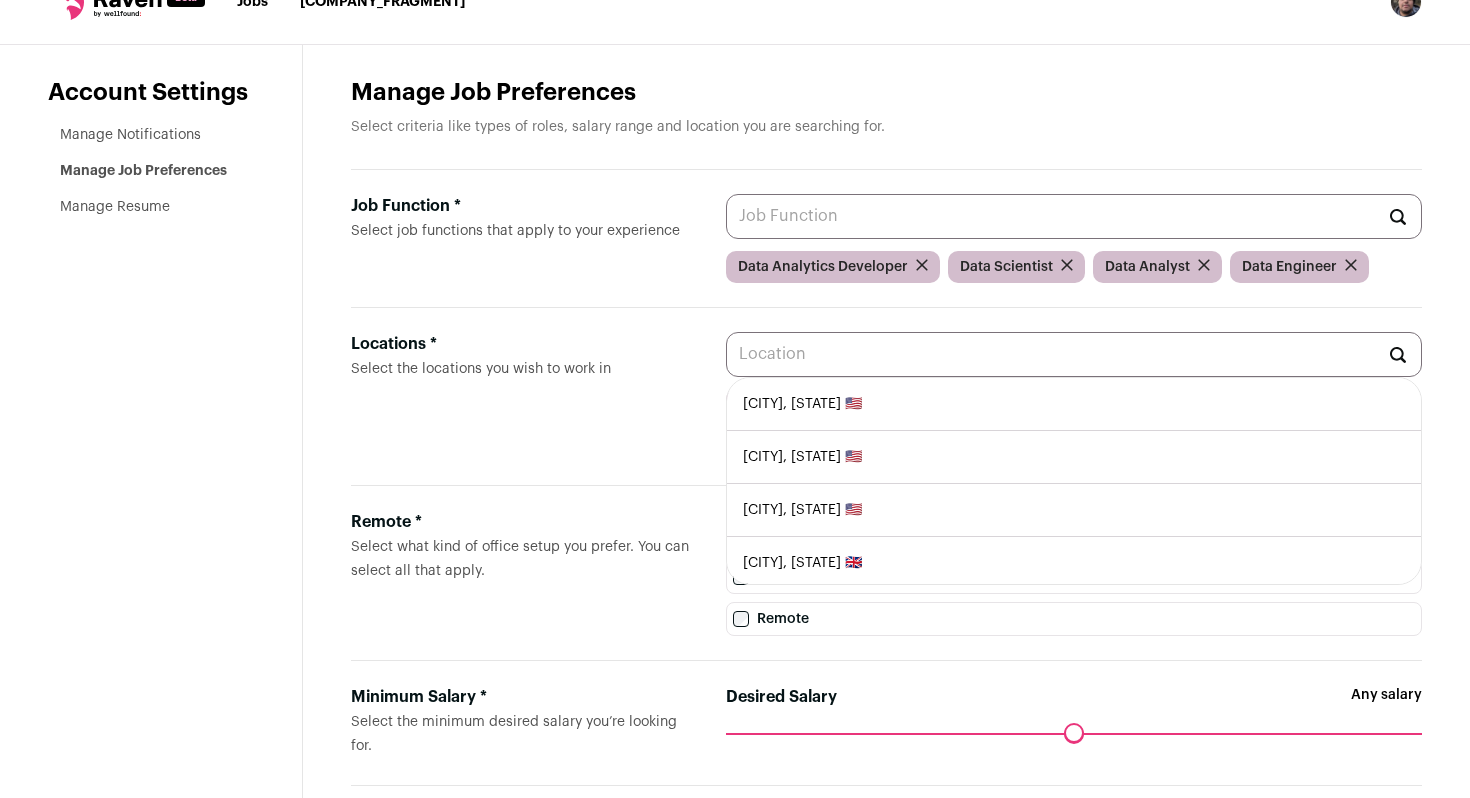 click on "Locations *
Select the locations you wish to work in
[CITY], [STATE] 🇺🇸
[CITY], [STATE] 🇺🇸
[CITY], [STATE] 🇺🇸
[CITY], [STATE] 🇬🇧
[CITY], [STATE] 🇬🇧
[CITY], [STATE] 🇨🇦
[CITY], [STATE] 🇬🇧
[CITY], [STATE] 🇺🇸
[CITY], [STATE] 🇺🇸
[CITY], [STATE] 🇺🇸
[CITY], [STATE] 🇺🇸
[CITY], [STATE] 🇨🇦
[CITY], [STATE] 🇺🇸
[CITY], [STATE] 🇺🇸
[CITY], [STATE] 🇬🇧
United Kingdom" at bounding box center (886, 397) 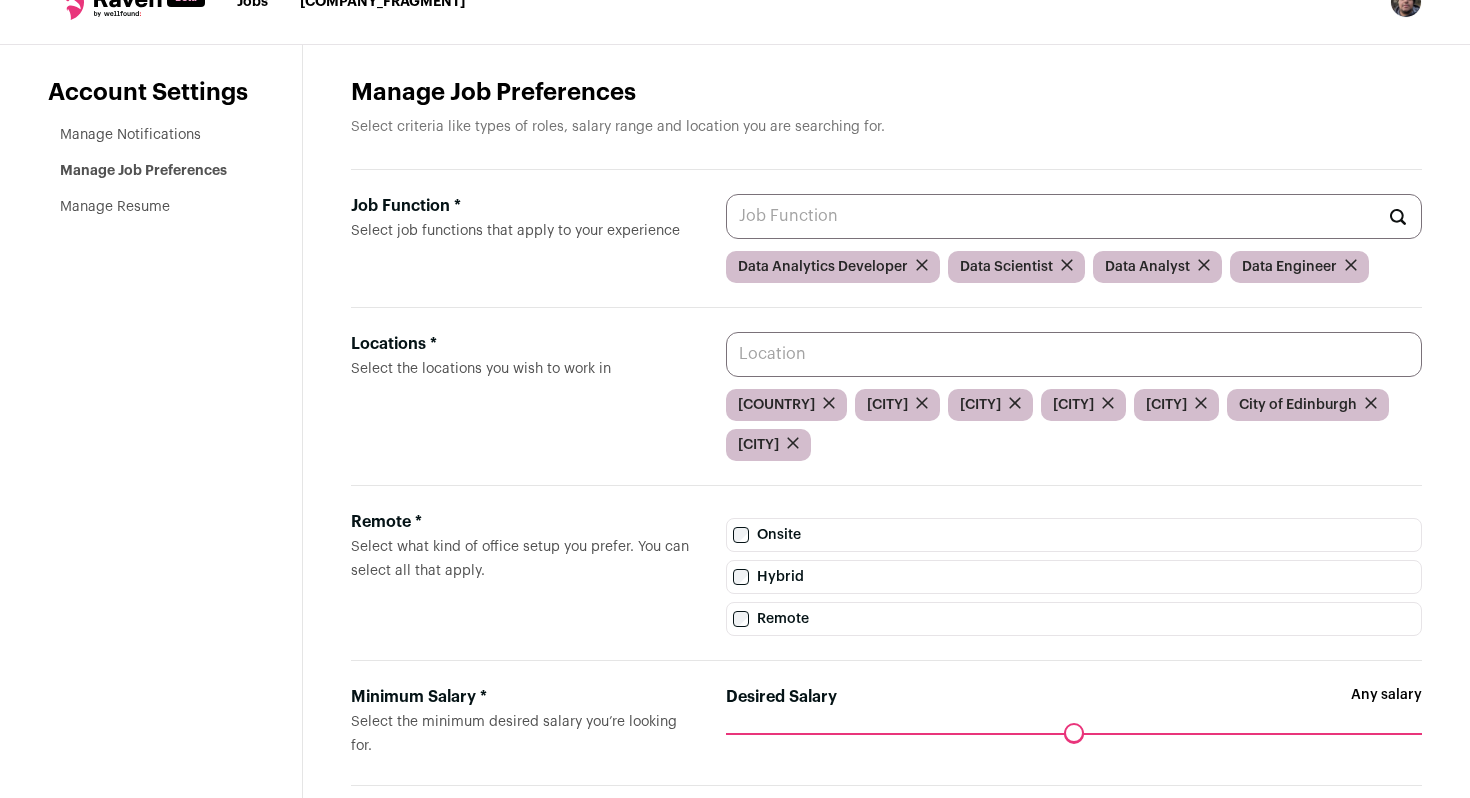 click on "Locations *
Select the locations you wish to work in" at bounding box center (1074, 354) 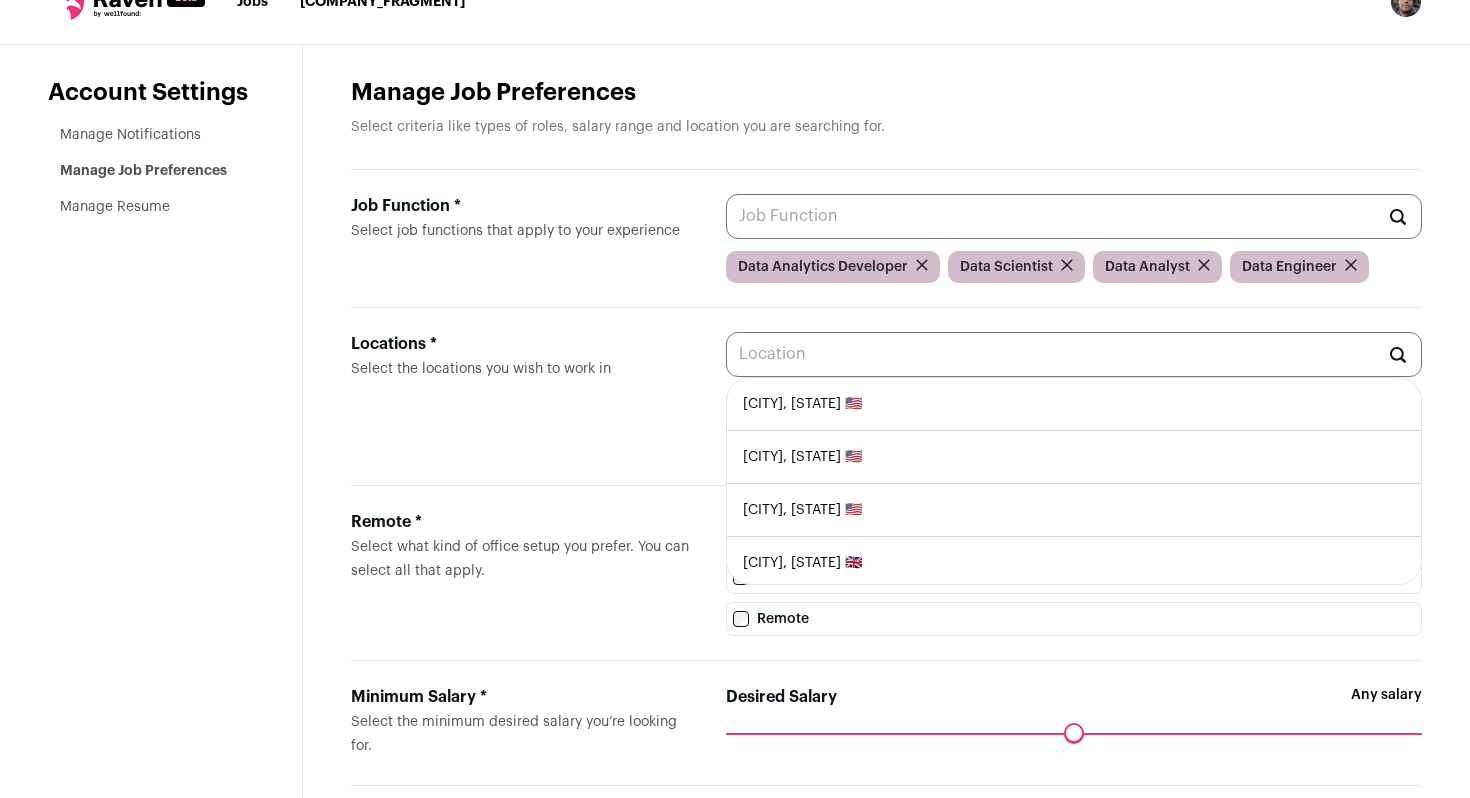 click on "Locations *
Select the locations you wish to work in" at bounding box center [522, 396] 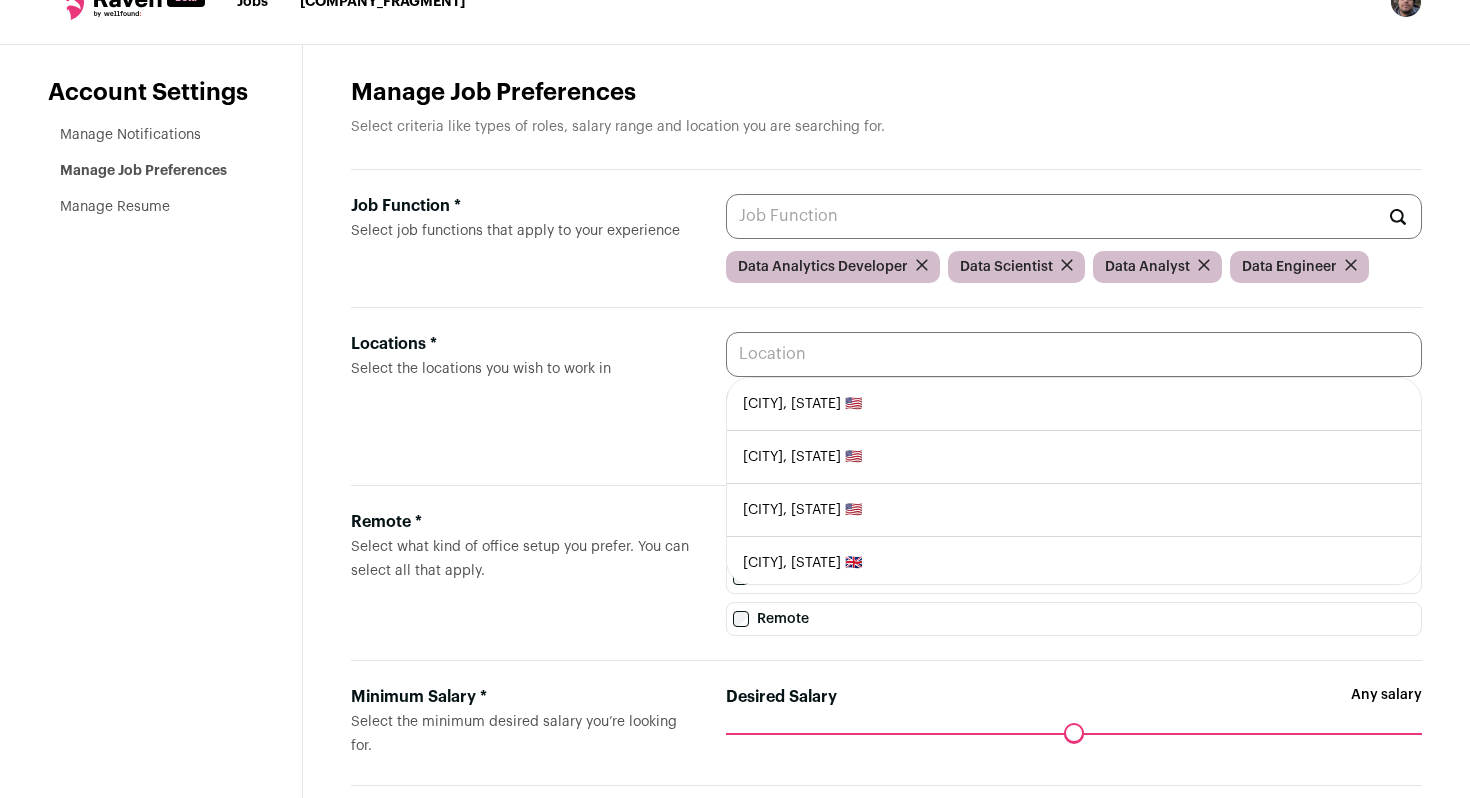click on "Locations *
Select the locations you wish to work in" at bounding box center (1074, 354) 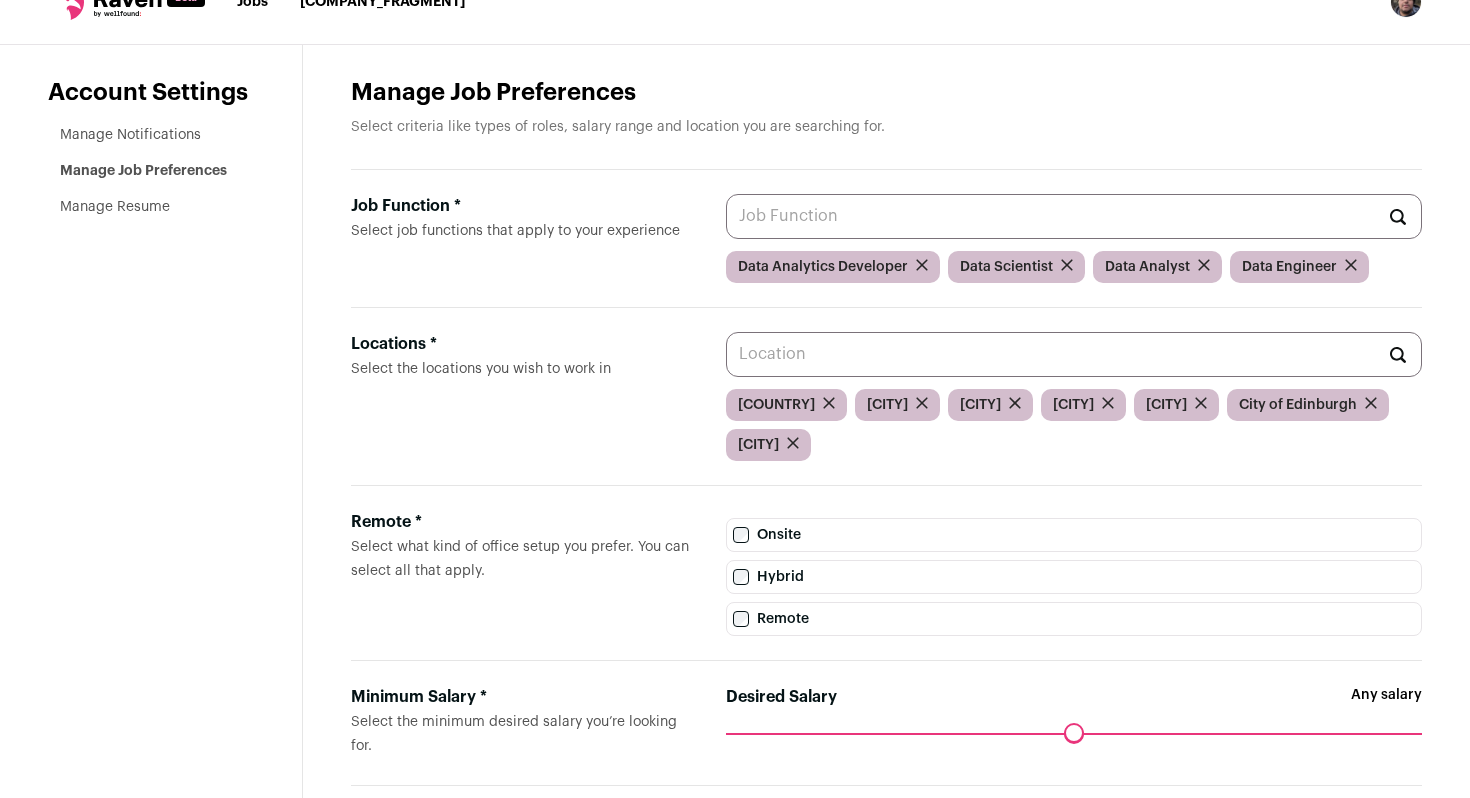 click on "Locations *
Select the locations you wish to work in" at bounding box center (522, 396) 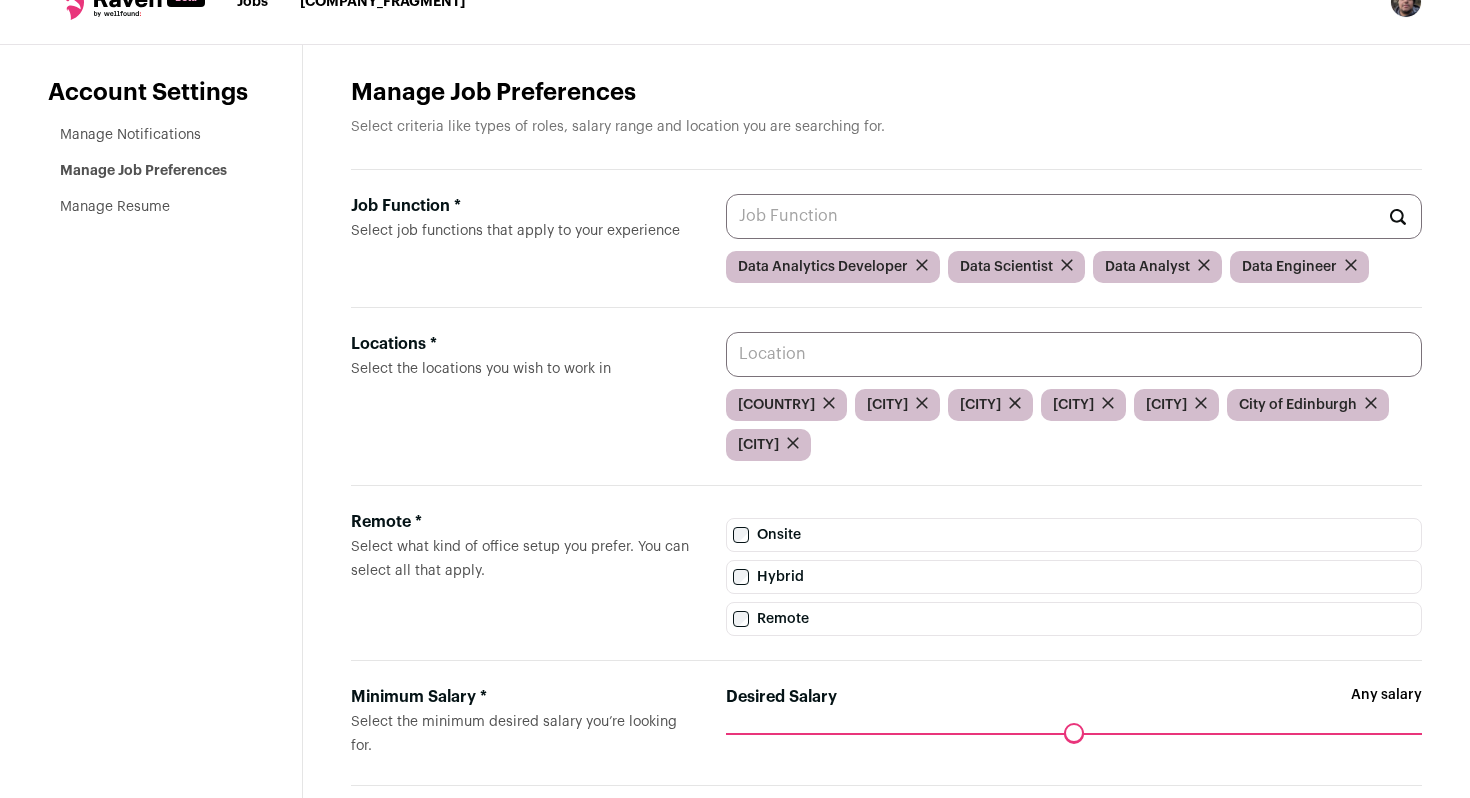 click on "Locations *
Select the locations you wish to work in" at bounding box center [1074, 354] 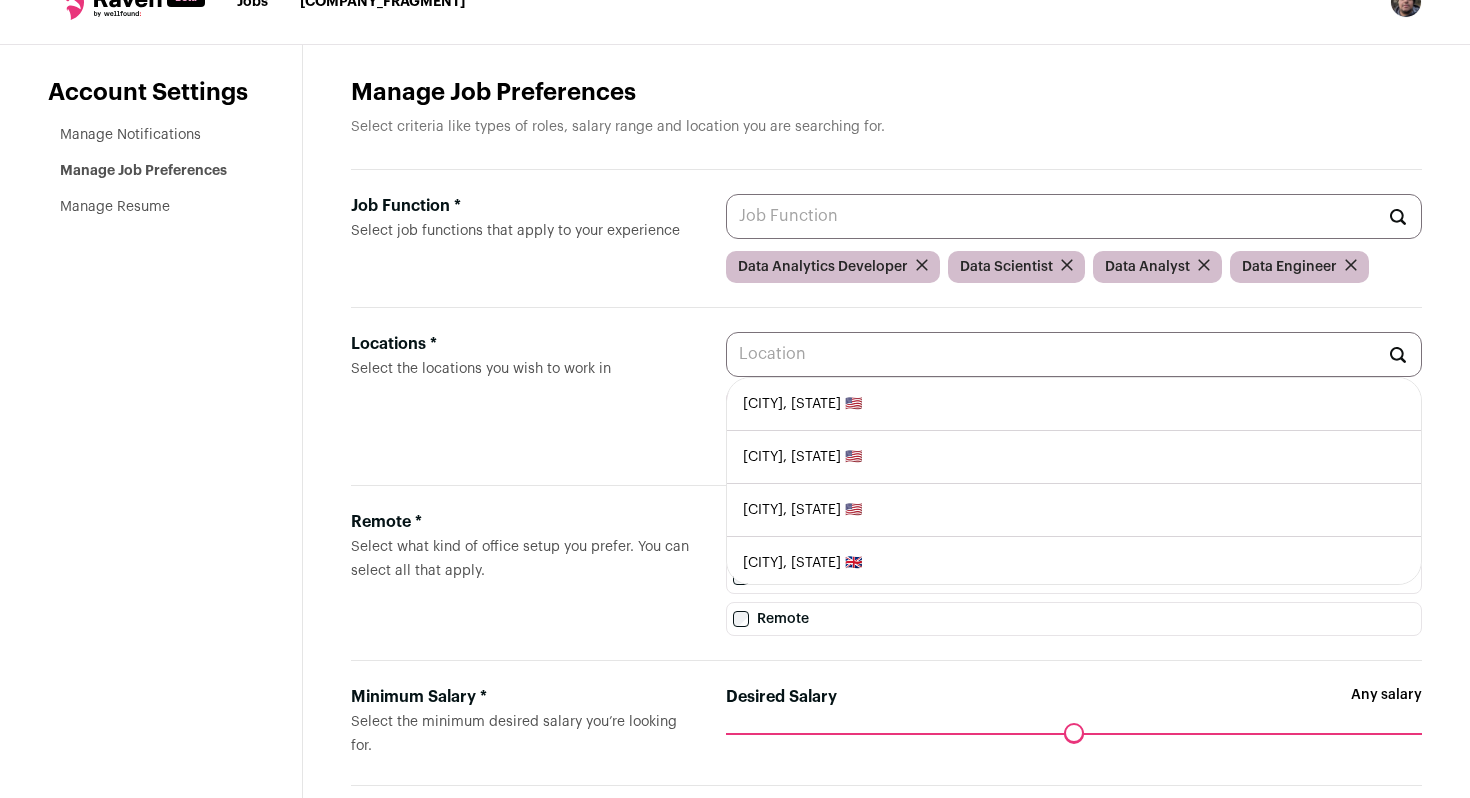click on "Locations *
Select the locations you wish to work in" at bounding box center [522, 396] 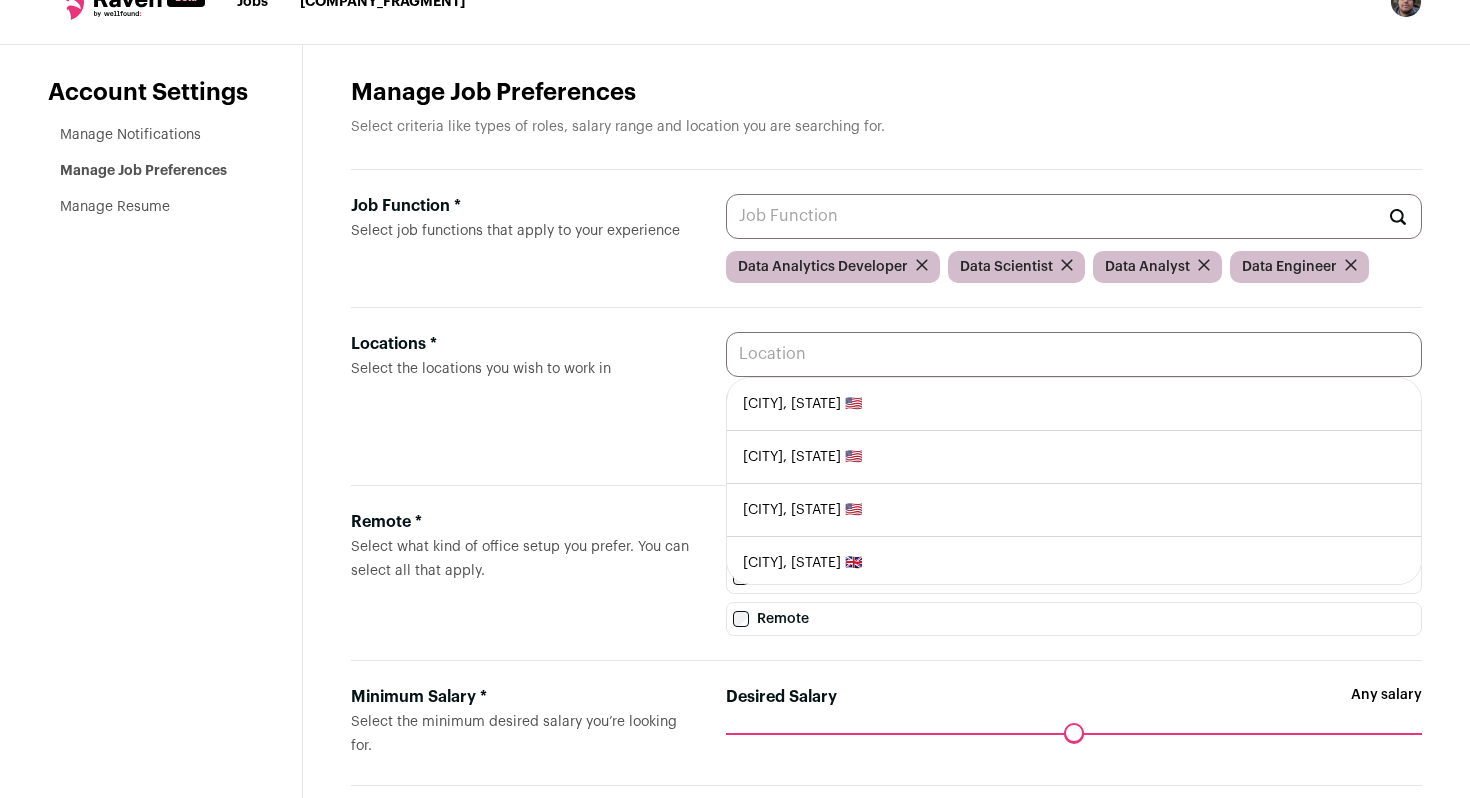 click on "Locations *
Select the locations you wish to work in" at bounding box center (1074, 354) 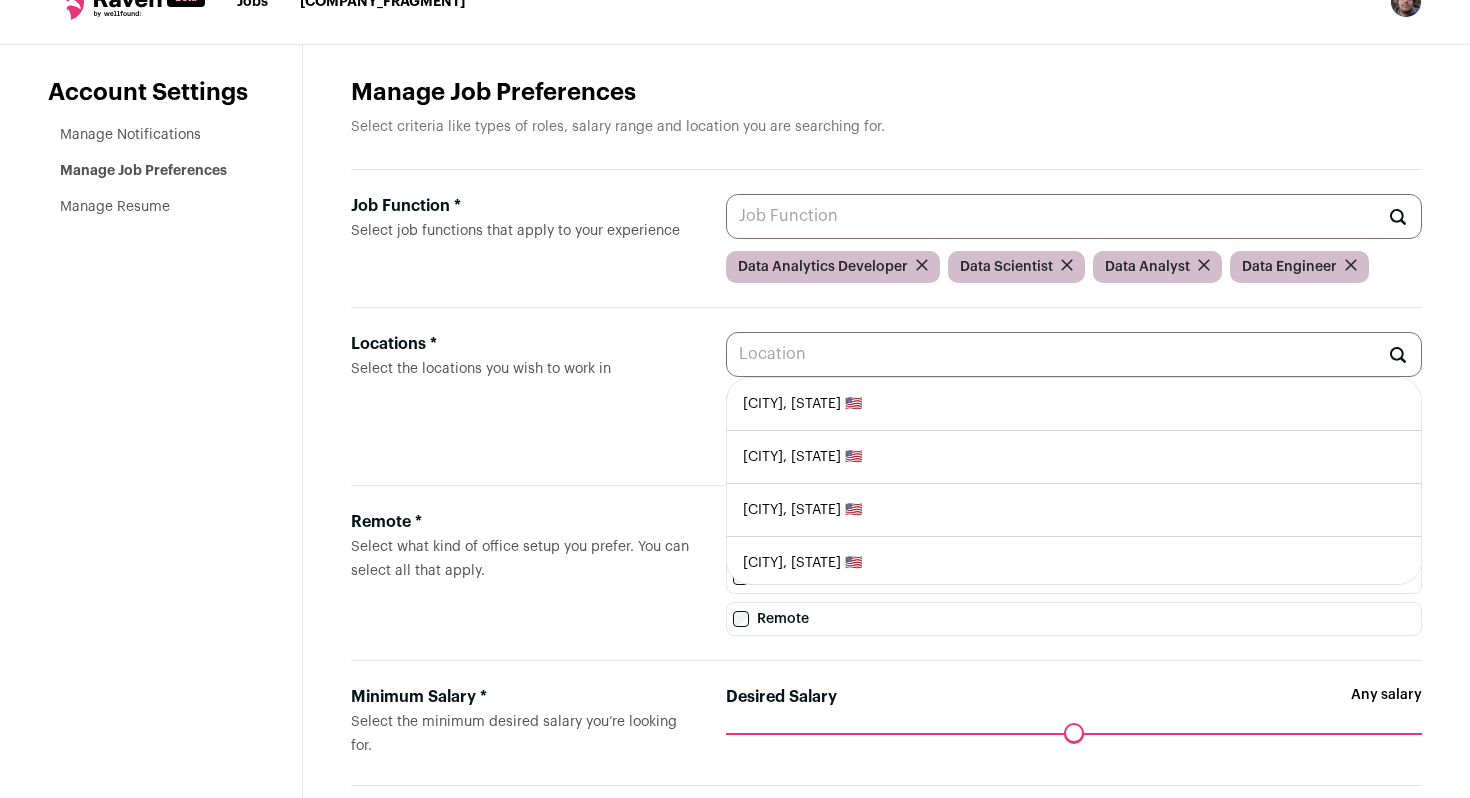 click on "Account Settings
Manage Notifications
Manage Job Preferences
Manage Resume" at bounding box center [151, 536] 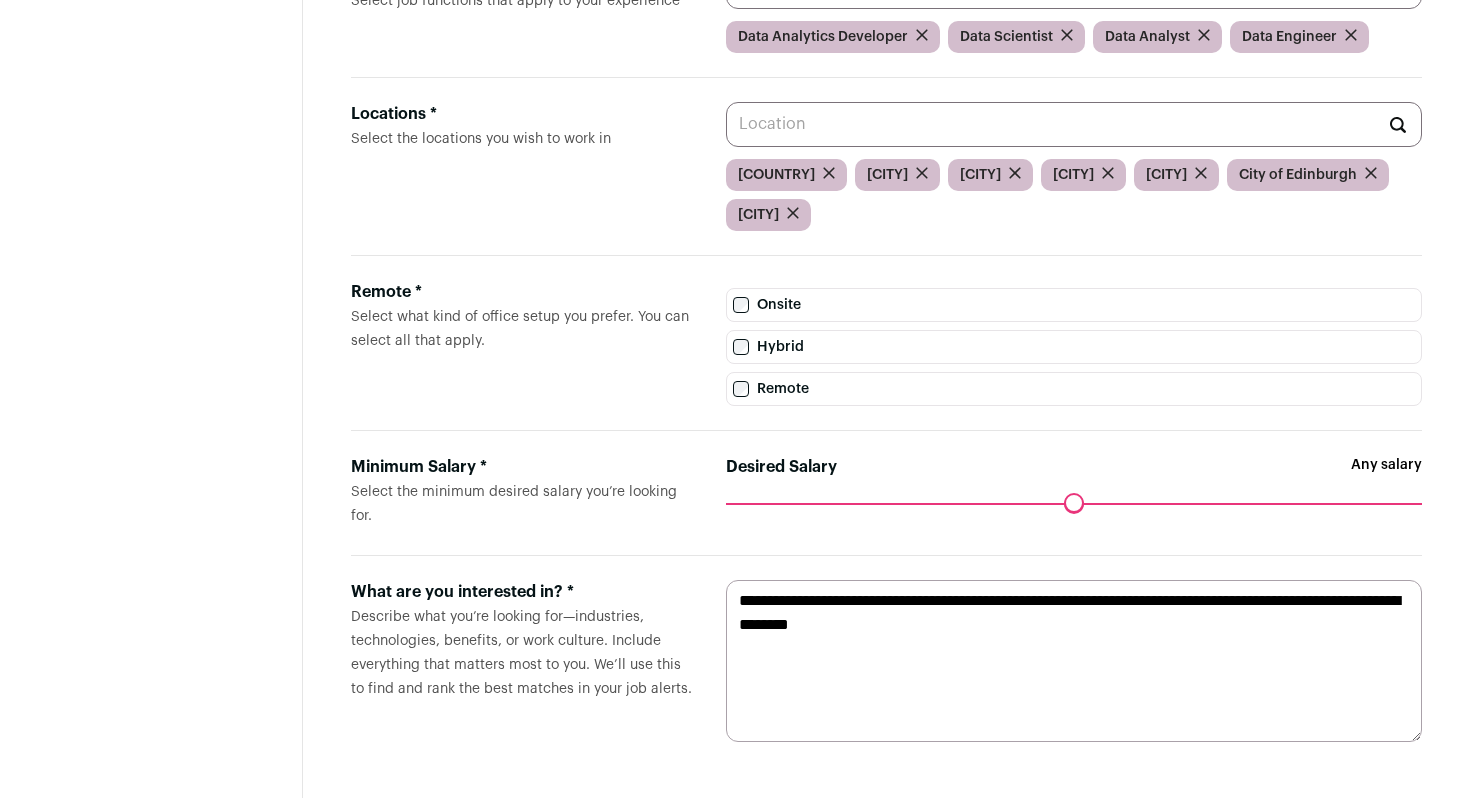 scroll, scrollTop: 0, scrollLeft: 0, axis: both 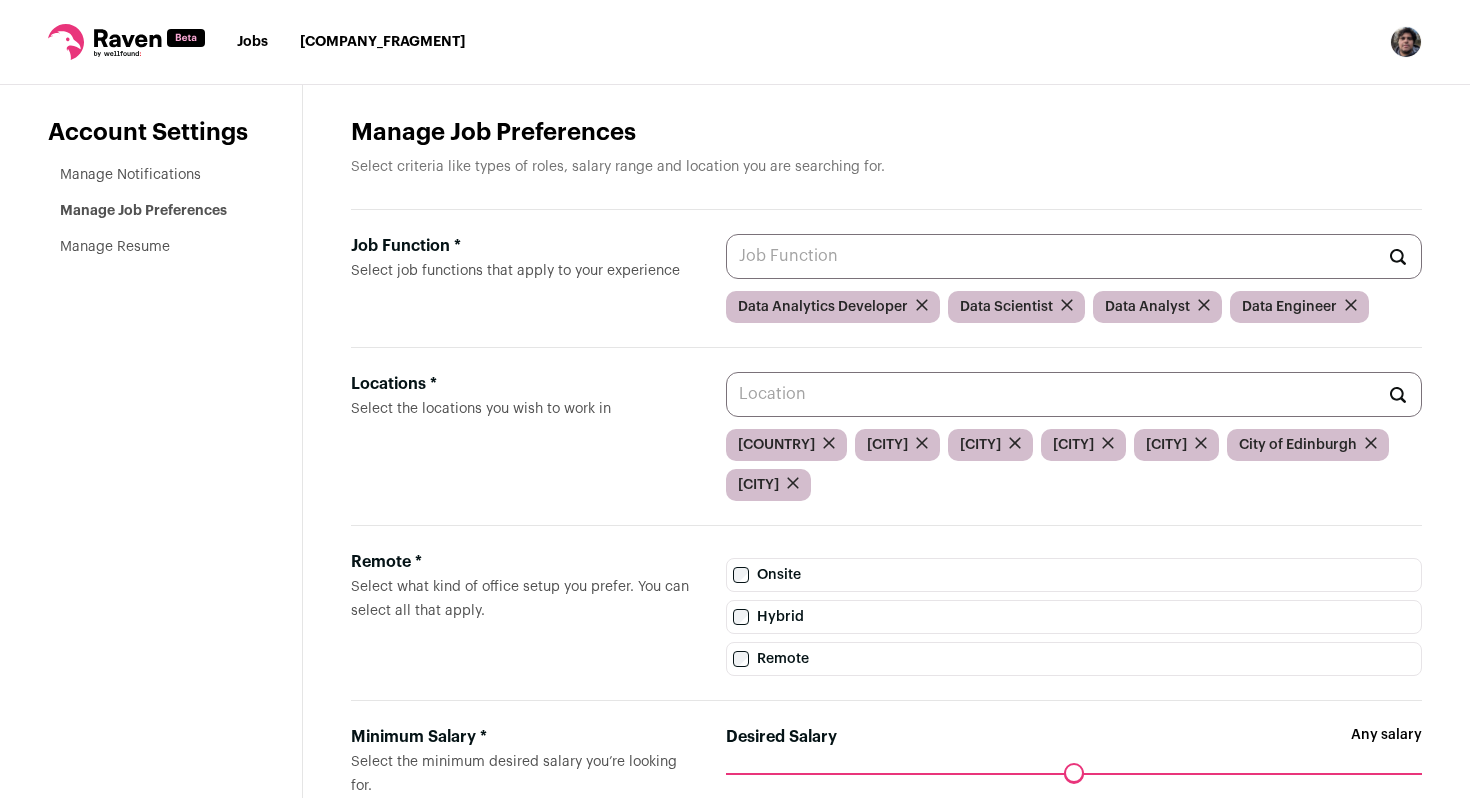 click at bounding box center [126, 42] 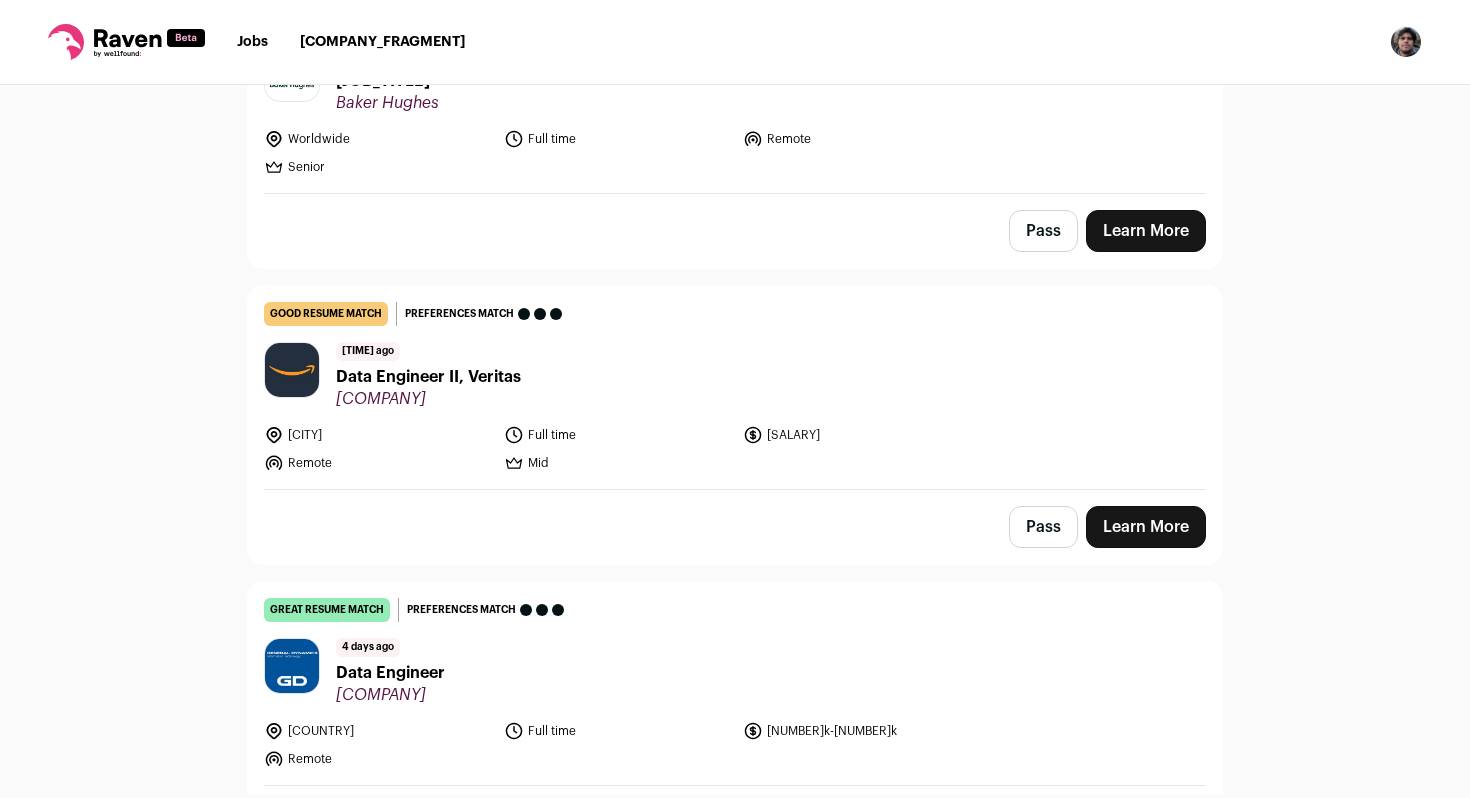 scroll, scrollTop: 0, scrollLeft: 0, axis: both 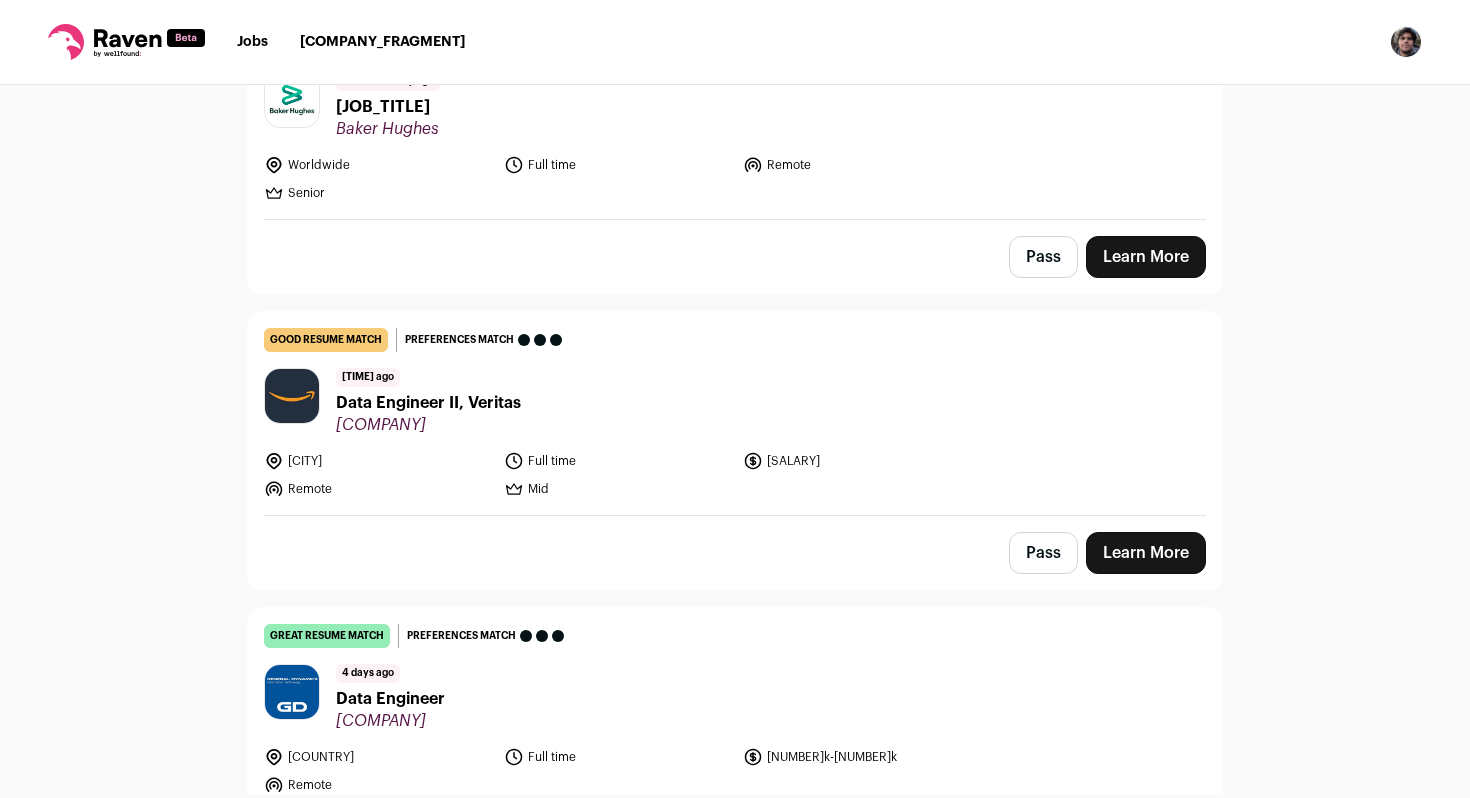 click on "Learn More" at bounding box center (1146, 553) 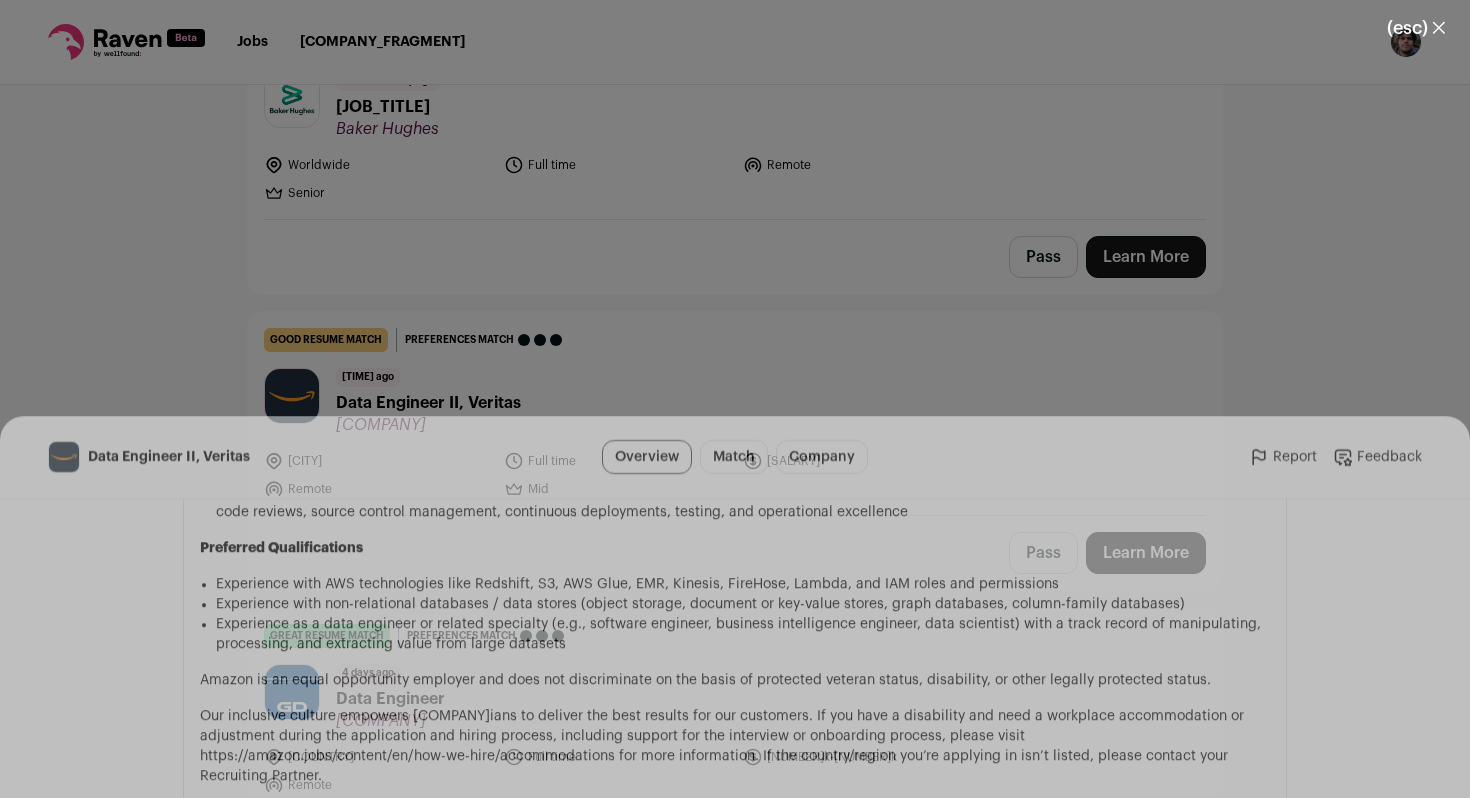 scroll, scrollTop: 2605, scrollLeft: 0, axis: vertical 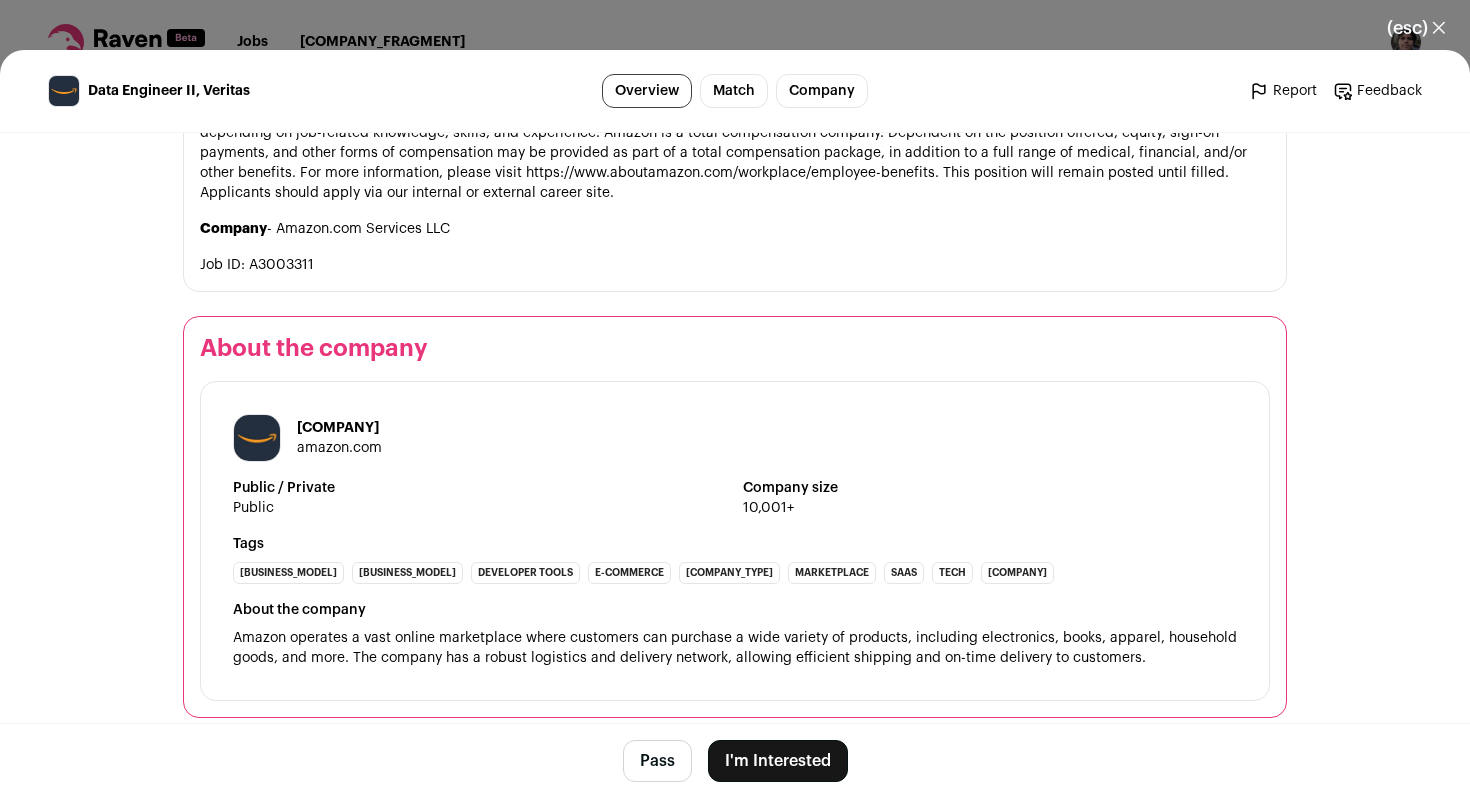 click on "I'm Interested" at bounding box center (778, 761) 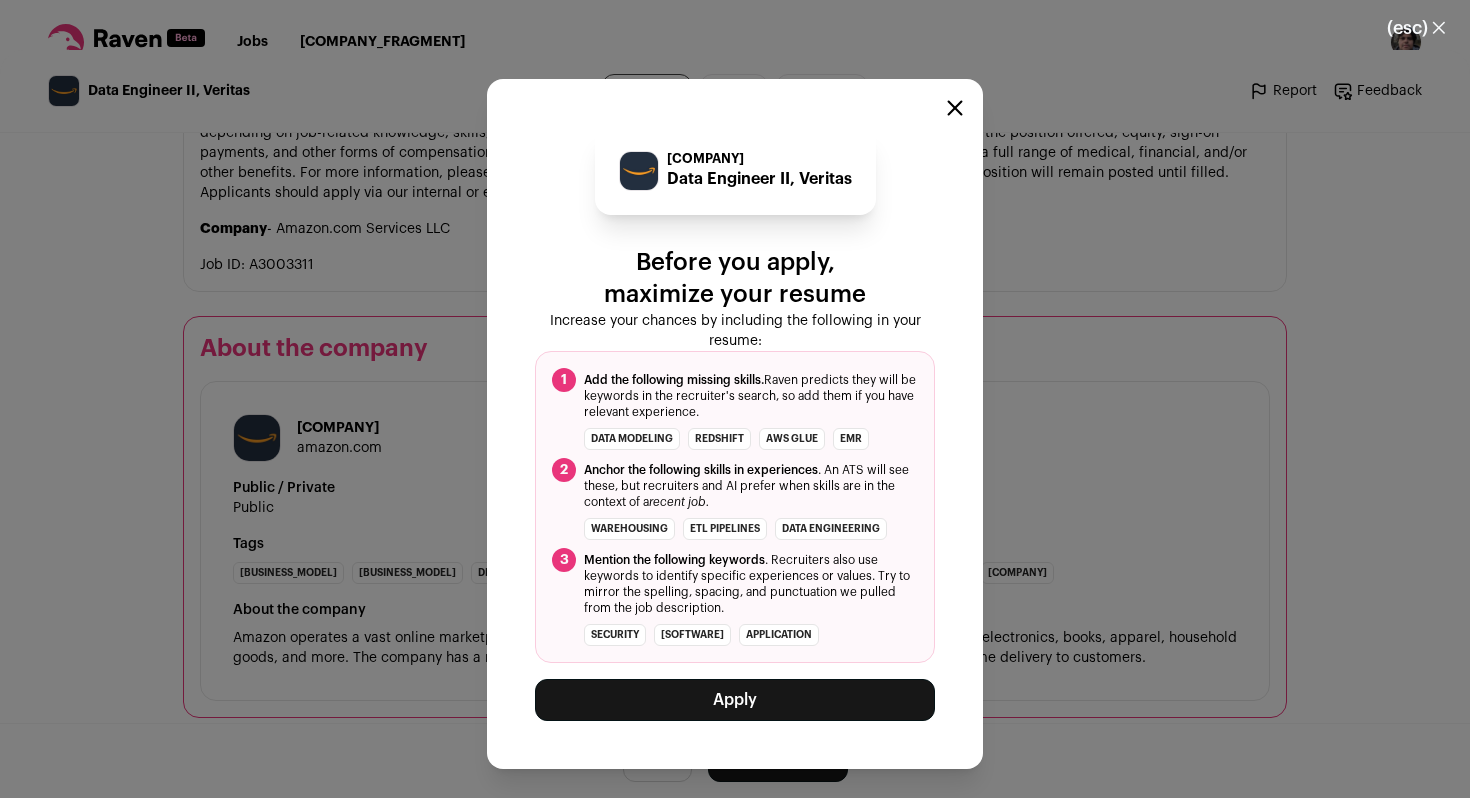 click on "Apply" at bounding box center (735, 700) 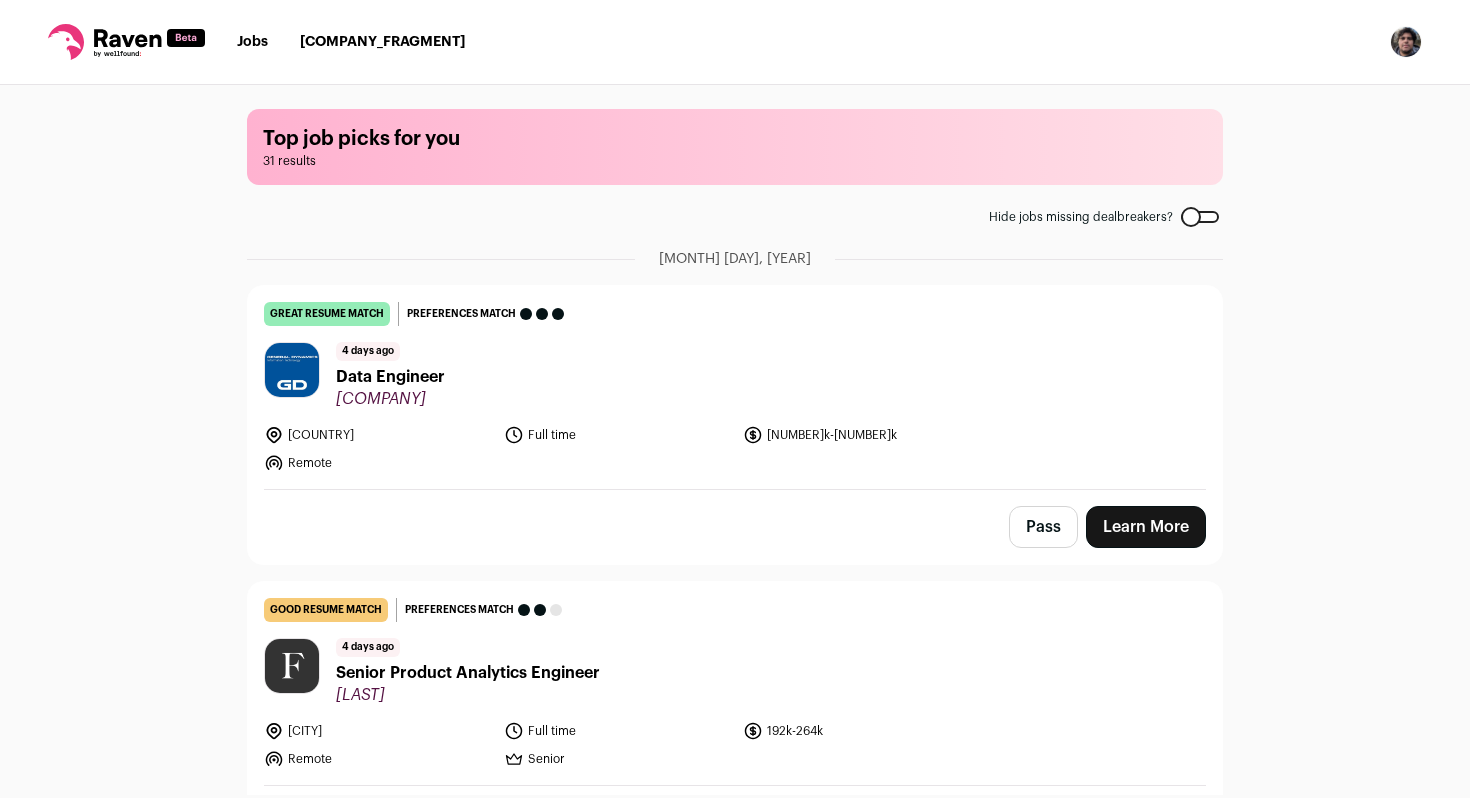 scroll, scrollTop: 86, scrollLeft: 0, axis: vertical 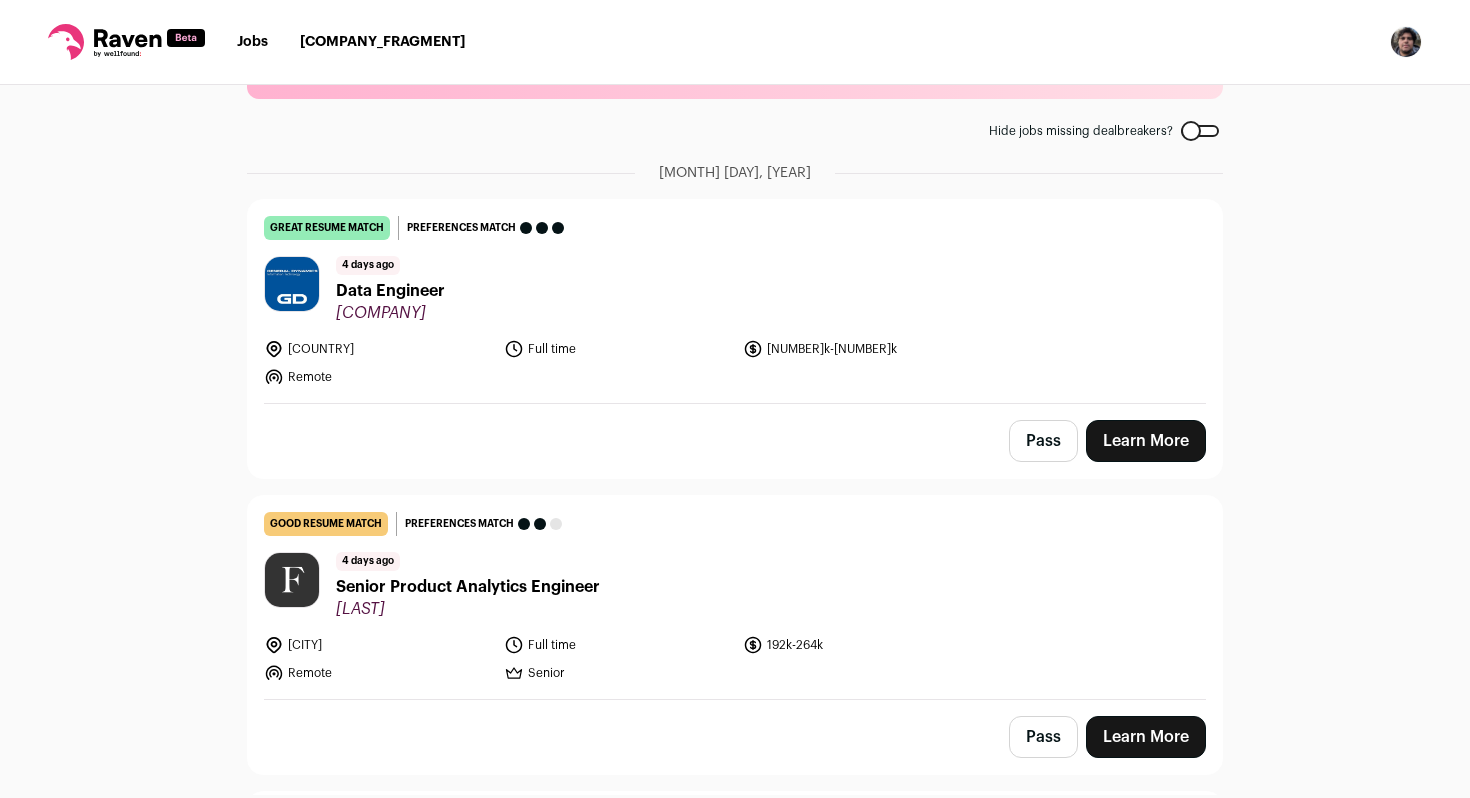 click on "Pass
Learn More" at bounding box center (735, 441) 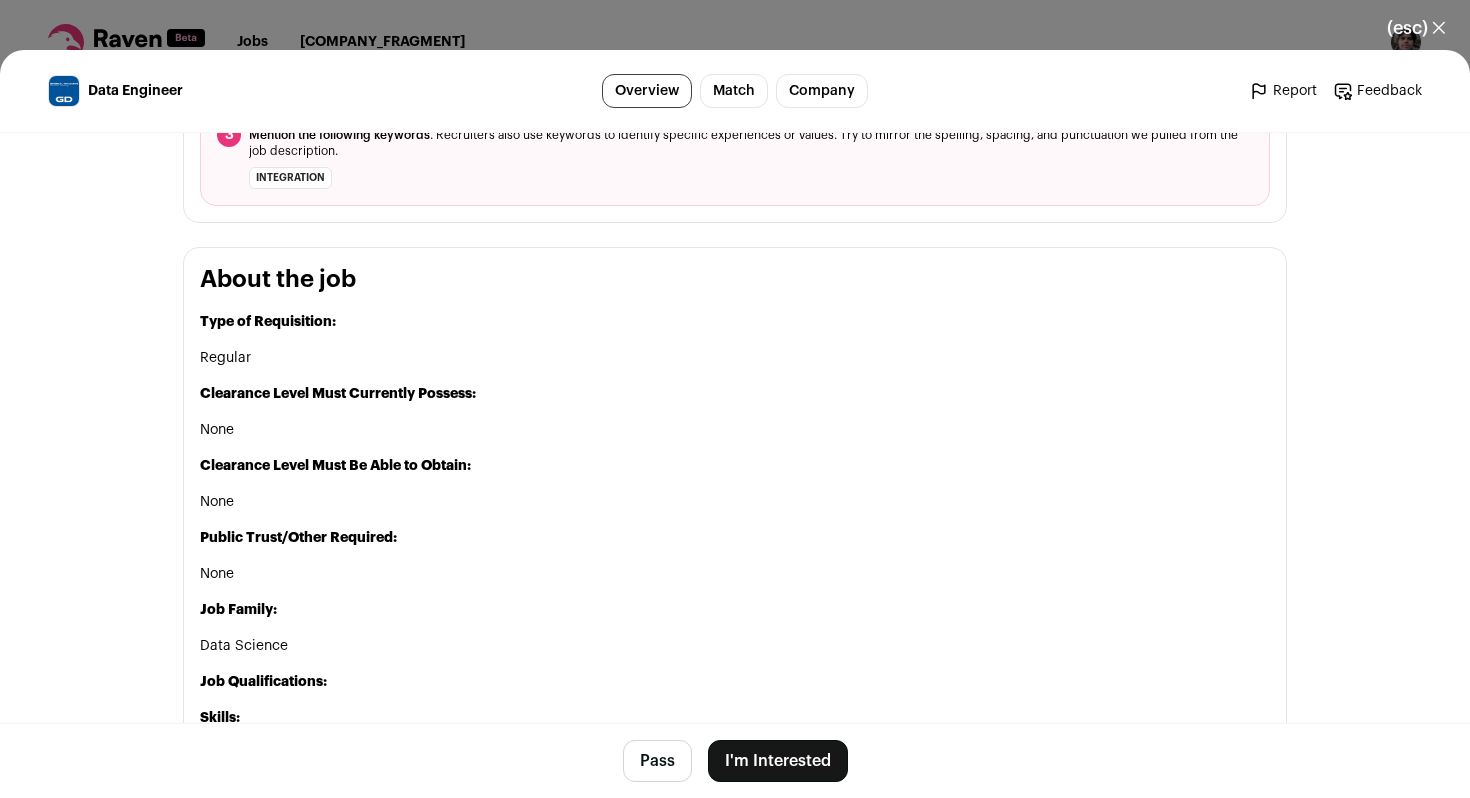 scroll, scrollTop: 910, scrollLeft: 0, axis: vertical 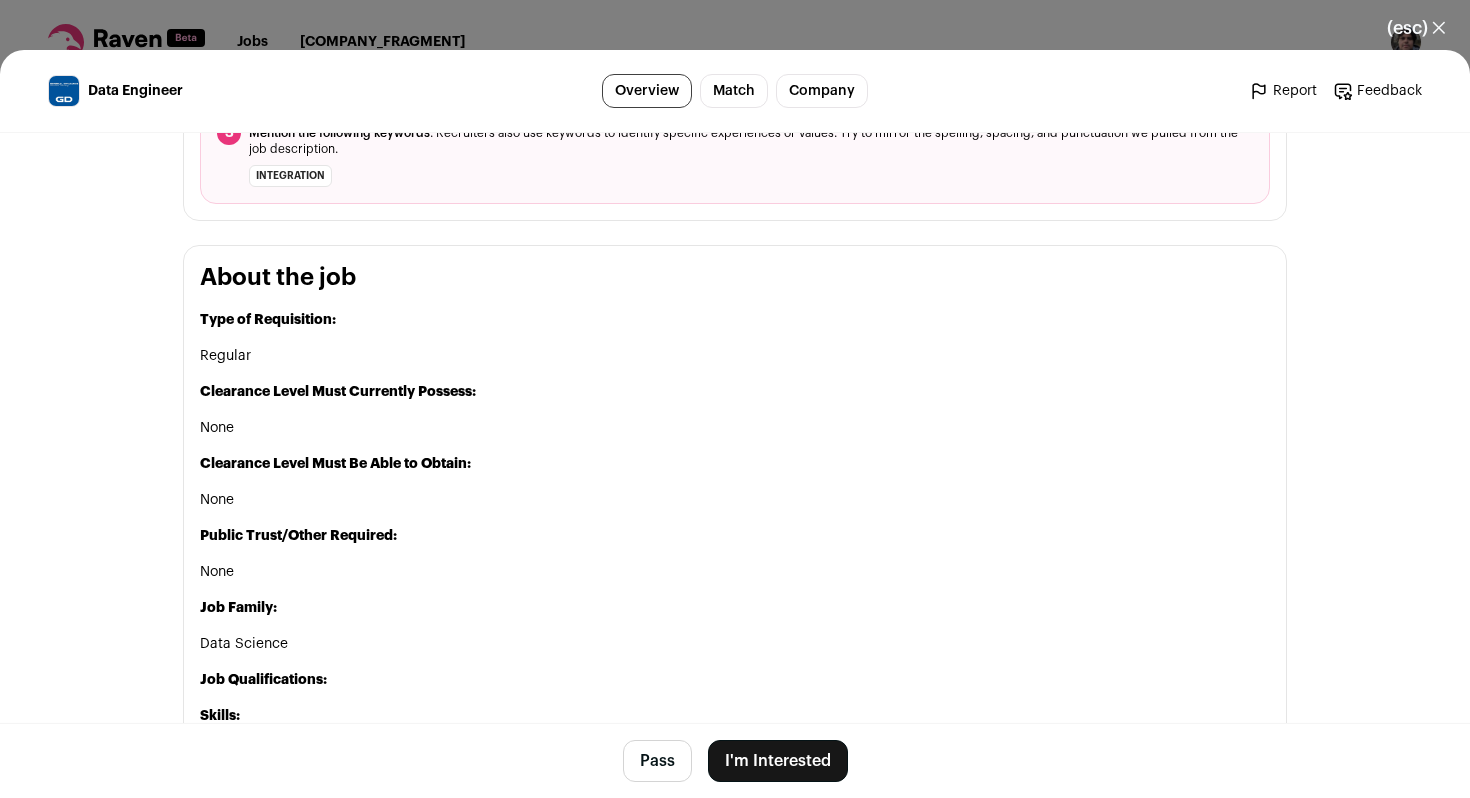 click on "I'm Interested" at bounding box center [778, 761] 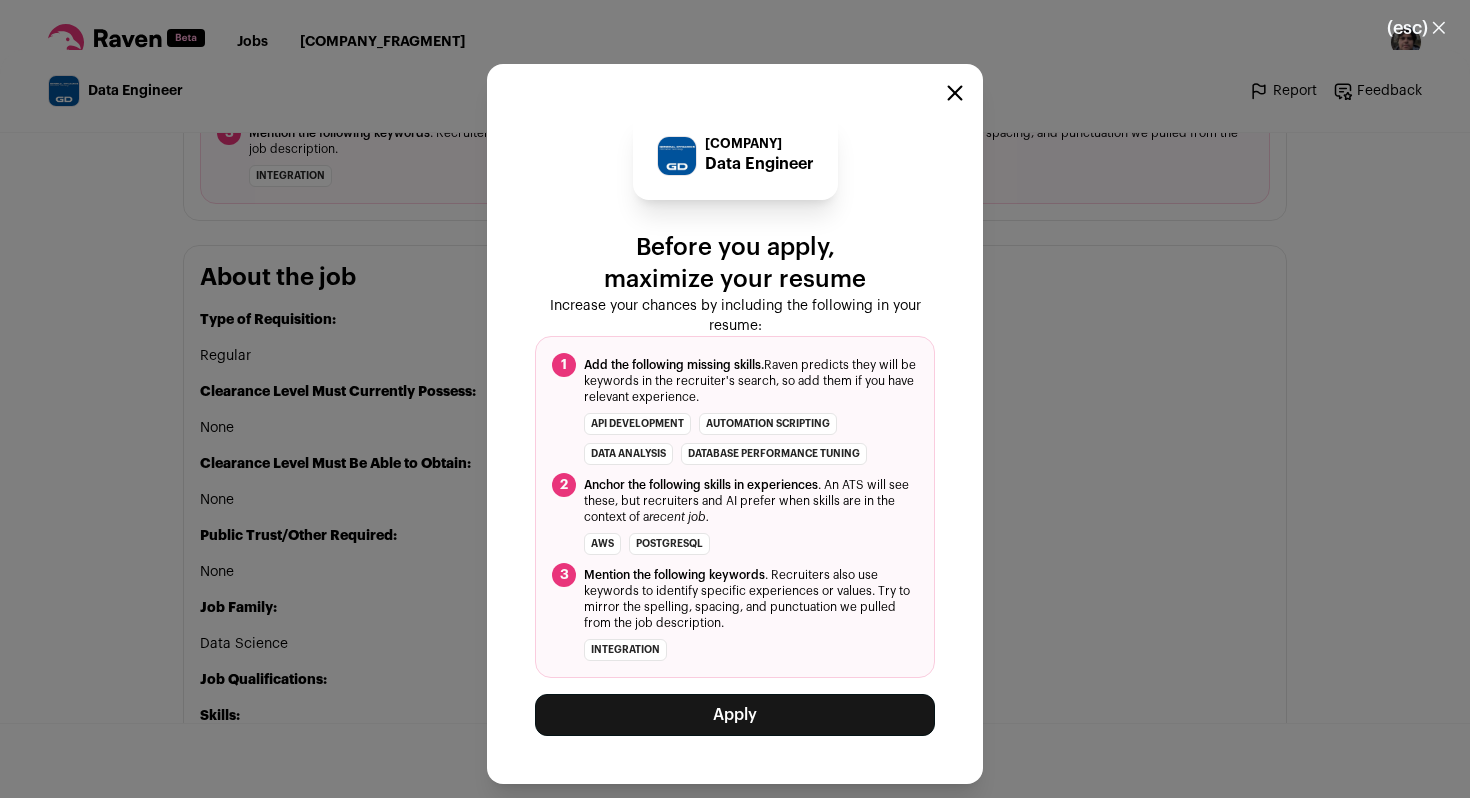 click on "[COMPANY]
Data Engineer
Before you apply,
maximize your resume
Increase your chances by including the following in your resume:
1
Add the following missing skills.  Raven predicts they will be keywords in the recruiter's search, so add them if you have relevant experience.
API Development
Automation Scripting
Data Analysis
Database Performance Tuning
2
Anchor the following skills in experiences recent job.
AWS" at bounding box center [735, 424] 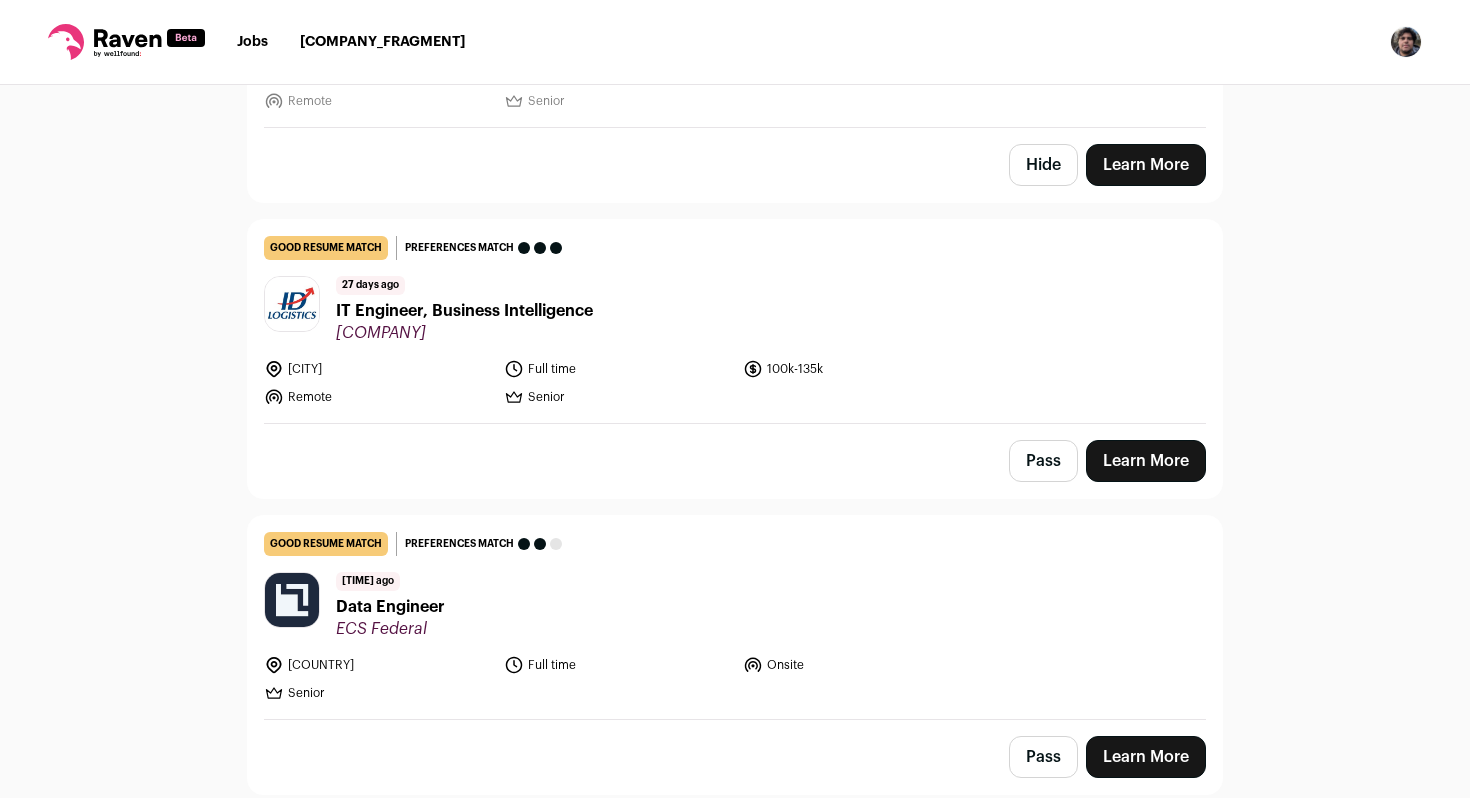 scroll, scrollTop: 0, scrollLeft: 0, axis: both 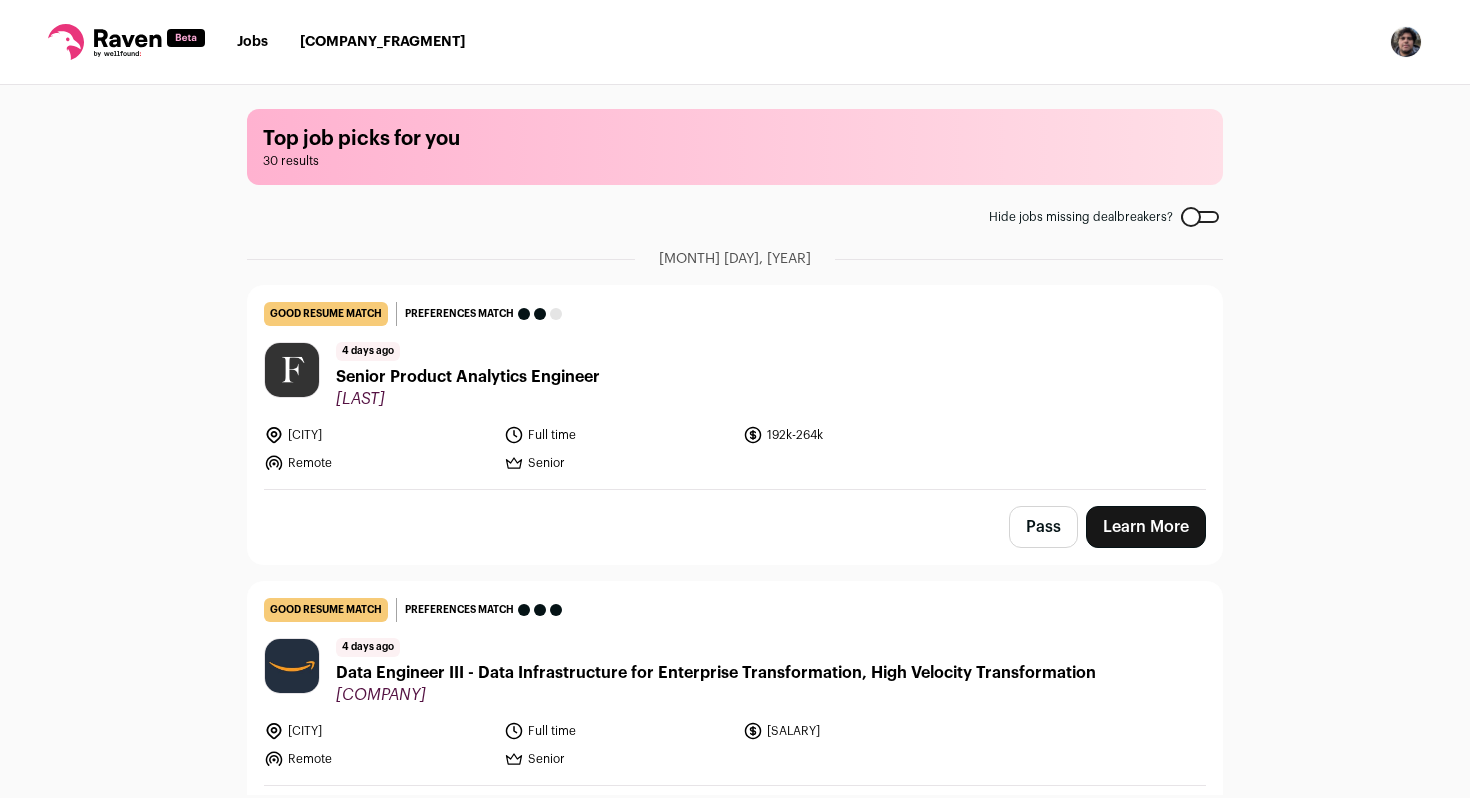click on "Top job picks for you
[NUMBER] results
Hide jobs missing dealbreakers?
[MONTH] [DAY]th, [YEAR]
good resume match
You meet the must-have requirements but are missing some nice-to-haves or don't strongly match the job responsibilities. These issues are usually fixable with some resume edits.
Preferences match
This job meets your dealbreakers but is missing one or more of your nice-to-haves
[NUMBER] days ago" at bounding box center (735, 440) 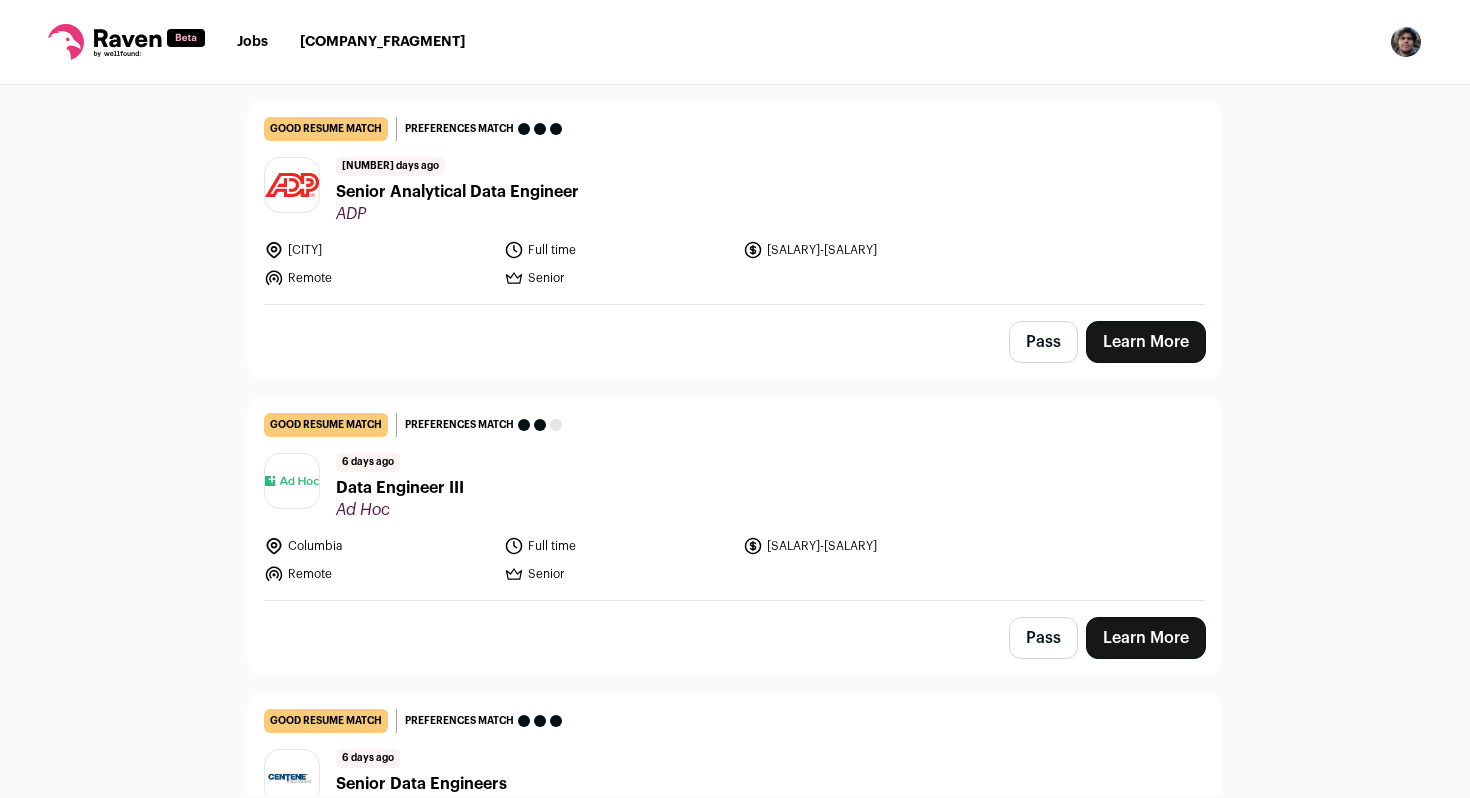 scroll, scrollTop: 1367, scrollLeft: 0, axis: vertical 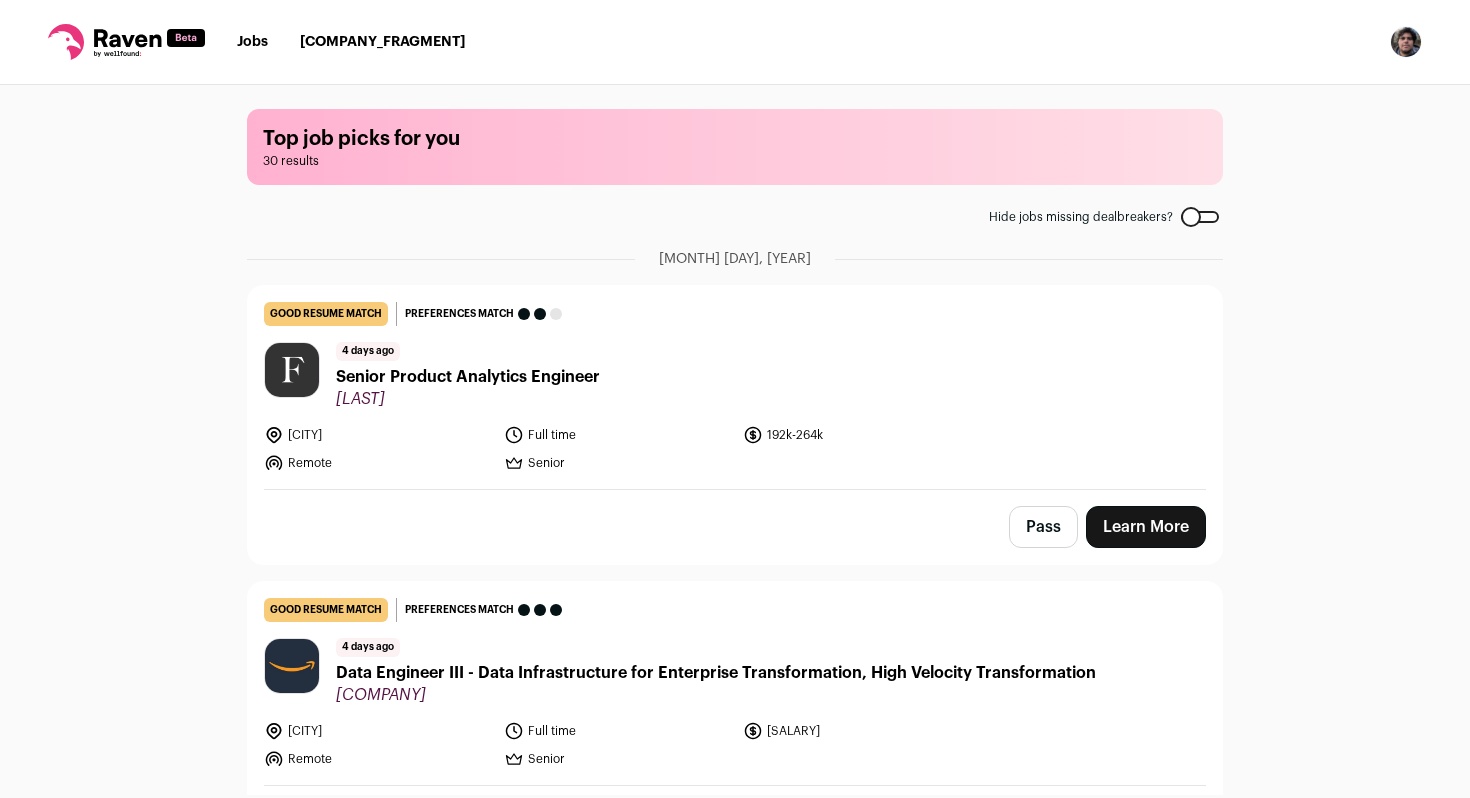 click at bounding box center [126, 42] 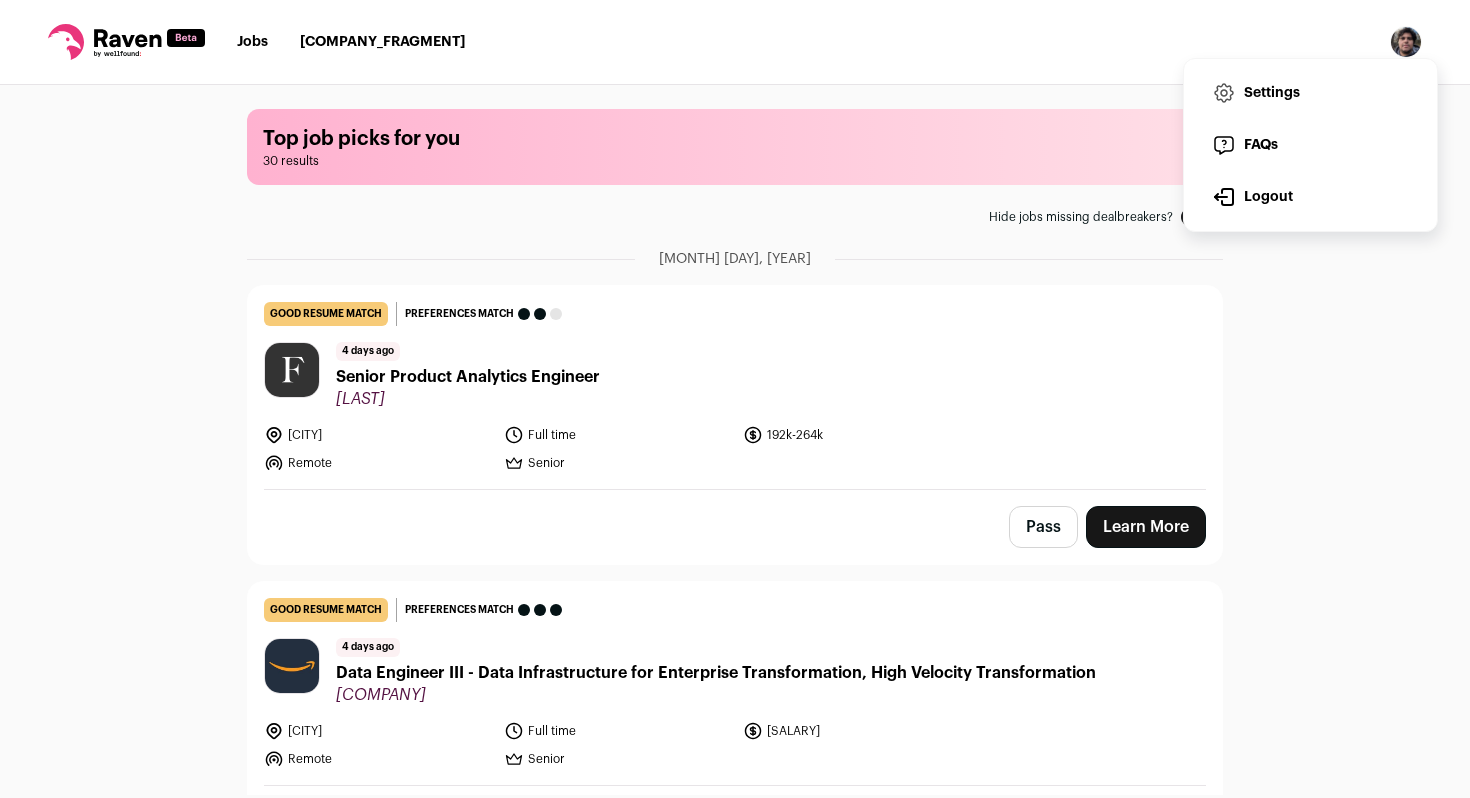 click on "Settings" at bounding box center (1310, 93) 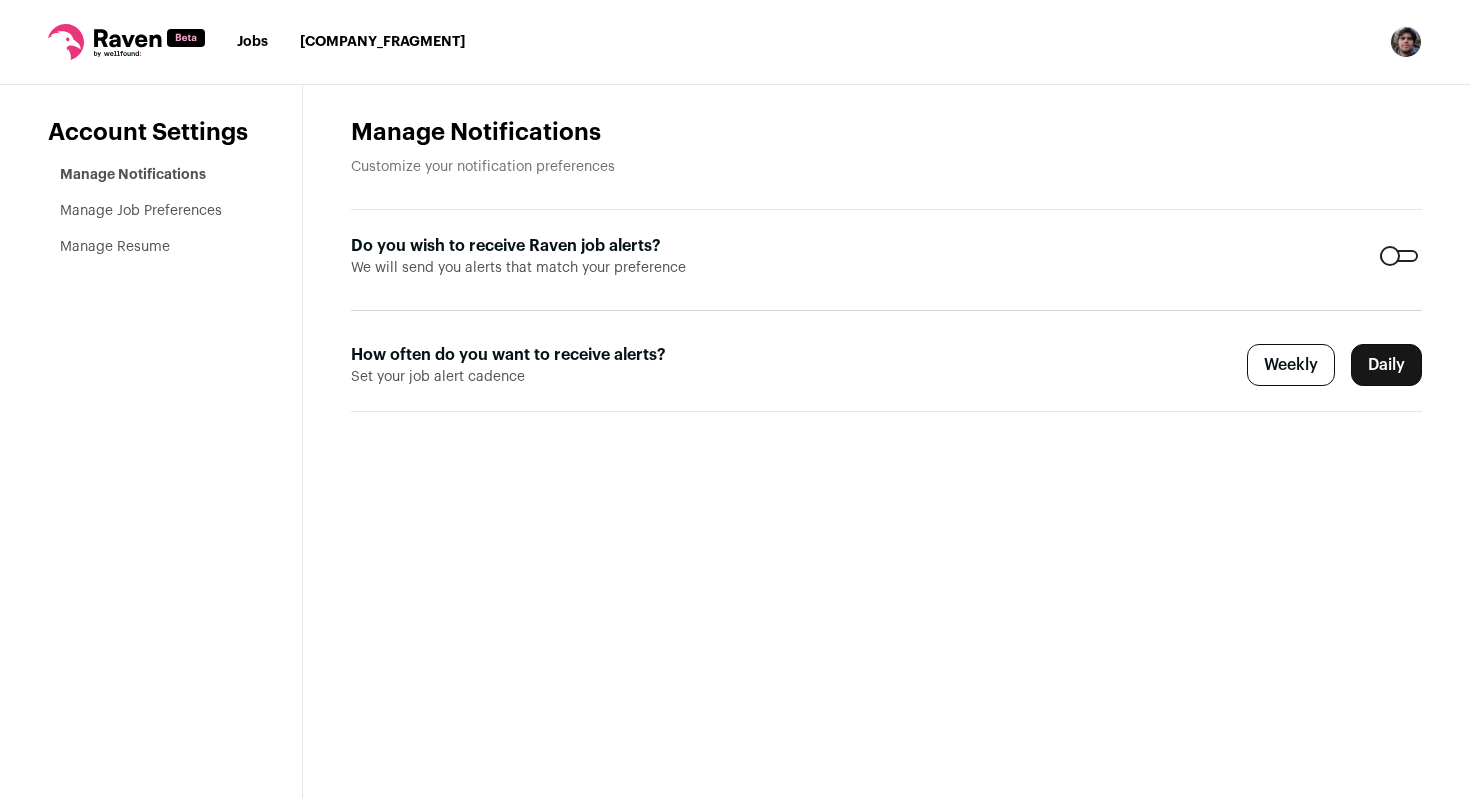 click on "Manage Job Preferences" at bounding box center [141, 211] 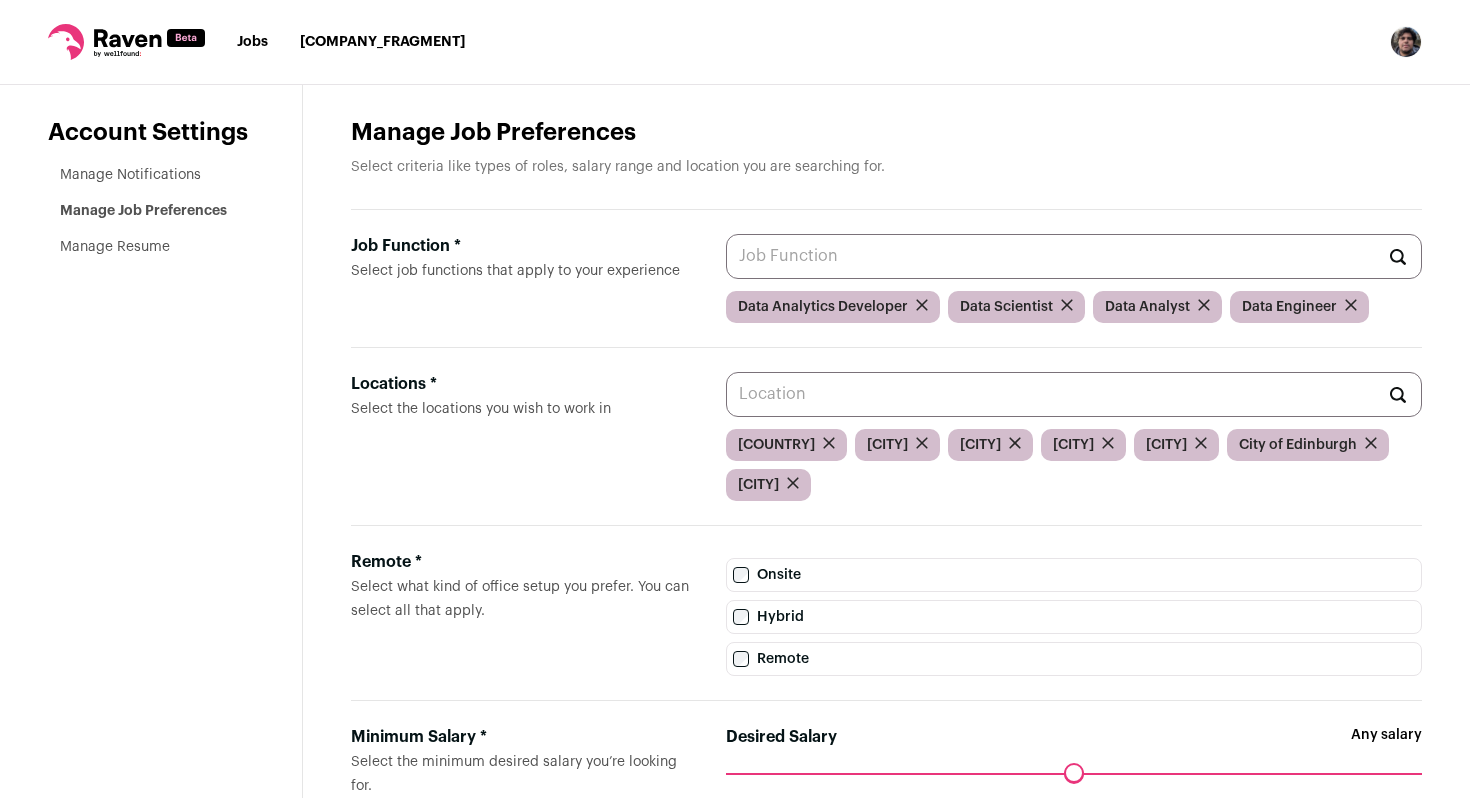 click at bounding box center (922, 305) 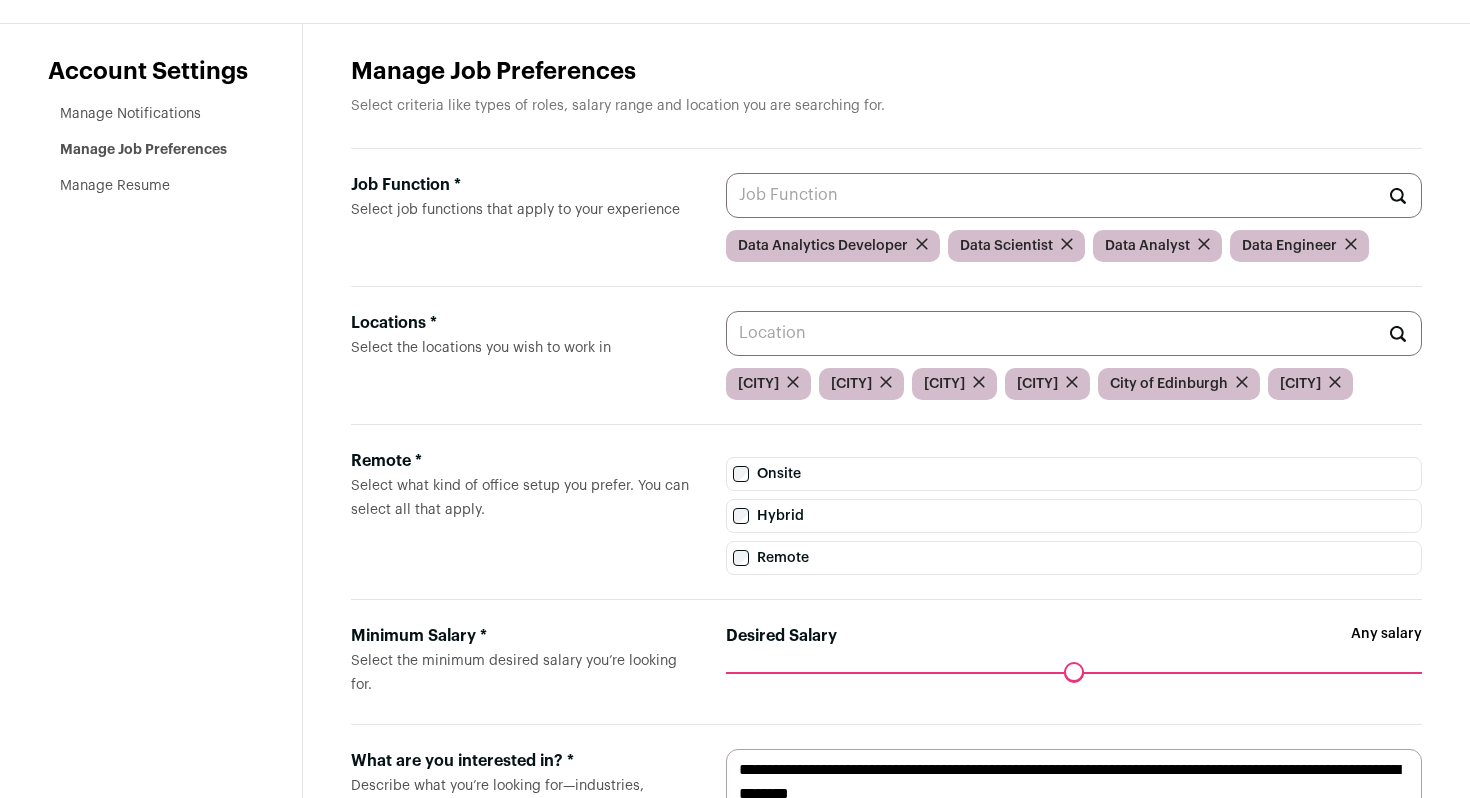 scroll, scrollTop: 0, scrollLeft: 0, axis: both 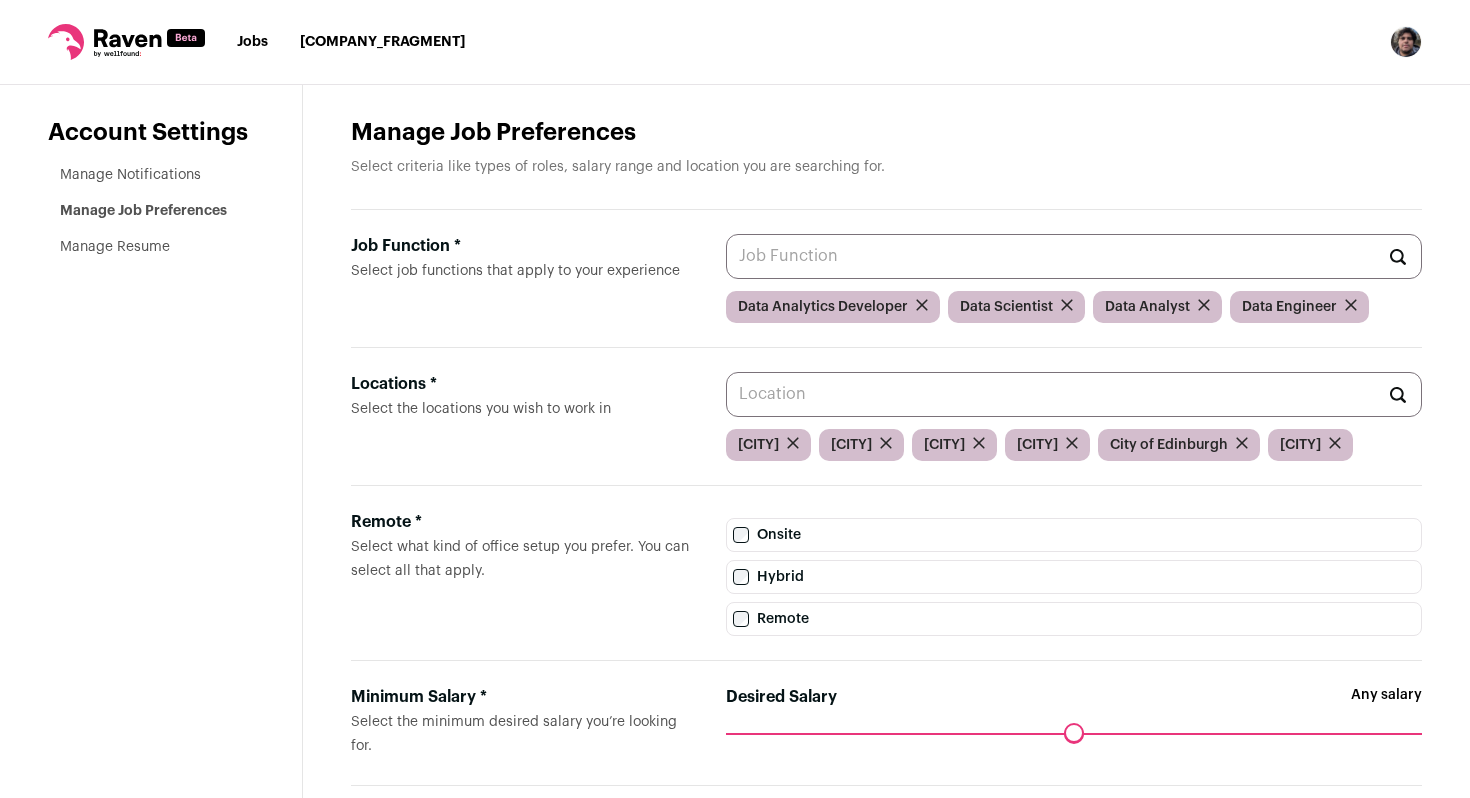 click on "[COMPANY_FRAGMENT]" at bounding box center [382, 42] 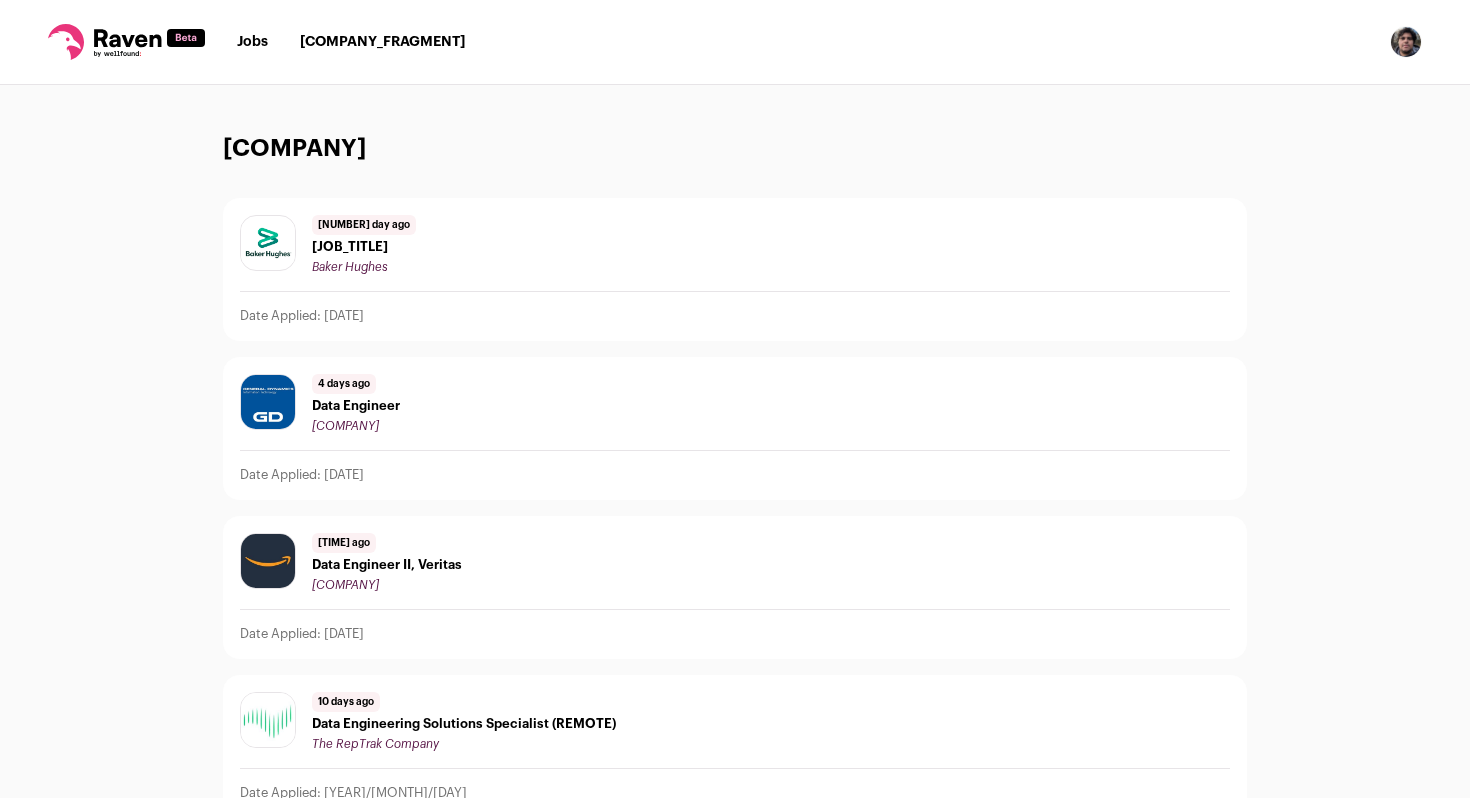 click on "Applied Jobs
[NUMBER] day ago
[JOB_TITLE]
[COMPANY]
Date Applied: [YEAR]/[MONTH]/[DAY]
[NUMBER] days ago
[JOB_TITLE]
[COMPANY]
Date Applied: [YEAR]/[MONTH]/[DAY]
[NUMBER] days ago
[JOB_TITLE], [COMPANY]
[COMPANY]" at bounding box center [735, 2041] 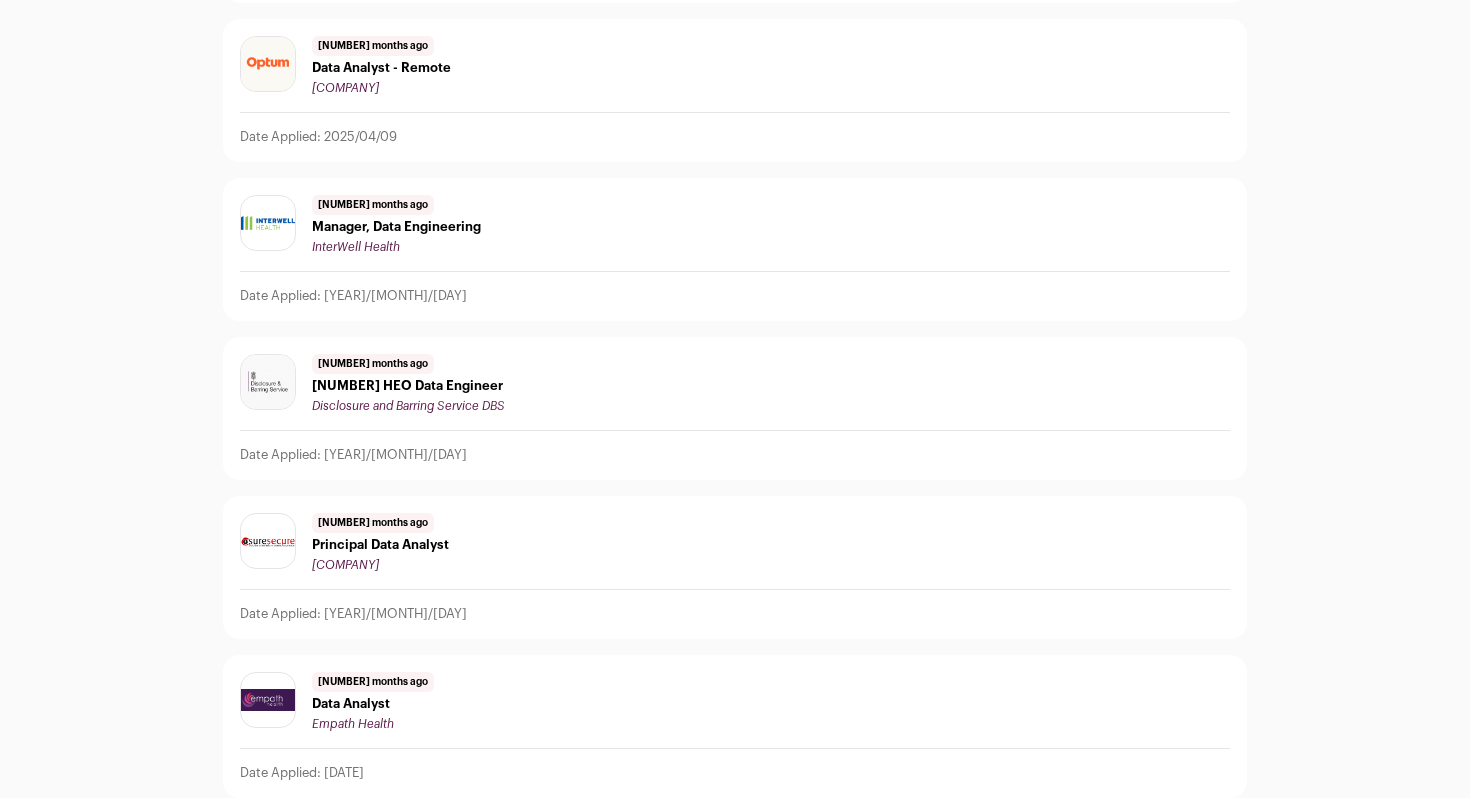 scroll, scrollTop: 3195, scrollLeft: 0, axis: vertical 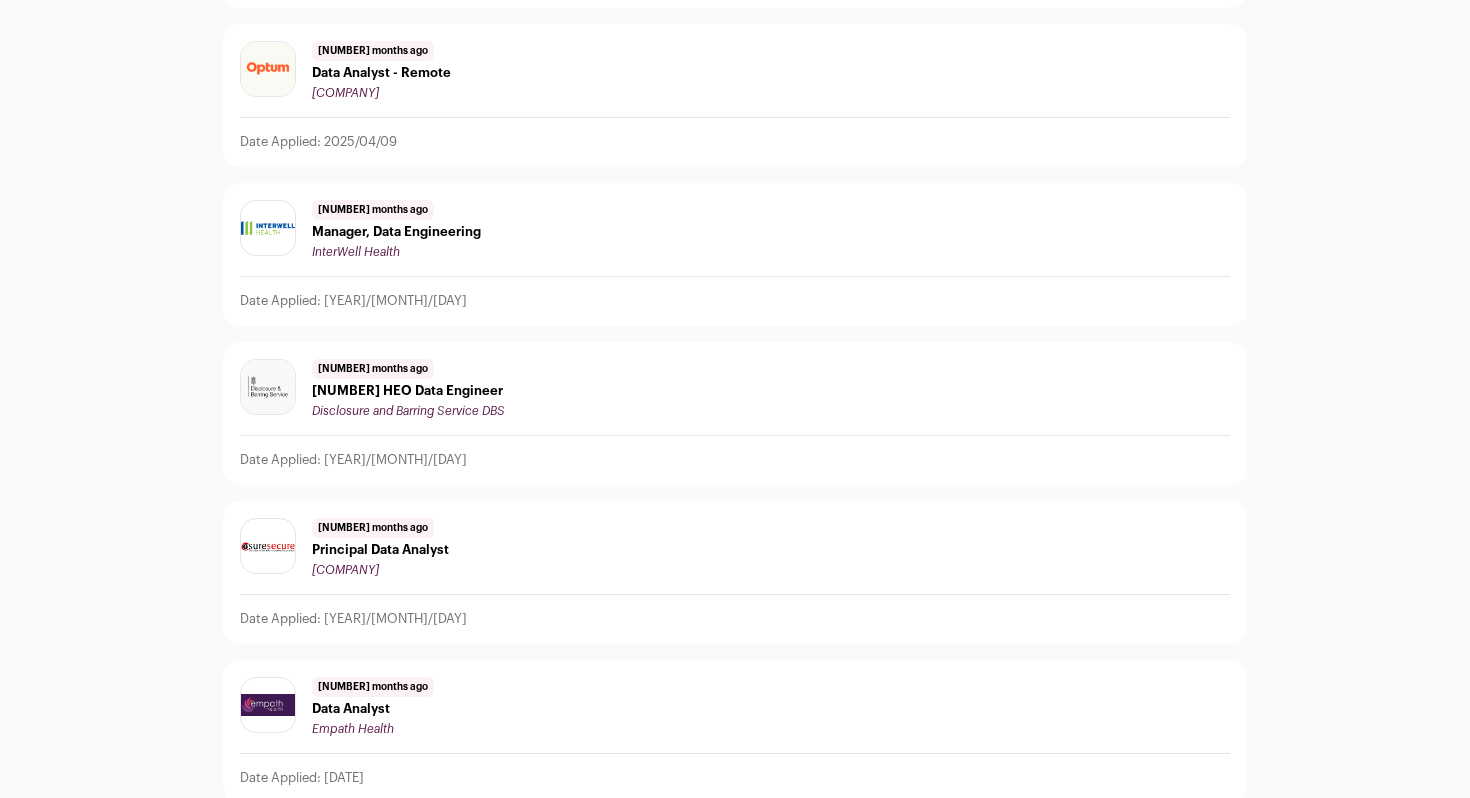 click at bounding box center [735, 594] 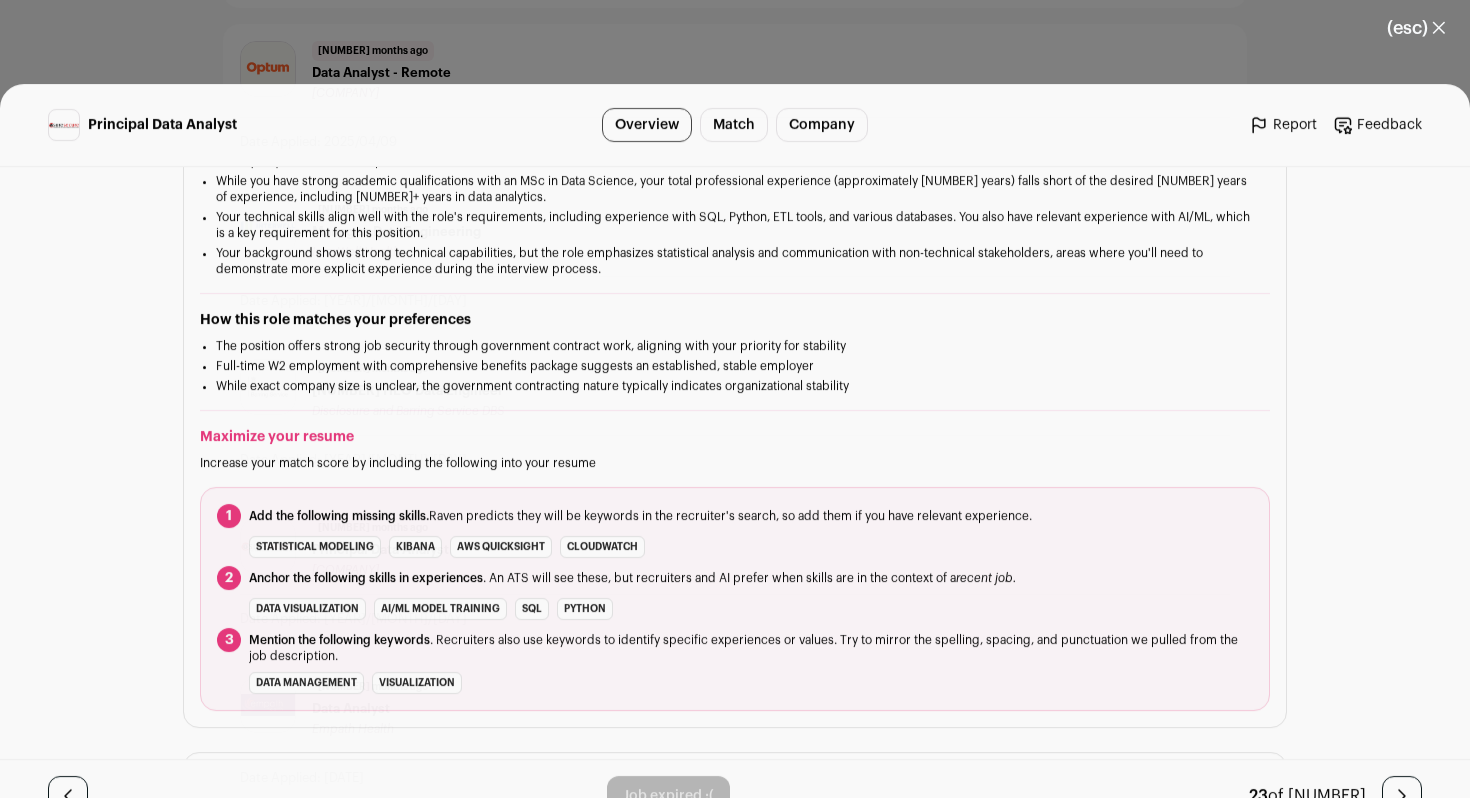 scroll, scrollTop: 674, scrollLeft: 0, axis: vertical 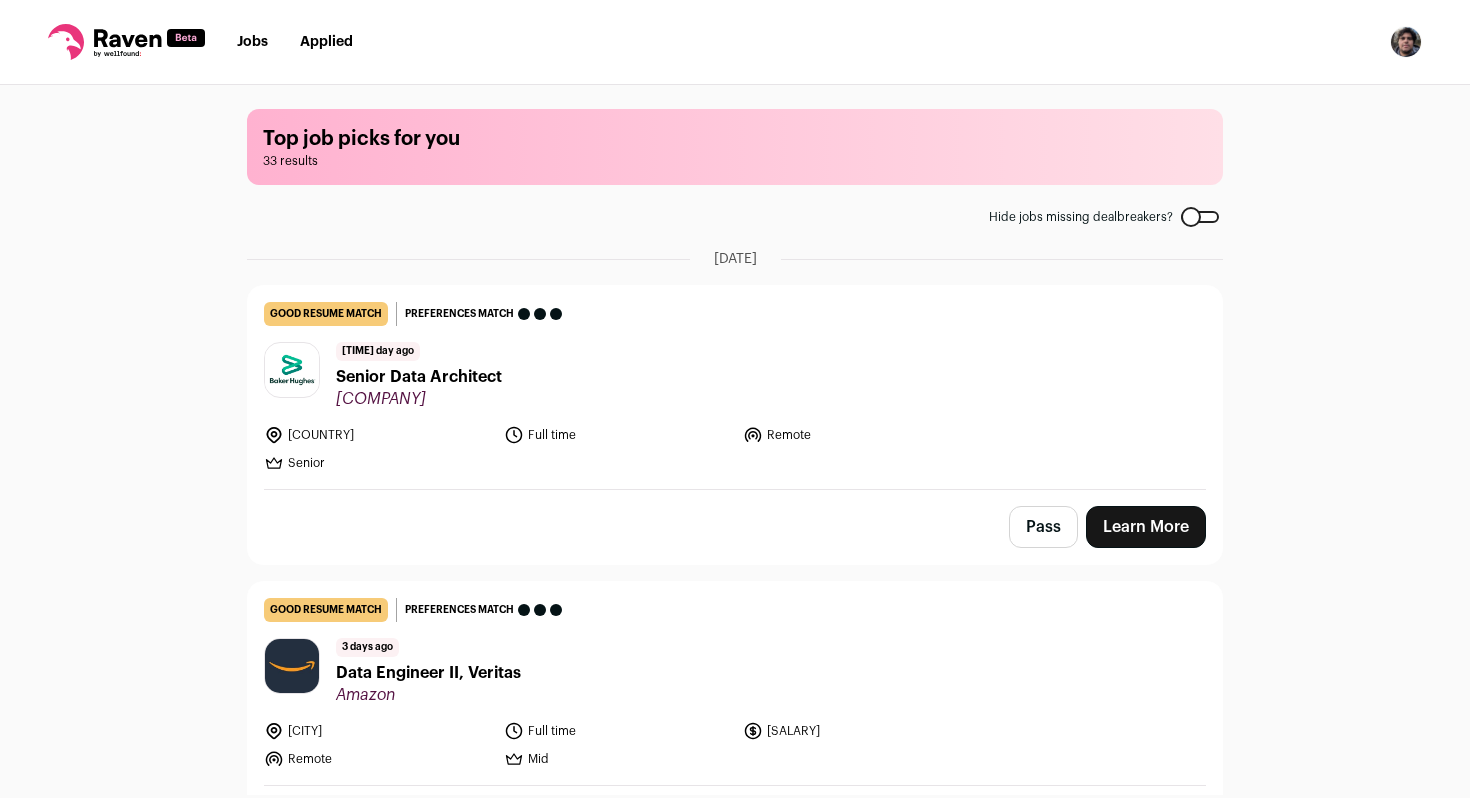 click on "Pass" at bounding box center [1043, 527] 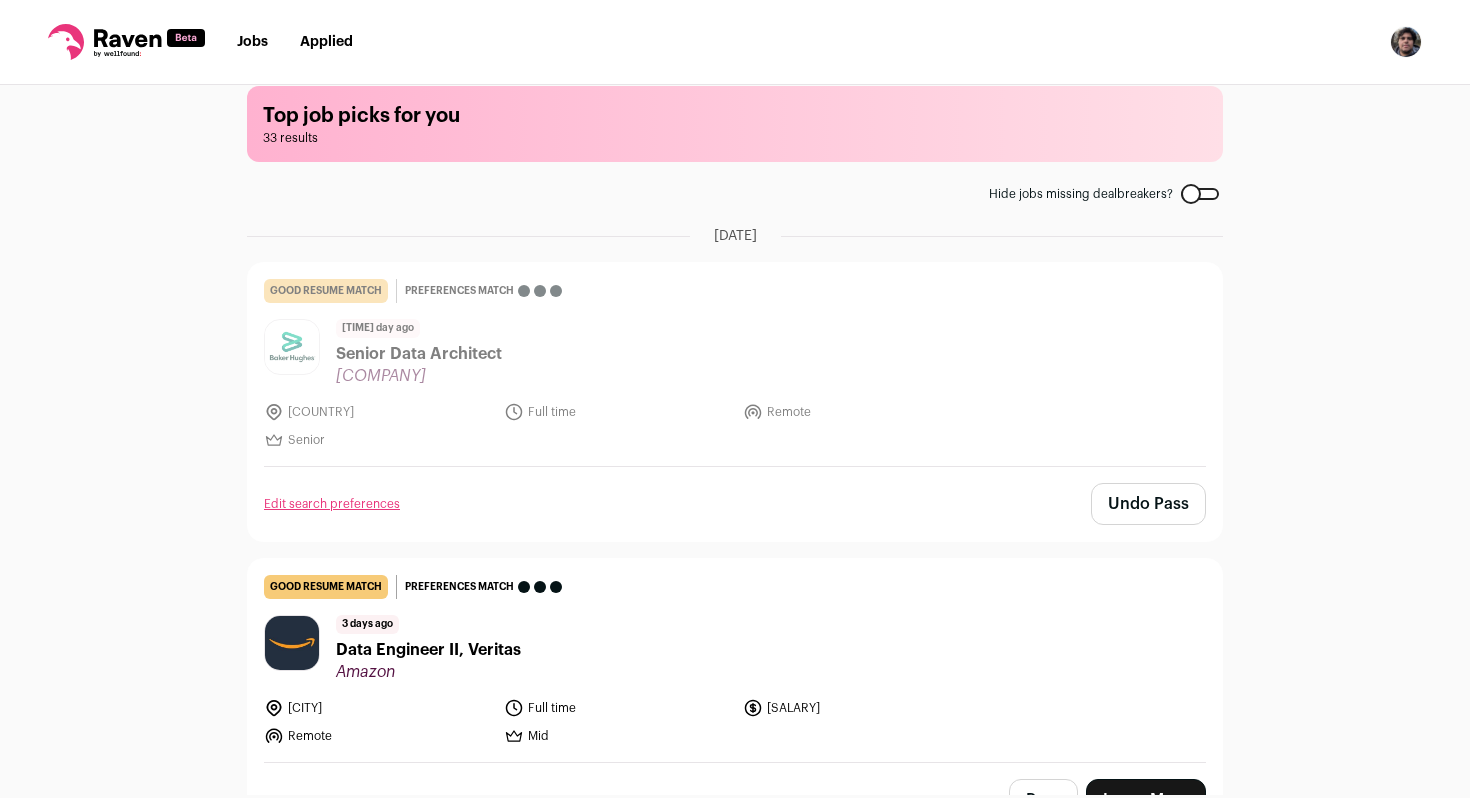 scroll, scrollTop: 27, scrollLeft: 0, axis: vertical 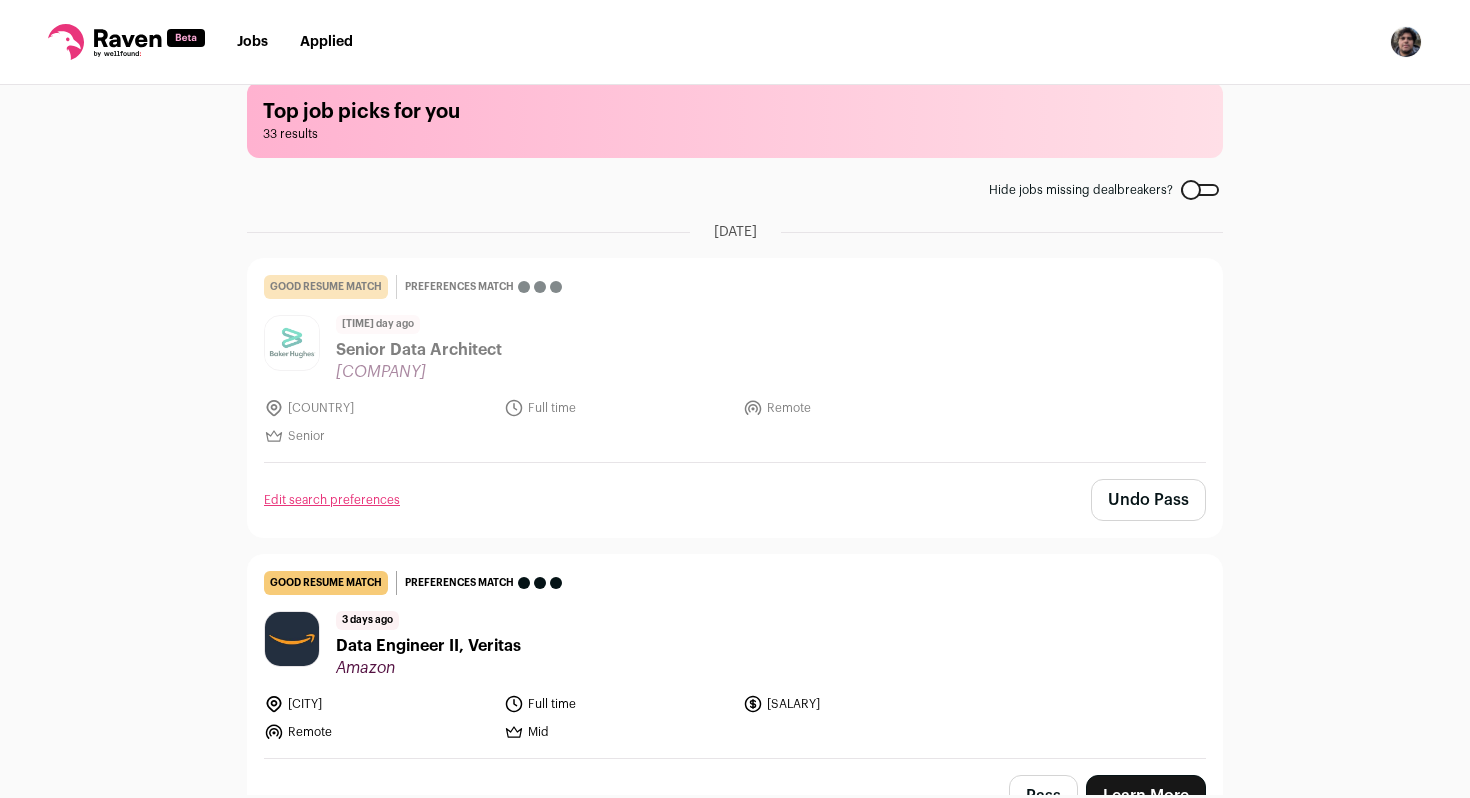 click on "Remote" at bounding box center (857, 408) 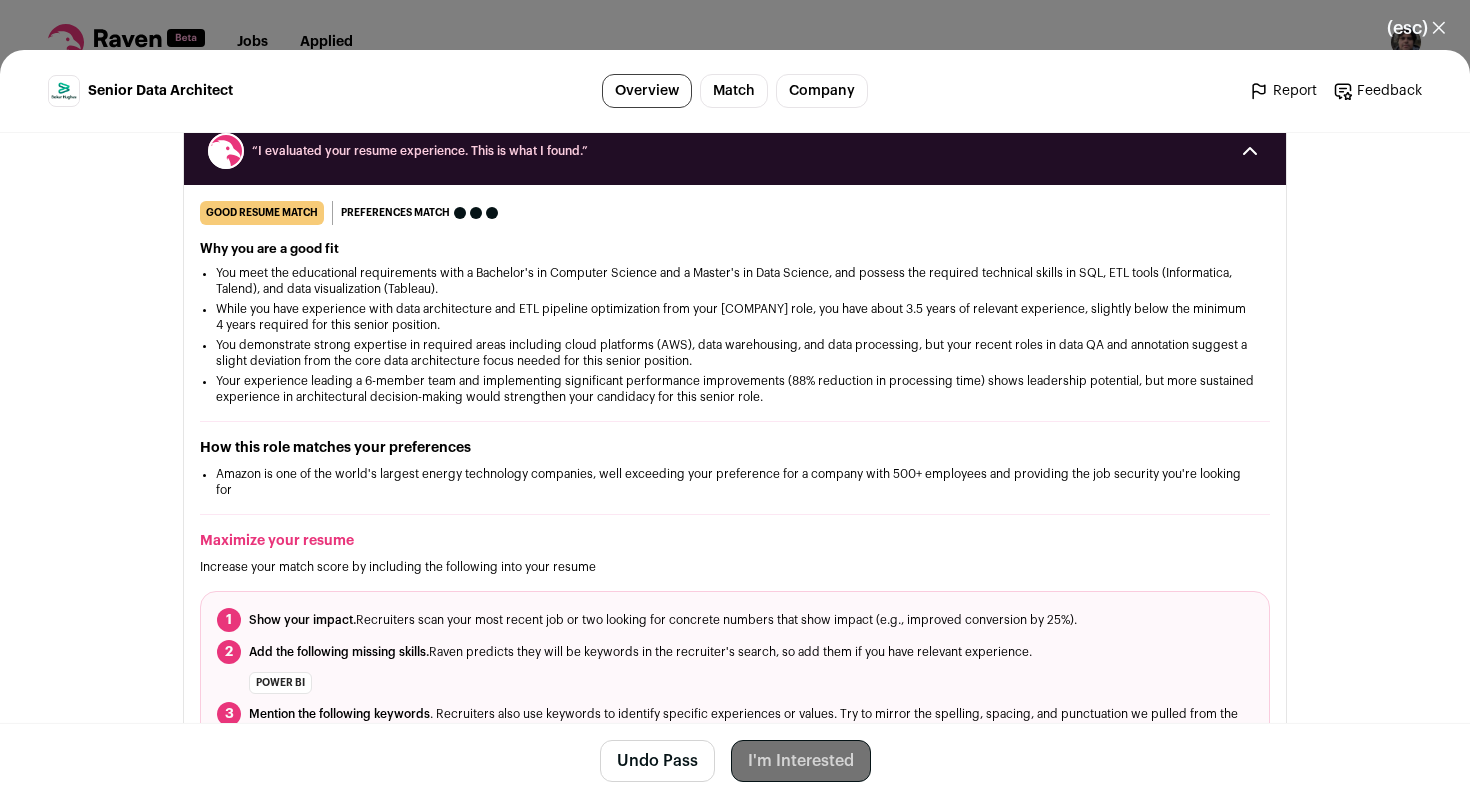 scroll, scrollTop: 0, scrollLeft: 0, axis: both 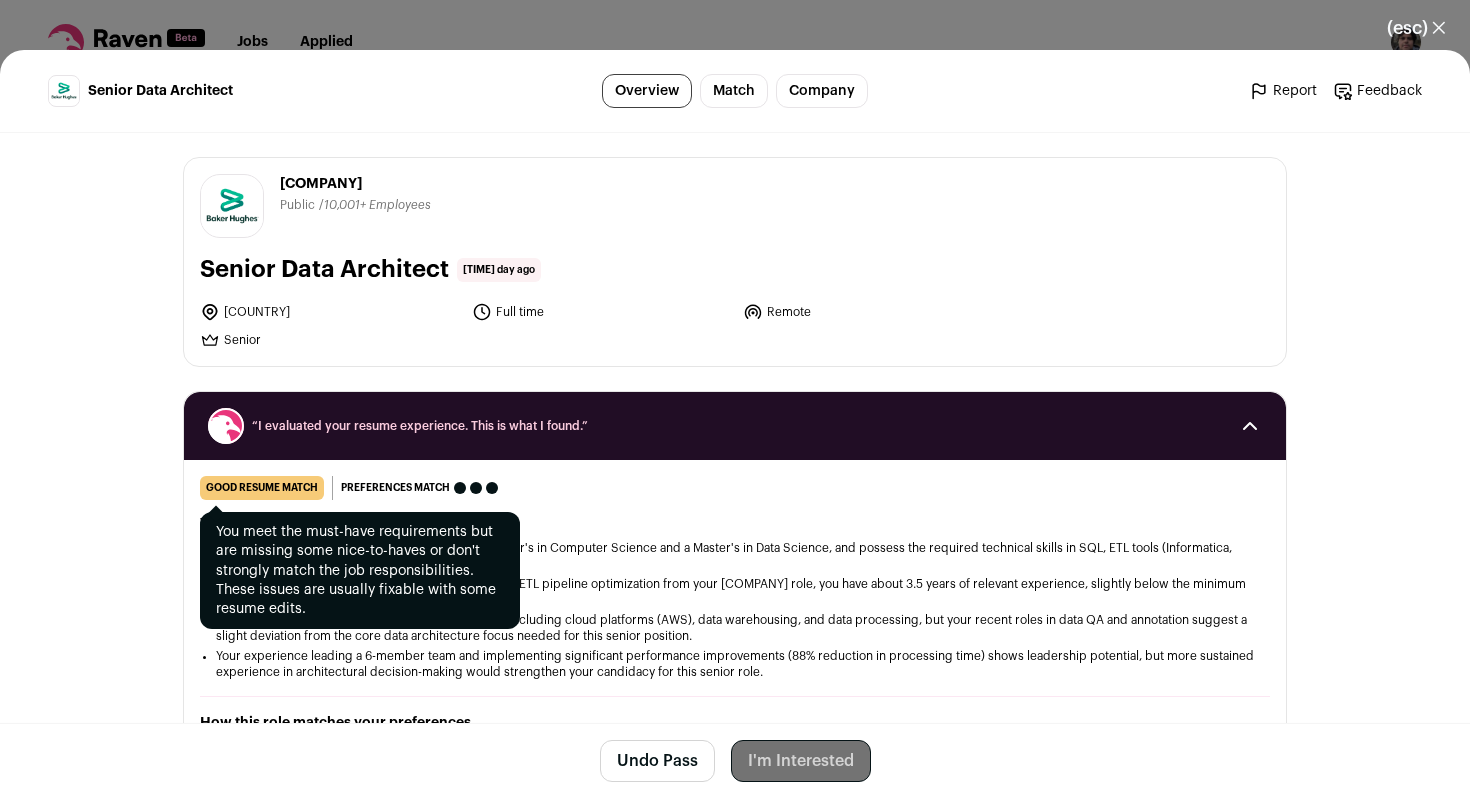 click on "good resume match" at bounding box center [262, 488] 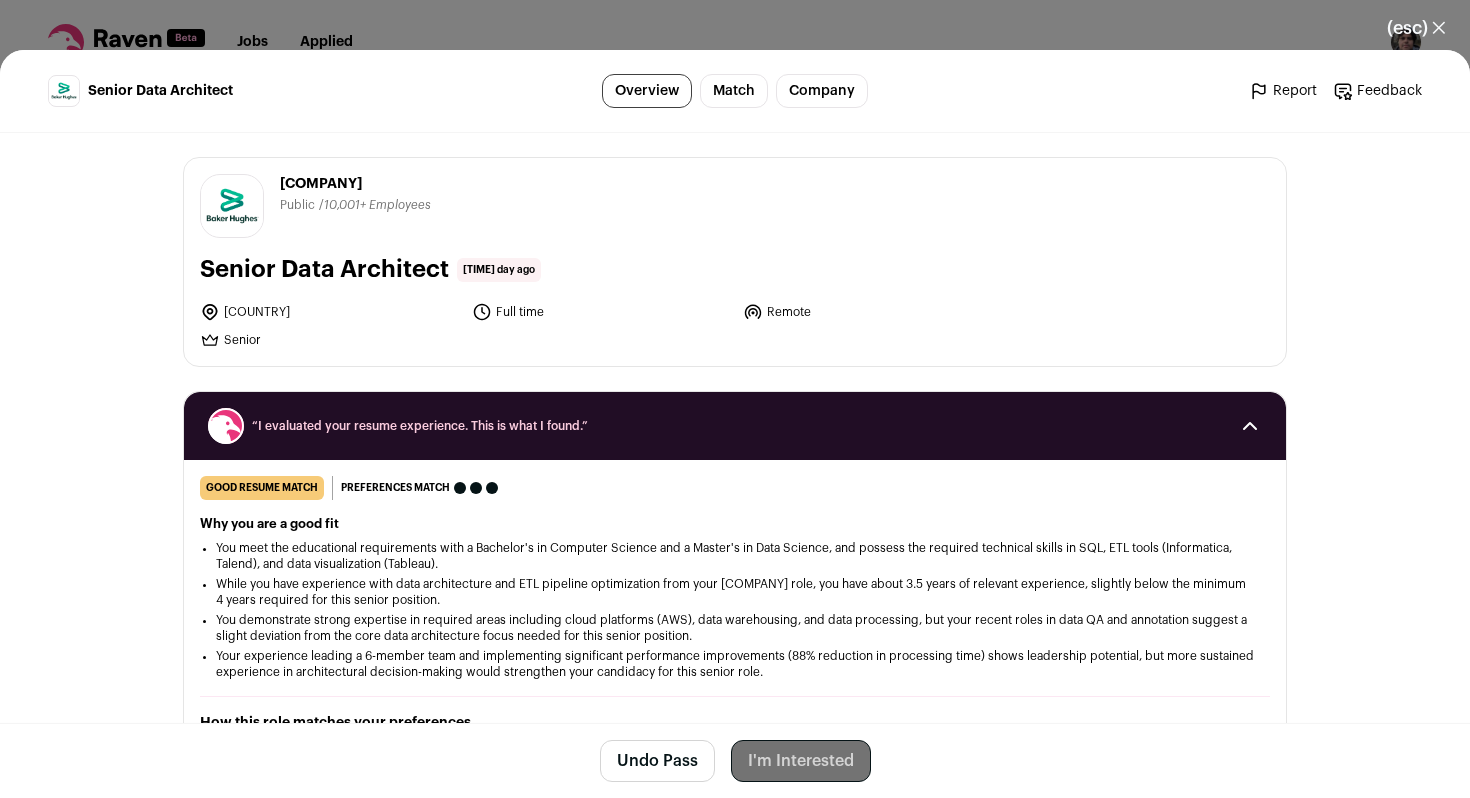 click on "I'm Interested" at bounding box center [801, 761] 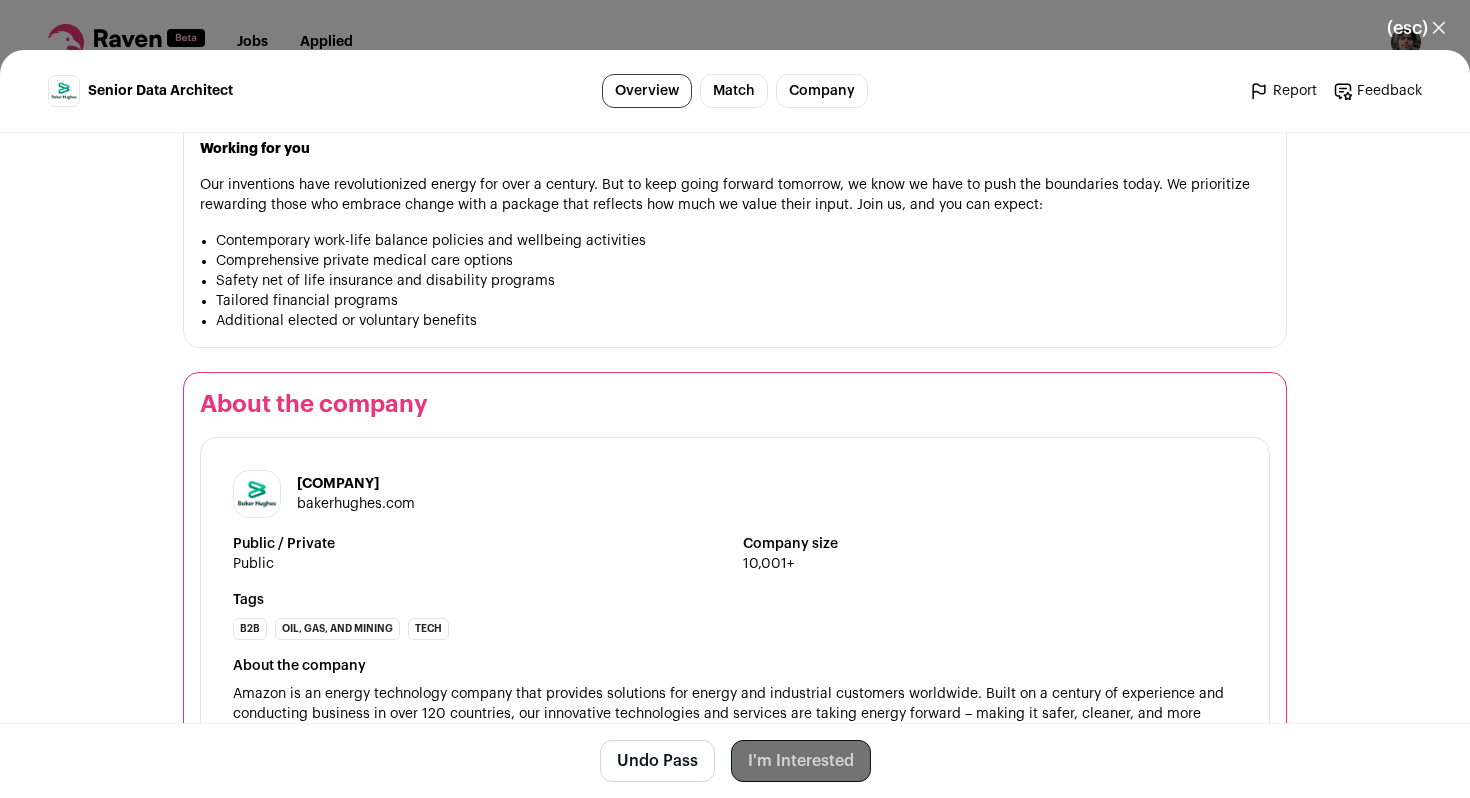 scroll, scrollTop: 2156, scrollLeft: 0, axis: vertical 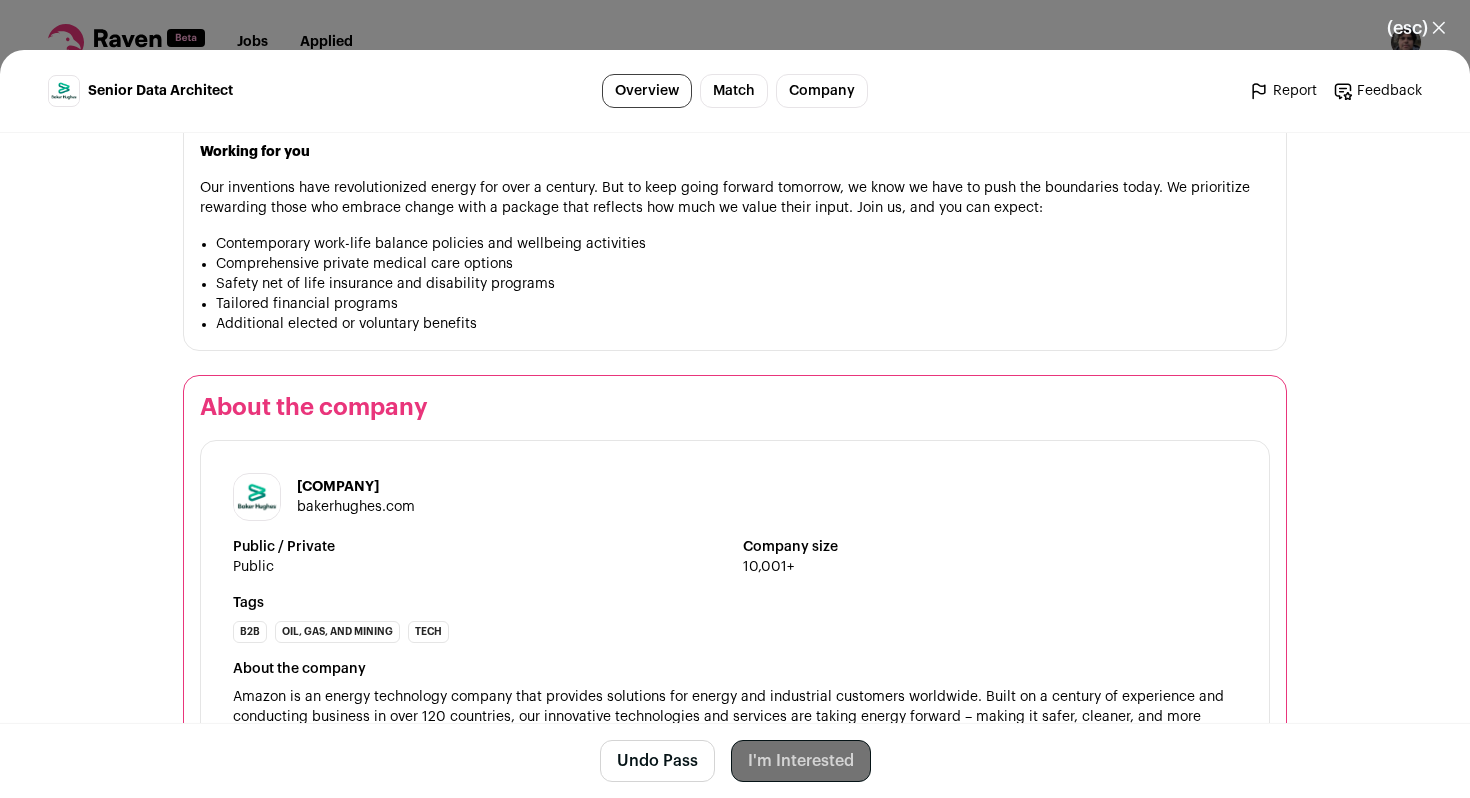 click on "Match" at bounding box center (734, 91) 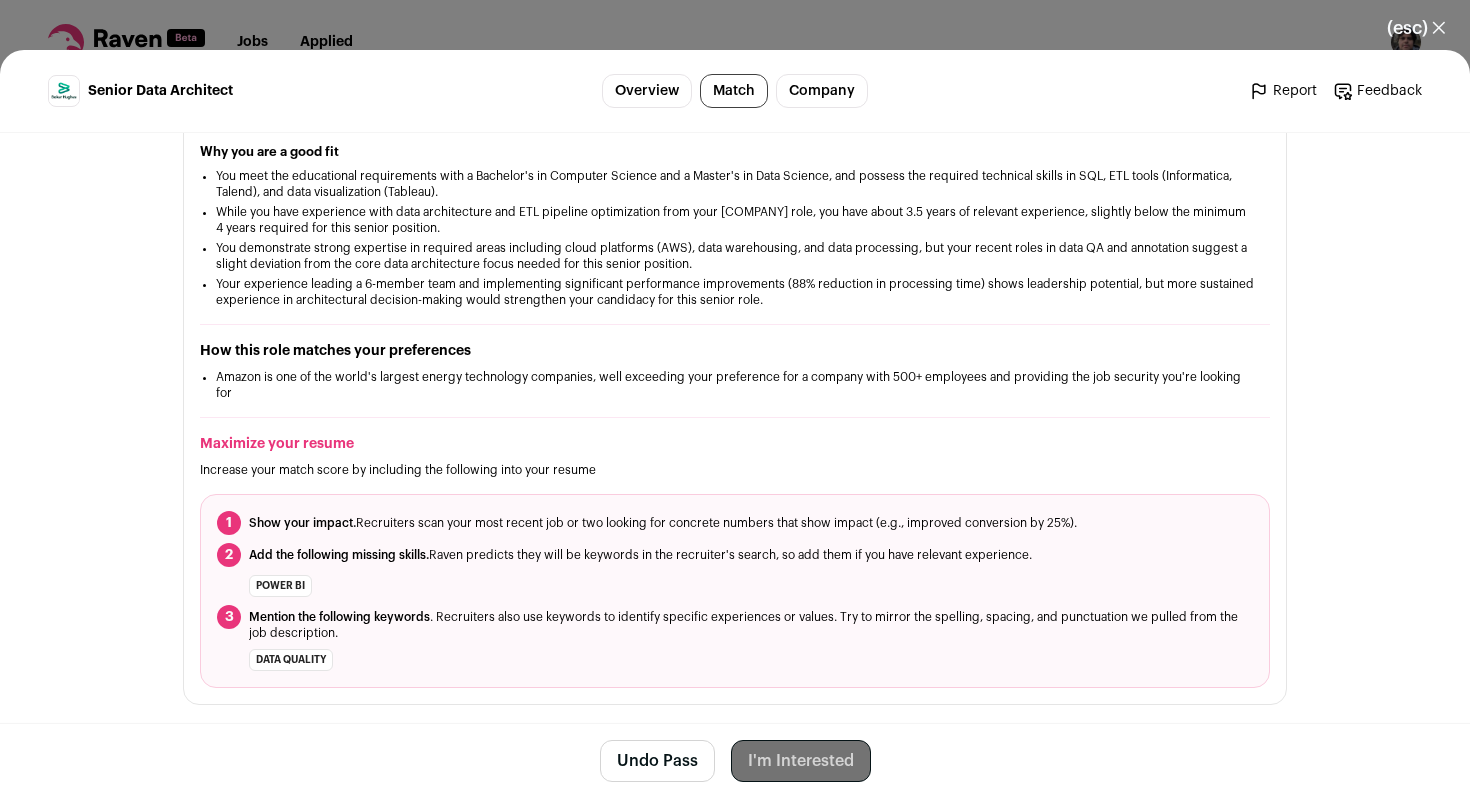 scroll, scrollTop: 377, scrollLeft: 0, axis: vertical 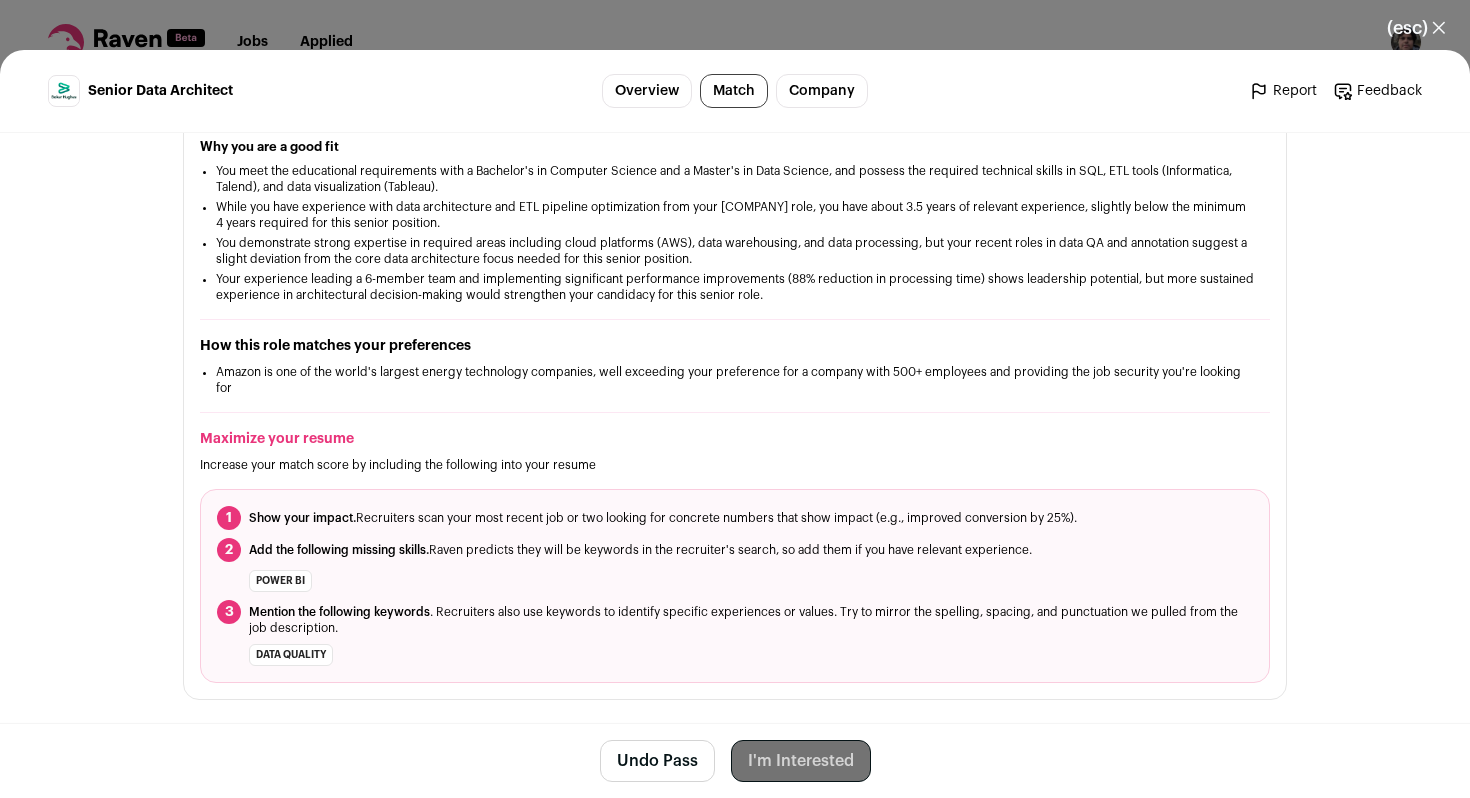 click on "data quality" at bounding box center [280, 581] 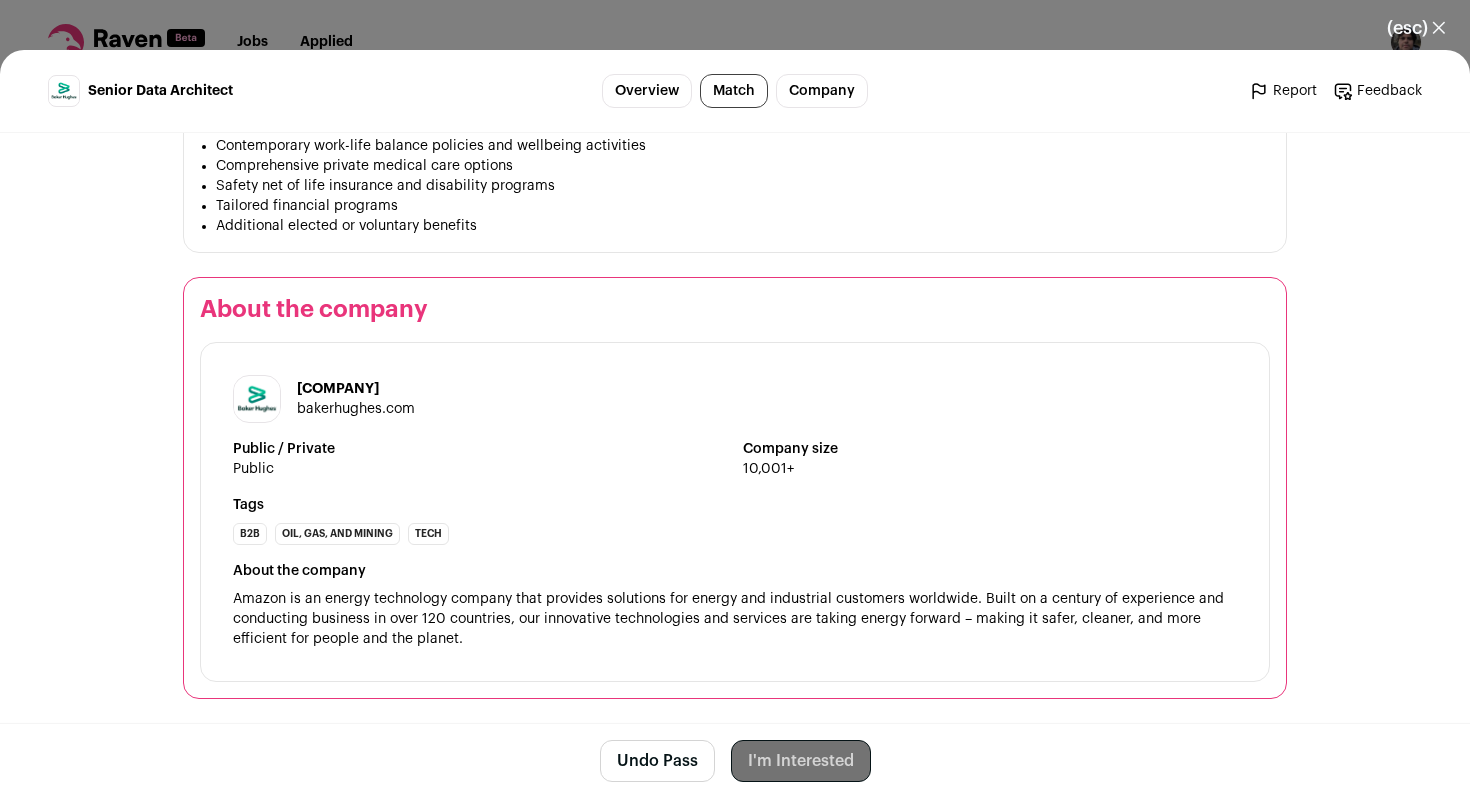 scroll, scrollTop: 2255, scrollLeft: 0, axis: vertical 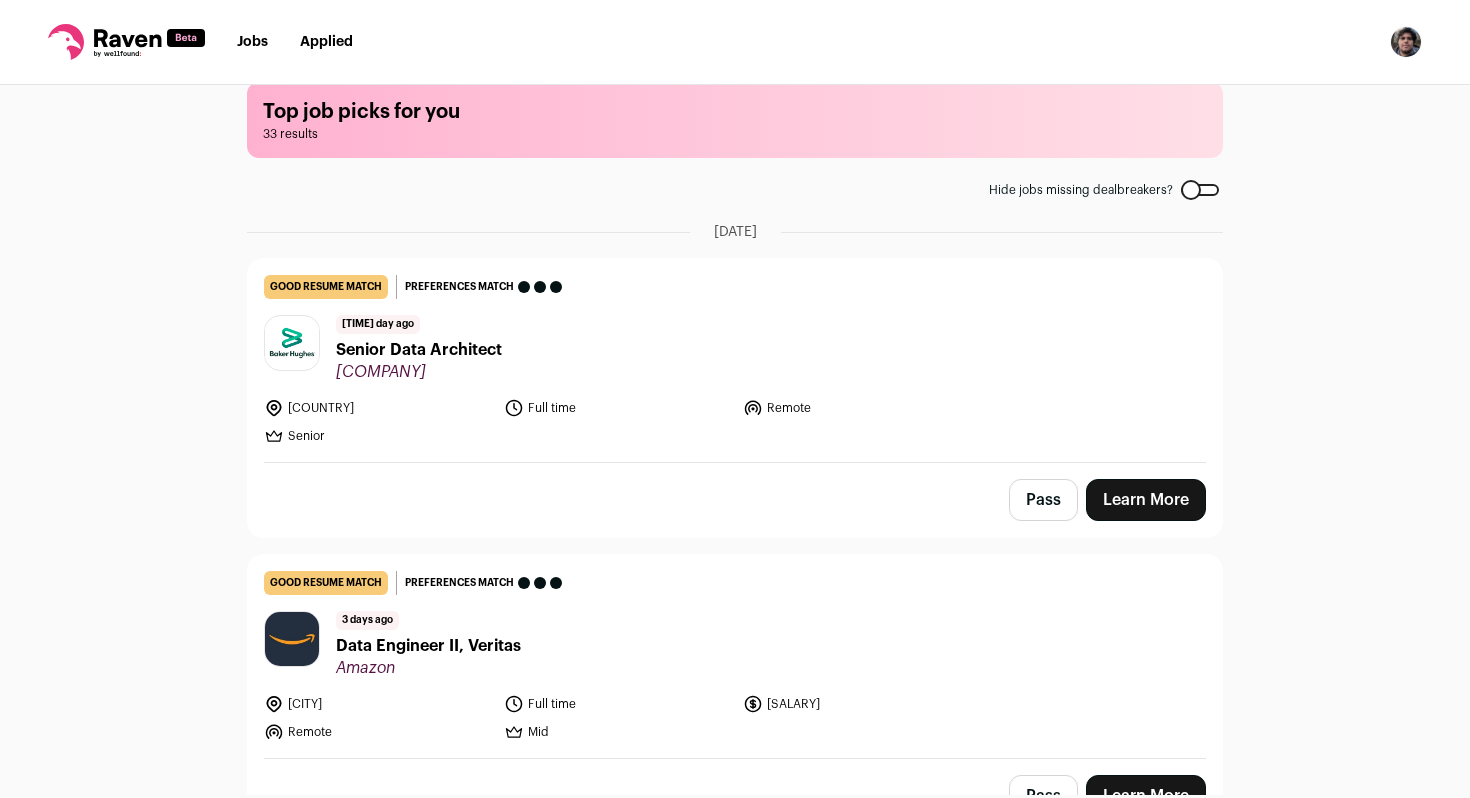 click on "Top job picks for you
33 results
Hide jobs missing dealbreakers?
June 30th, 2025
good resume match
You meet the must-have requirements but are missing some nice-to-haves or don't strongly match the job responsibilities. These issues are usually fixable with some resume edits.
Preferences match
This job meets all of your dealbreakers and nice-to-haves
1 day ago
Senior Data Architect" at bounding box center (735, 440) 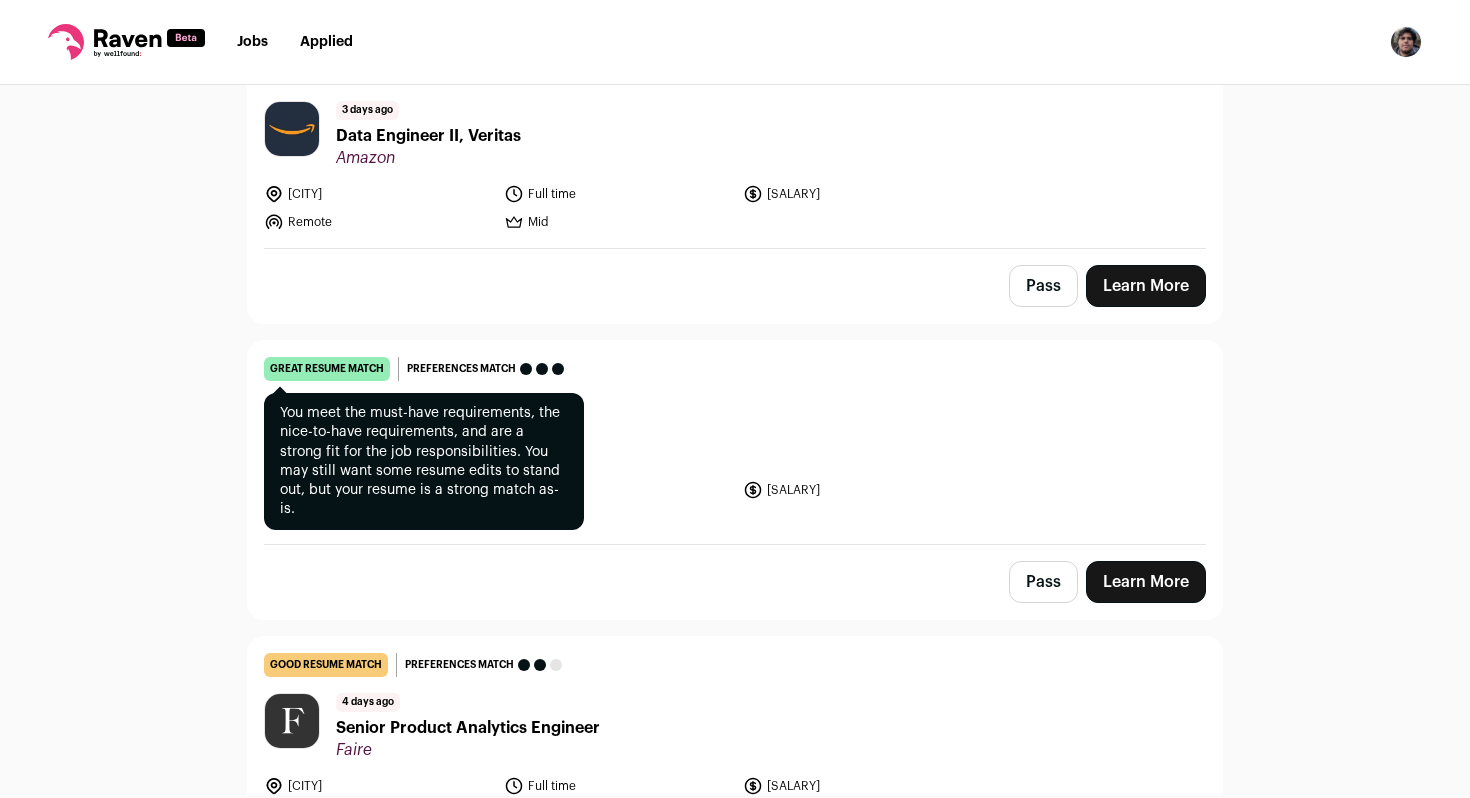 scroll, scrollTop: 538, scrollLeft: 0, axis: vertical 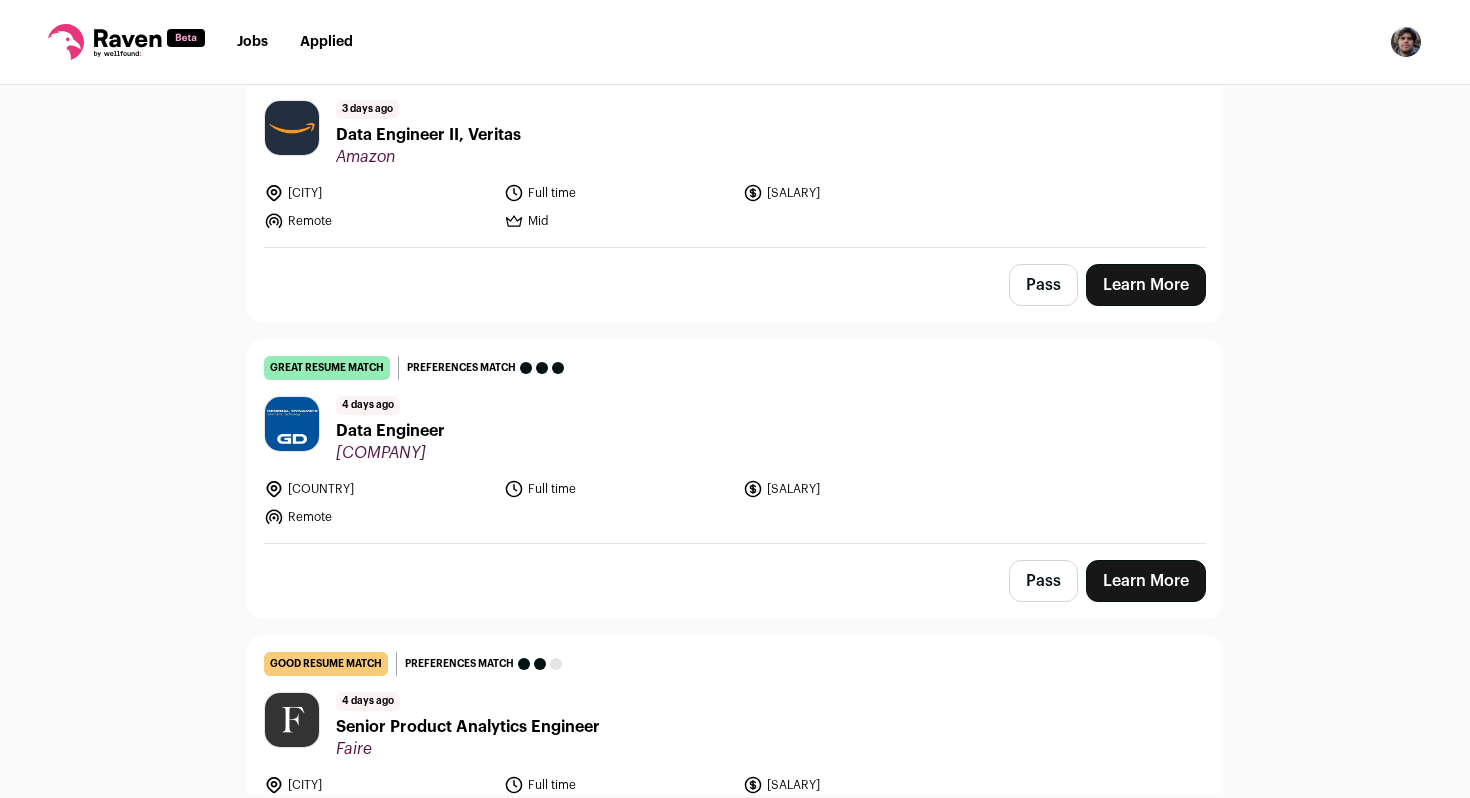 click on "Top job picks for you
33 results
Hide jobs missing dealbreakers?
June 30th, 2025
good resume match
You meet the must-have requirements but are missing some nice-to-haves or don't strongly match the job responsibilities. These issues are usually fixable with some resume edits.
Preferences match
This job meets all of your dealbreakers and nice-to-haves
1 day ago
Senior Data Architect" at bounding box center (735, 440) 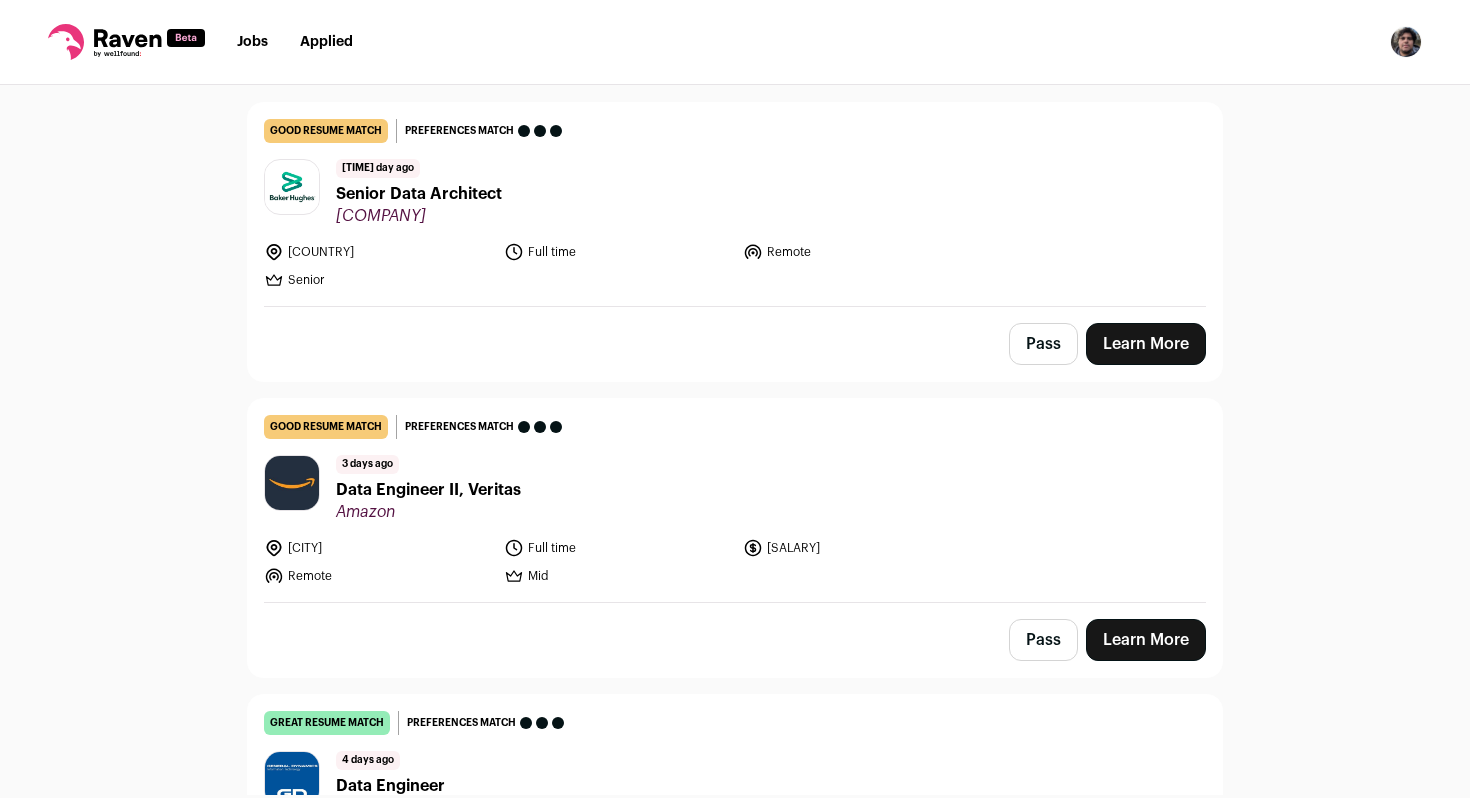 scroll, scrollTop: 231, scrollLeft: 0, axis: vertical 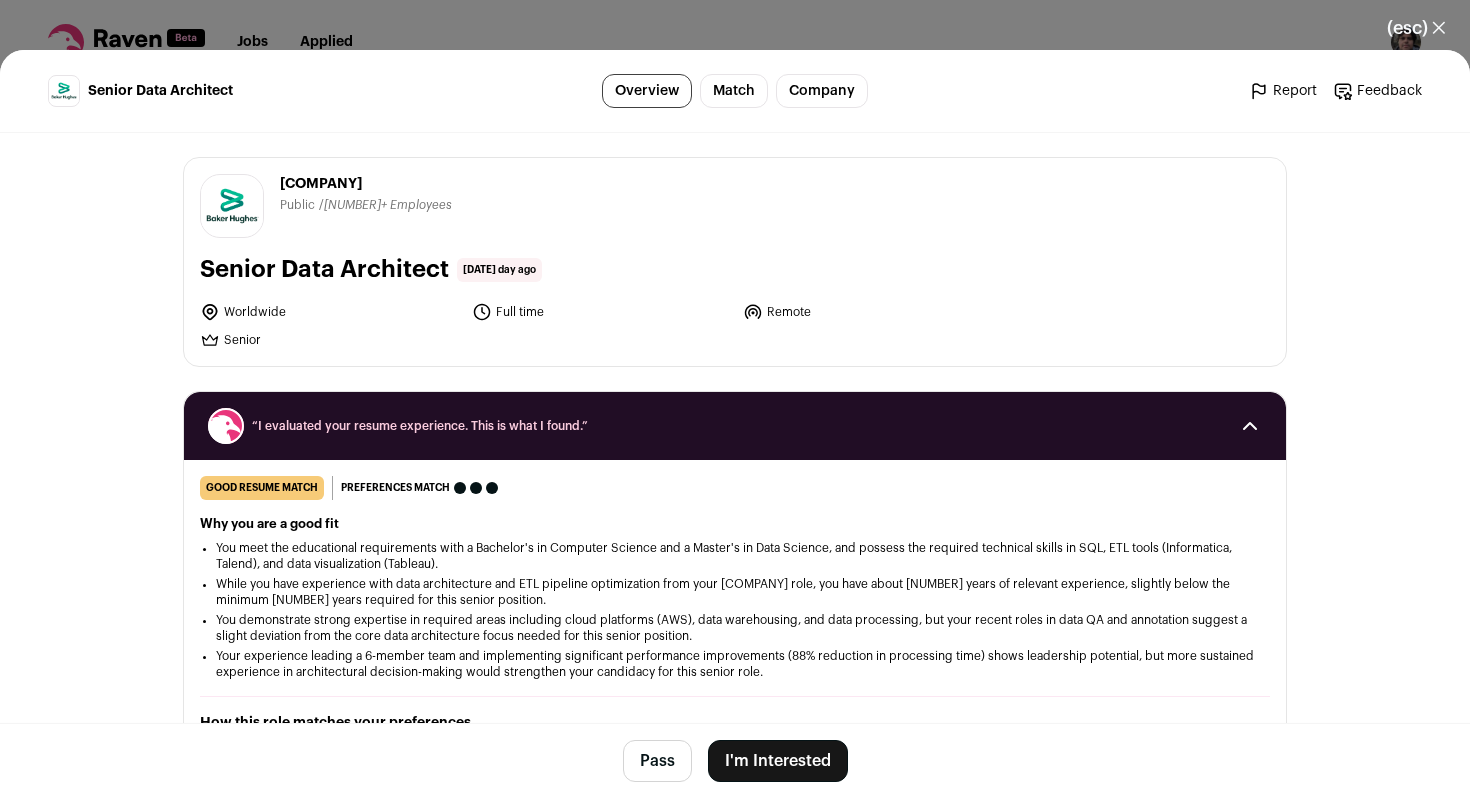 click on "Senior Data Architect
Overview
Match
Company
Report
Feedback
Report
Feedback
Baker Hughes
bakerhughes.com
Public / Private
Public
Tags" at bounding box center [735, 424] 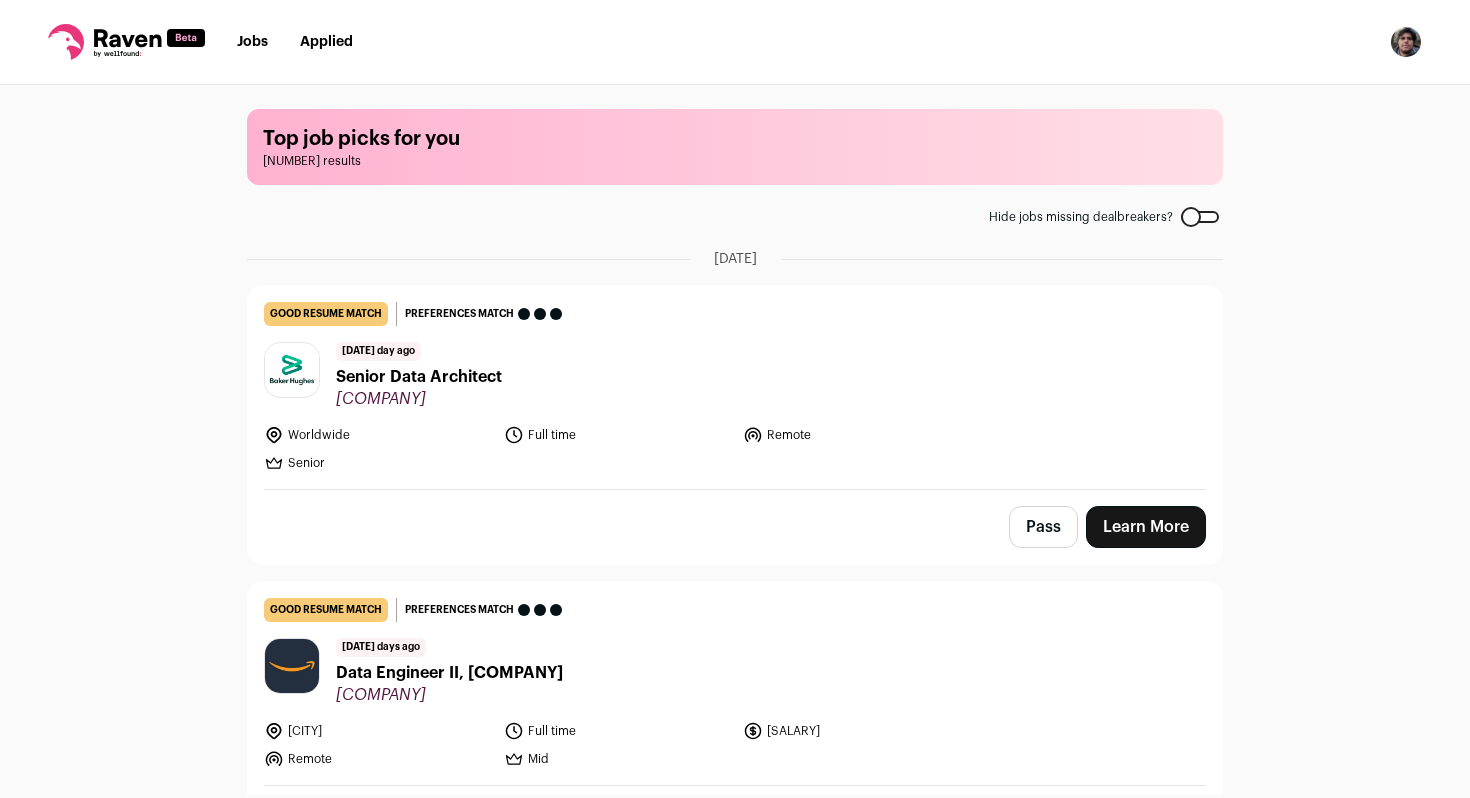 click on "[JOB_TITLE]" at bounding box center [419, 377] 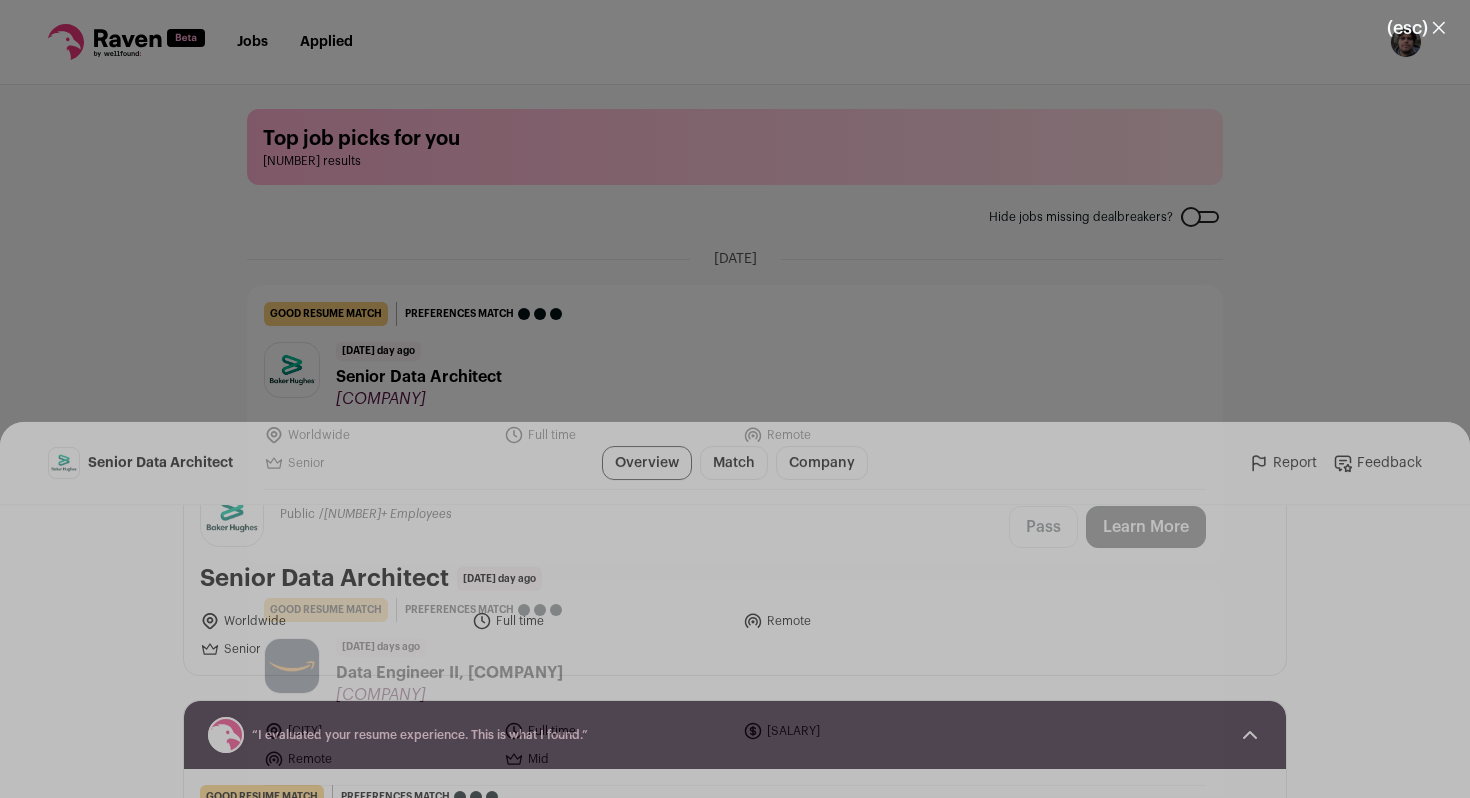 scroll, scrollTop: 83, scrollLeft: 0, axis: vertical 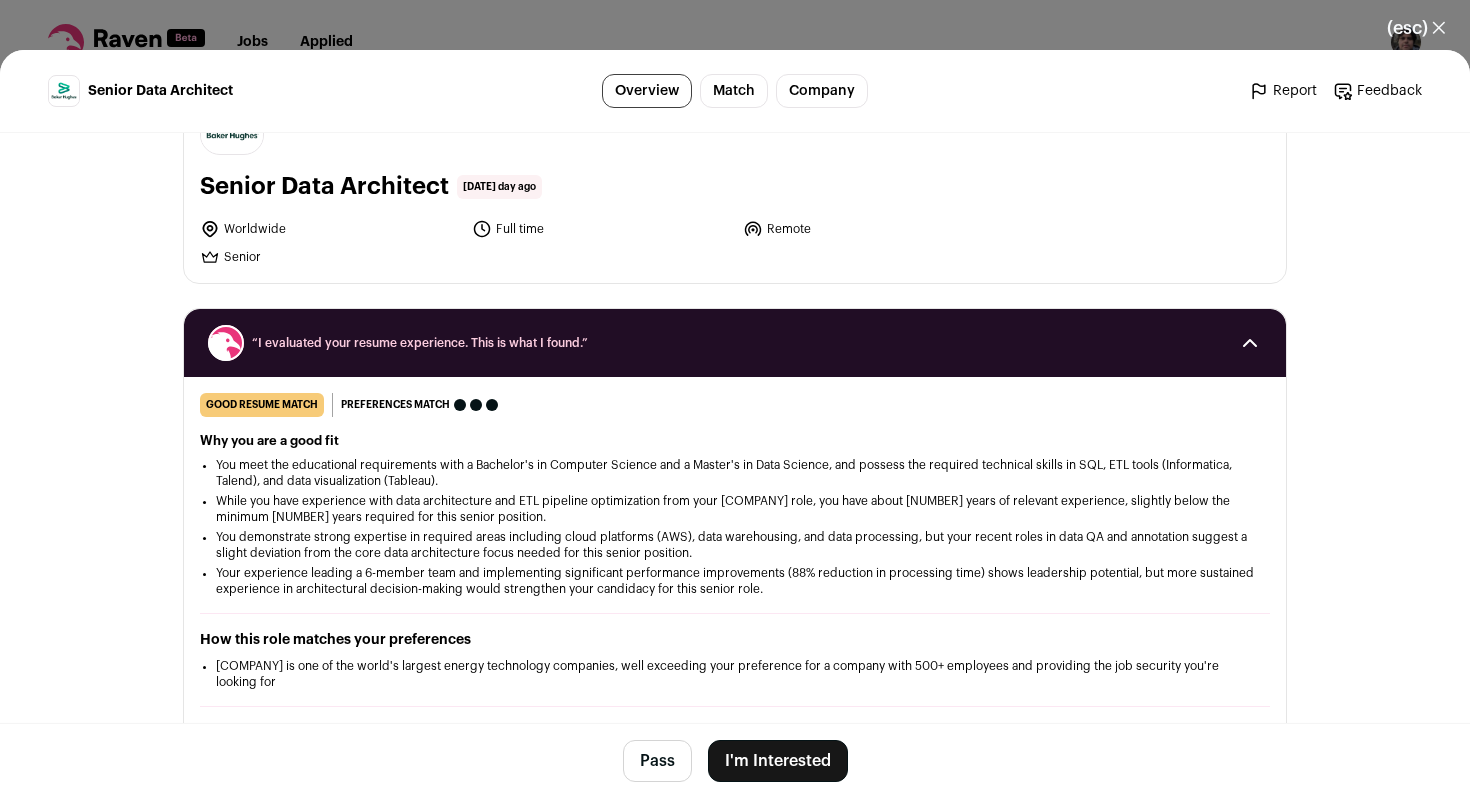 click on "I'm Interested" at bounding box center (778, 761) 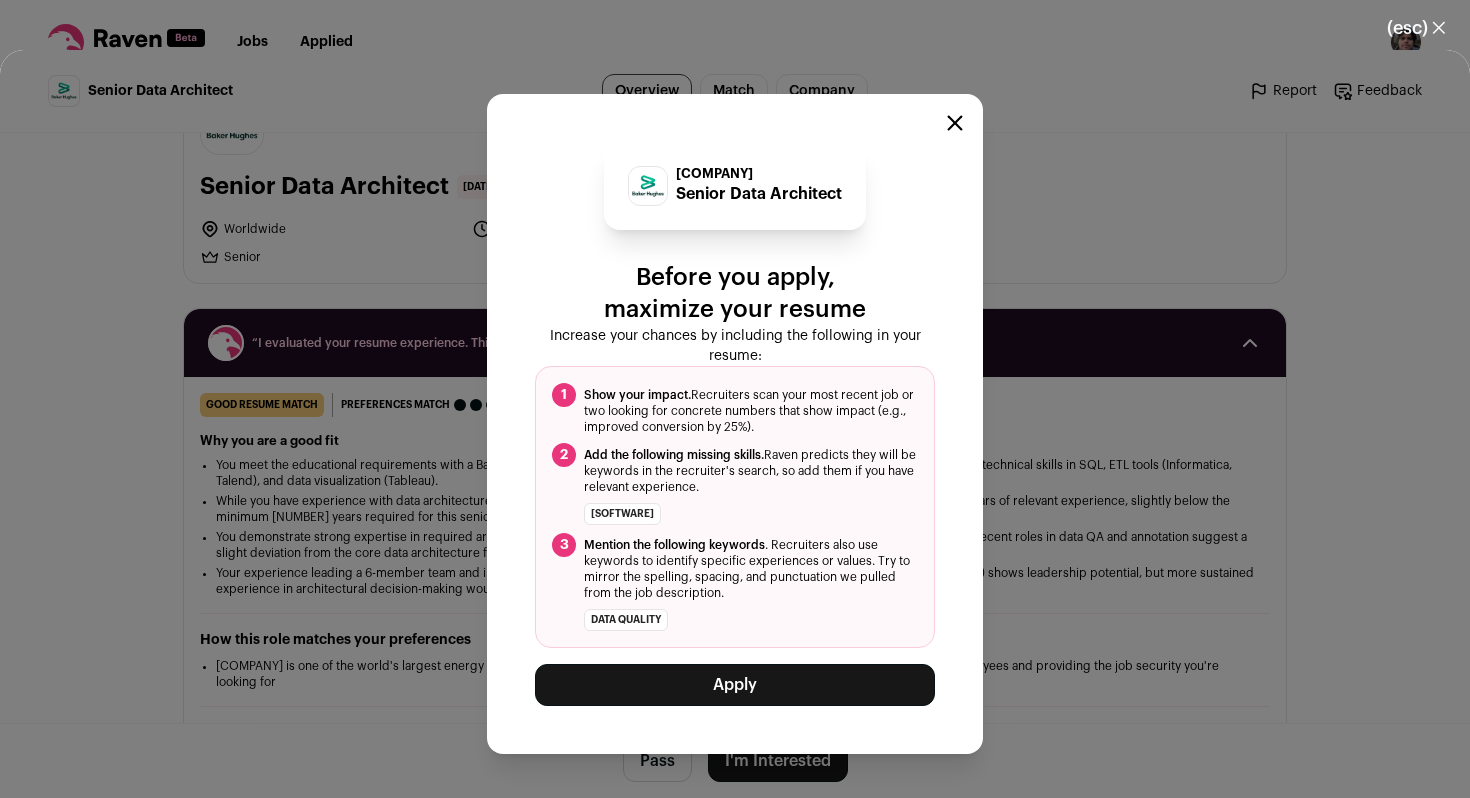 click on "Baker Hughes
Senior Data Architect
Before you apply,
maximize your resume
Increase your chances by including the following in your resume:
1
Show your impact.  Recruiters scan your most recent job or two looking for concrete numbers that show impact (e.g., improved conversion by 25%).
2
Add the following missing skills.  Raven predicts they will be keywords in the recruiter's search, so add them if you have relevant experience.
Power BI
3
Mention the following keywords" at bounding box center [735, 424] 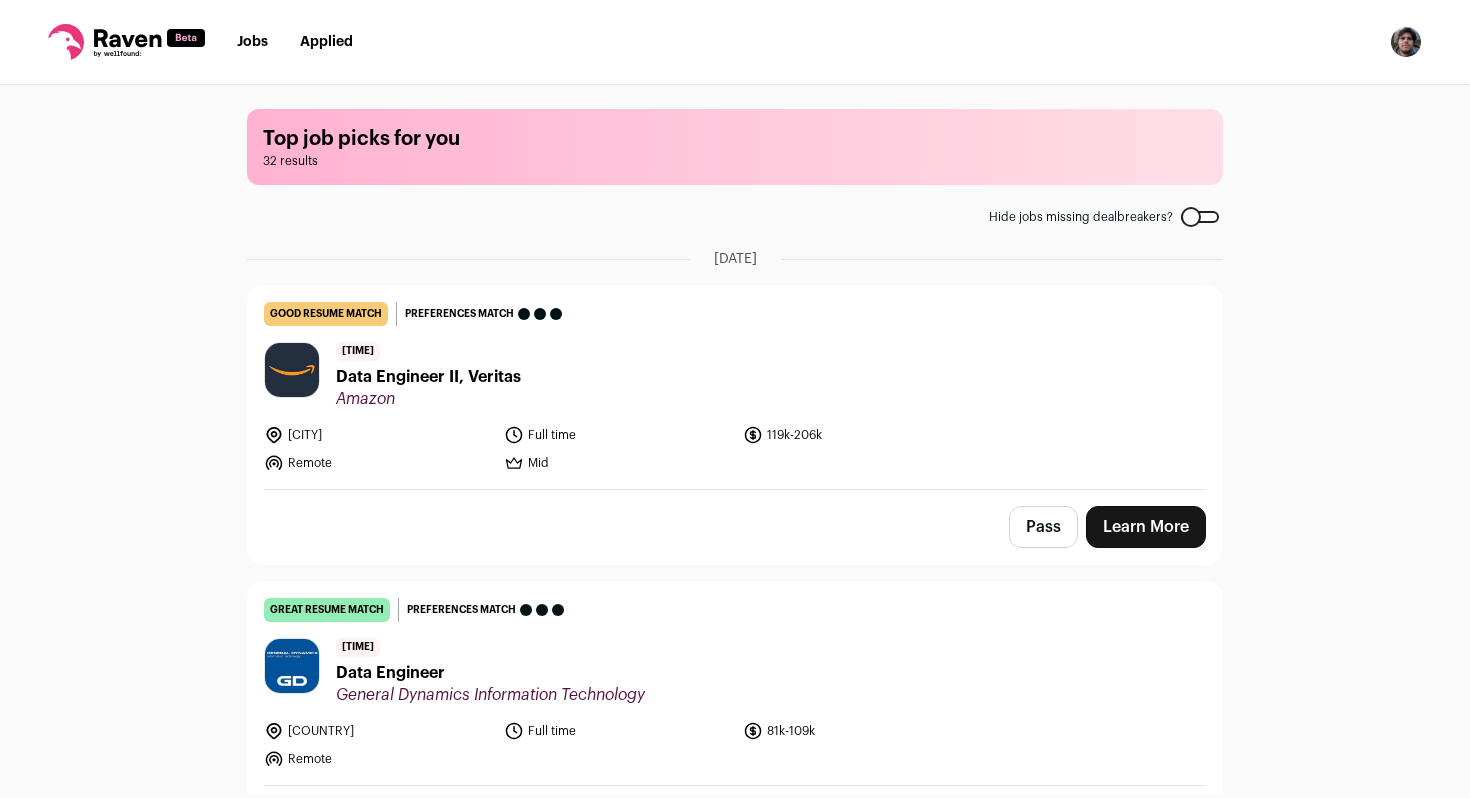 scroll, scrollTop: 0, scrollLeft: 0, axis: both 